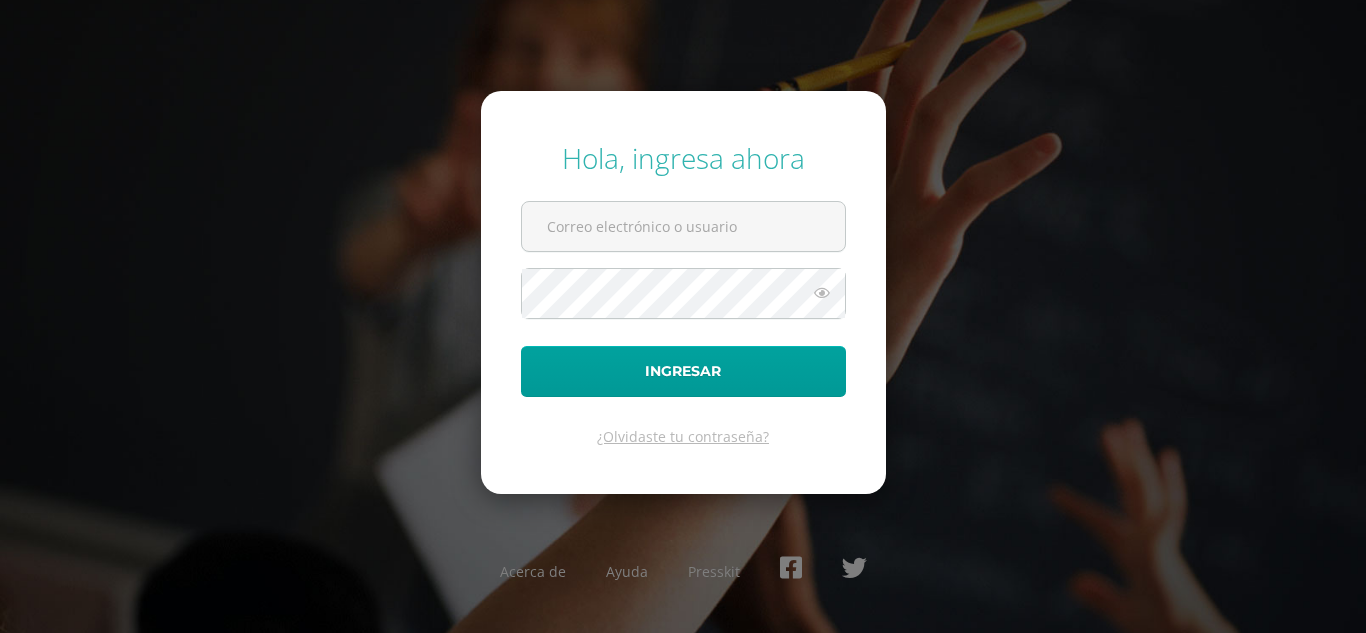 scroll, scrollTop: 0, scrollLeft: 0, axis: both 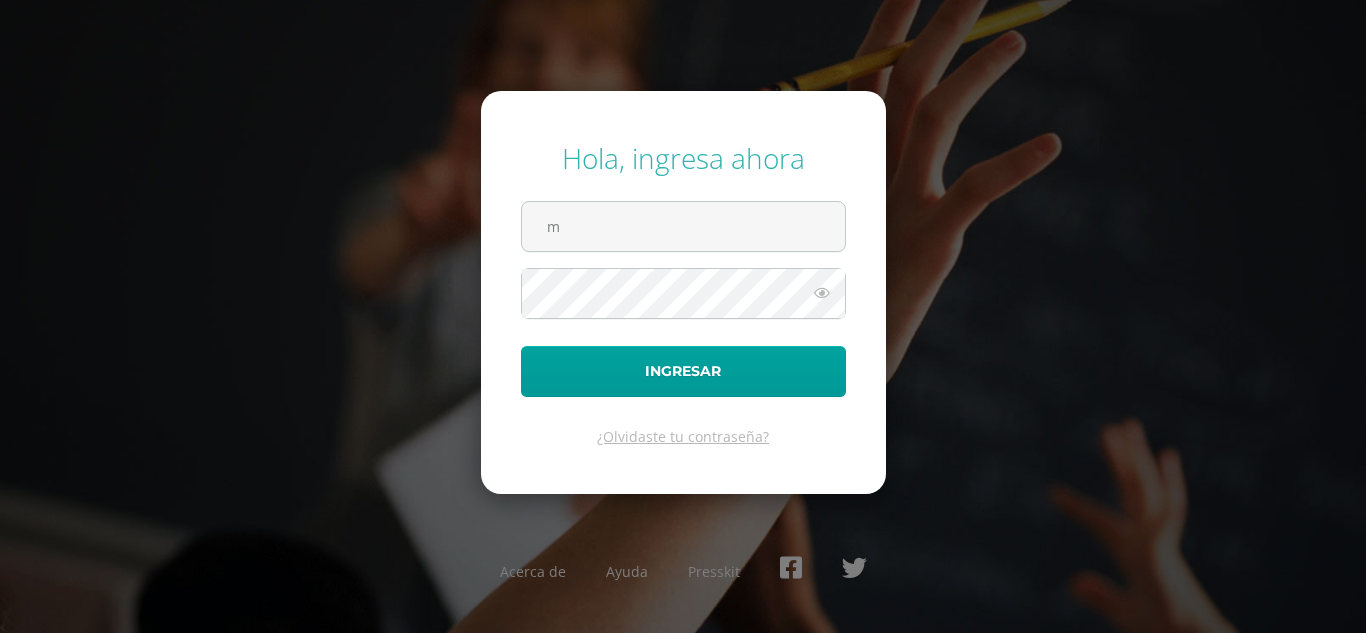 type on "m.monzon.padb@example.com" 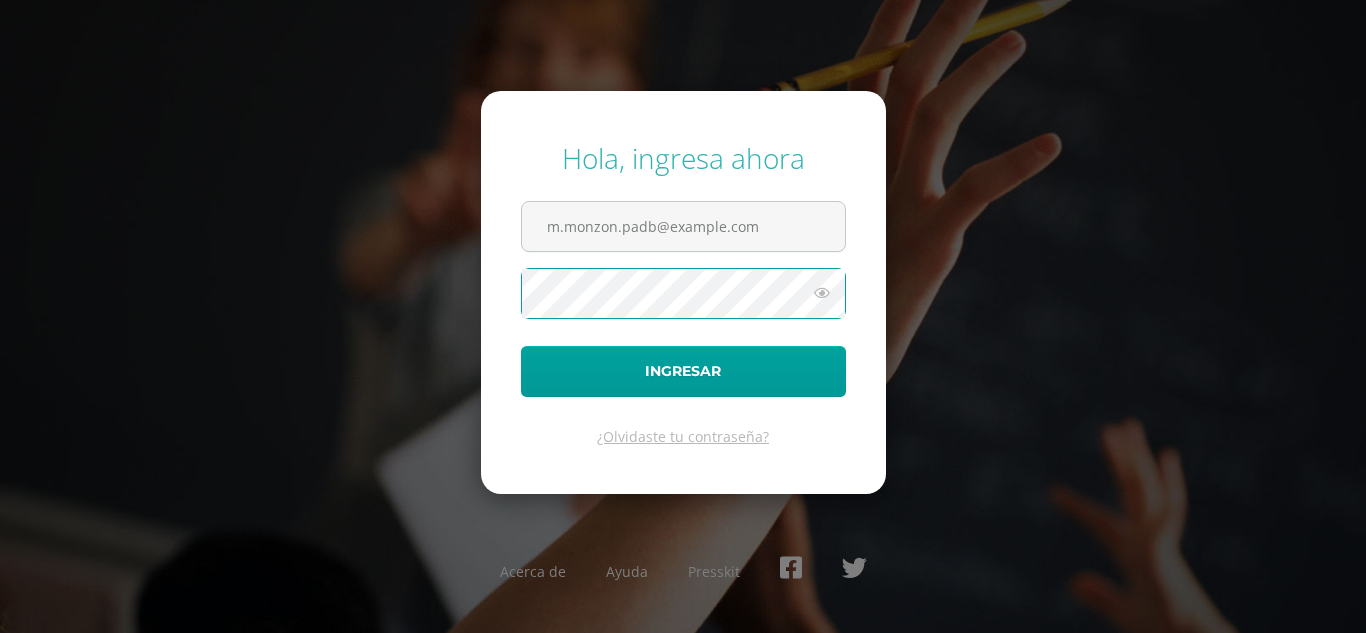 click on "Ingresar" at bounding box center [683, 371] 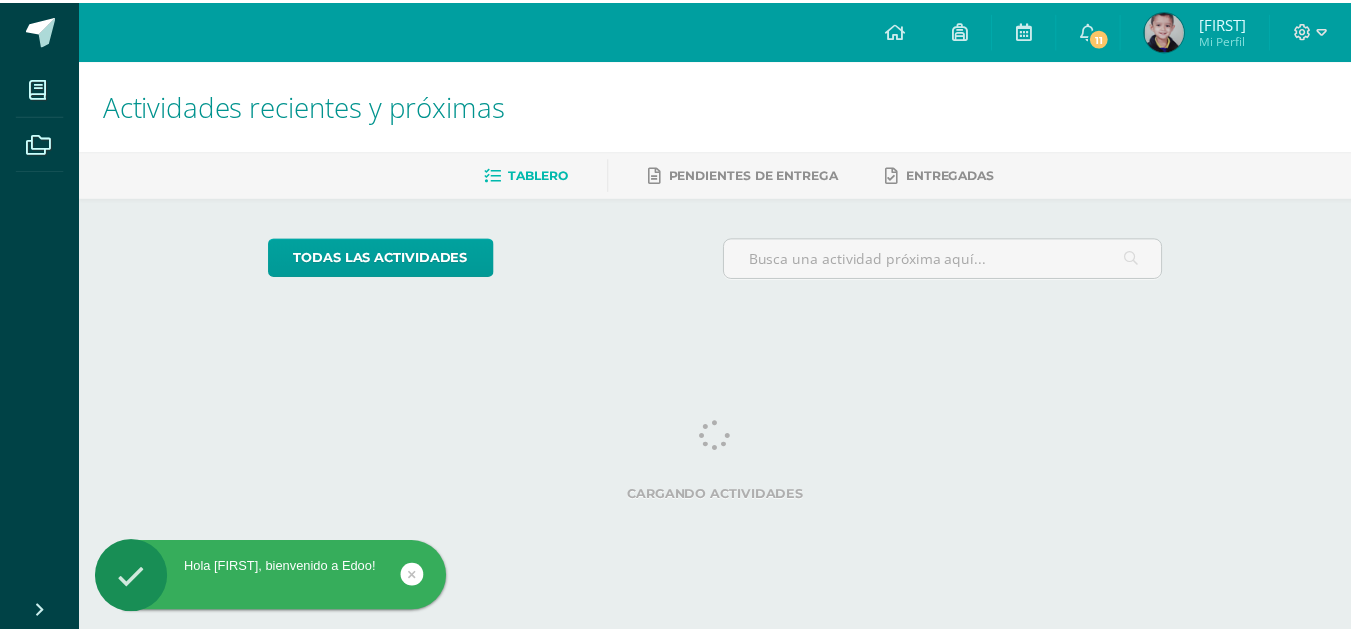 scroll, scrollTop: 0, scrollLeft: 0, axis: both 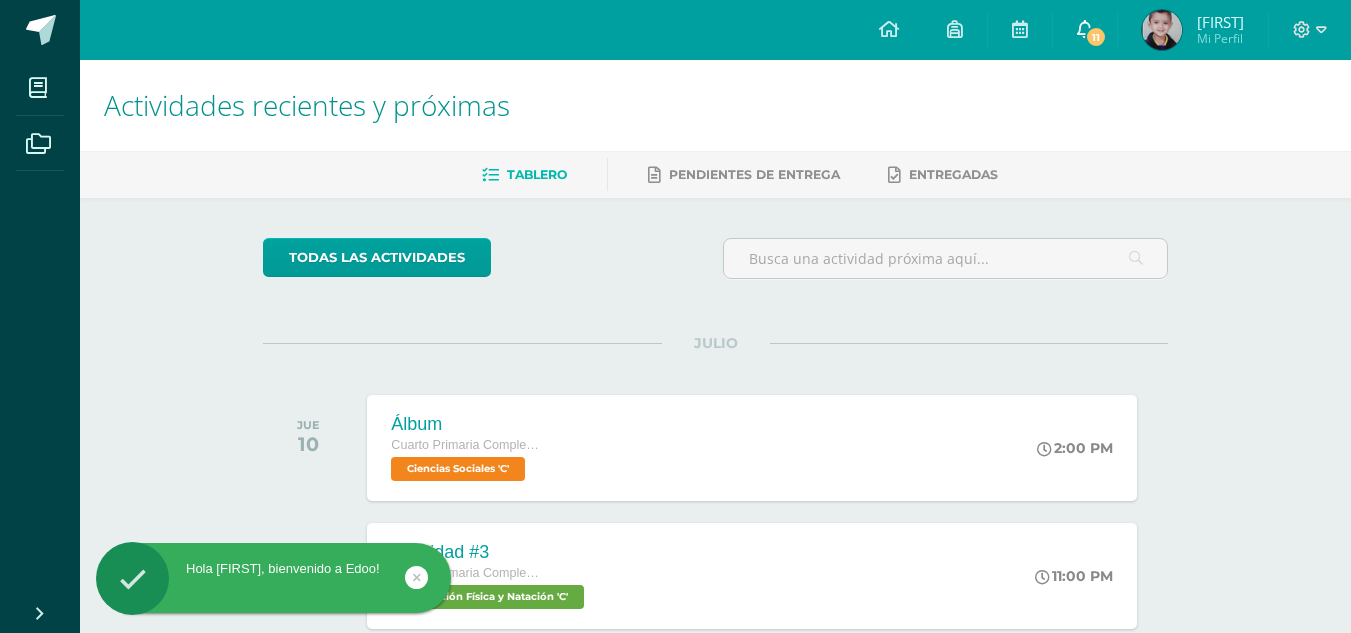 click on "11" at bounding box center (1096, 37) 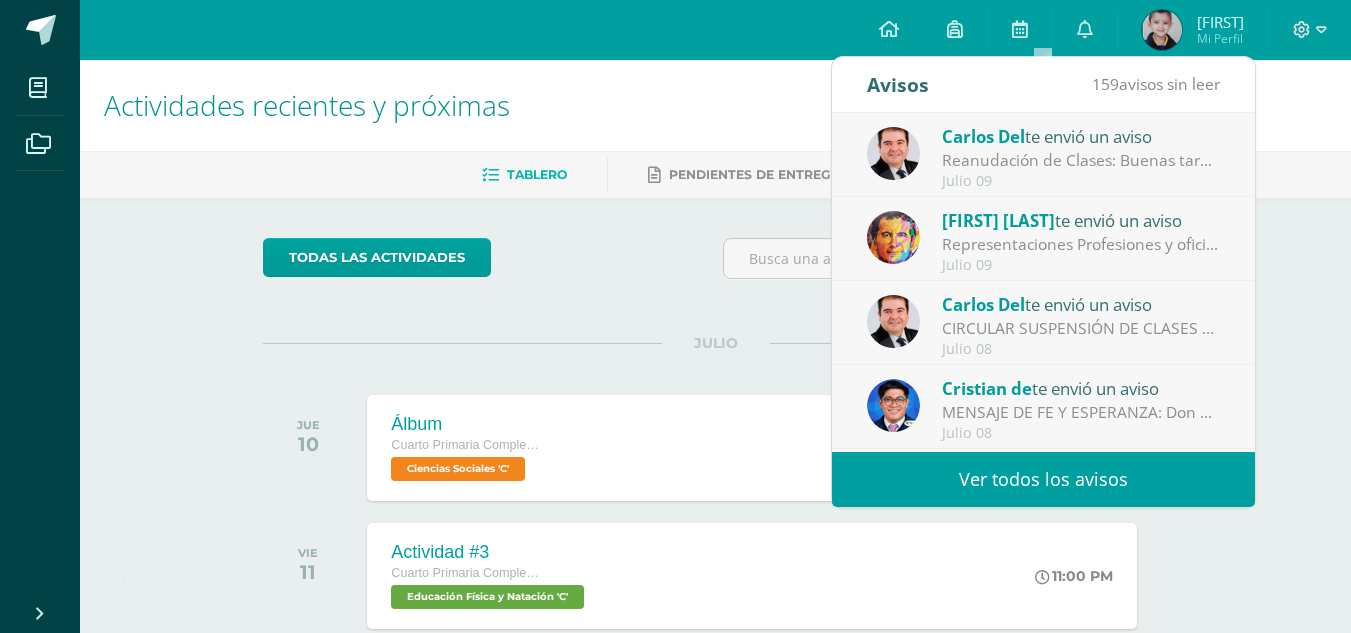 click on "Ver todos los avisos" at bounding box center [1043, 479] 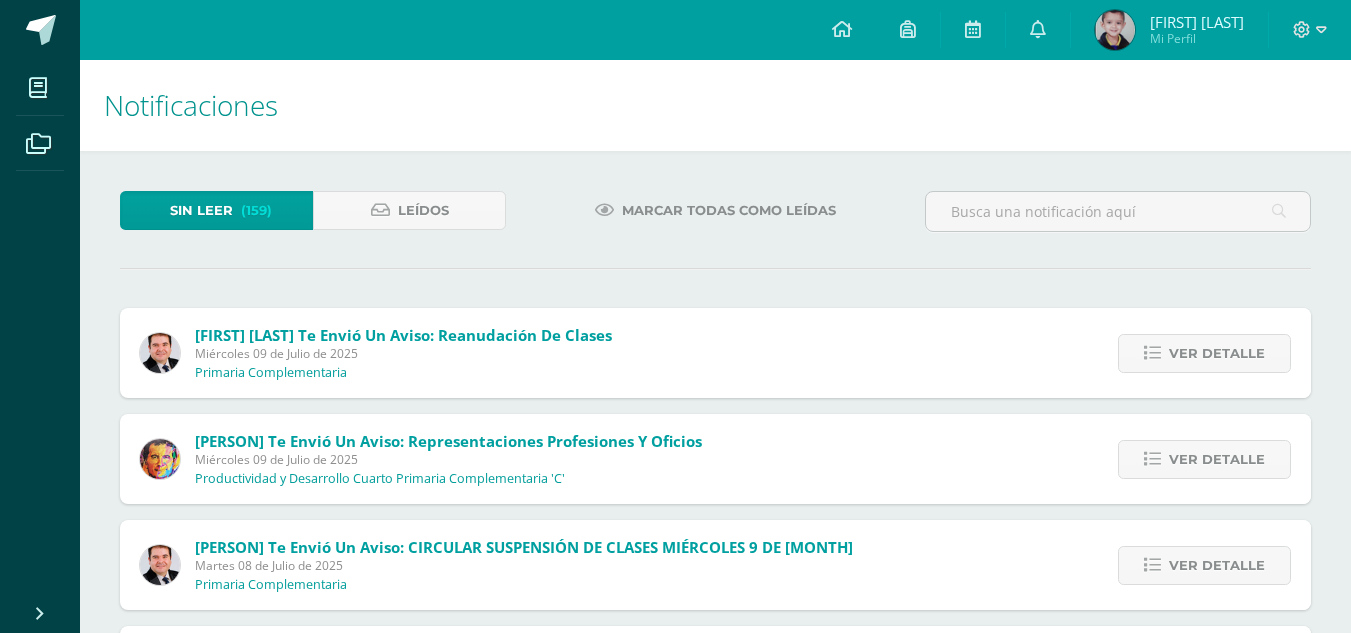 scroll, scrollTop: 0, scrollLeft: 0, axis: both 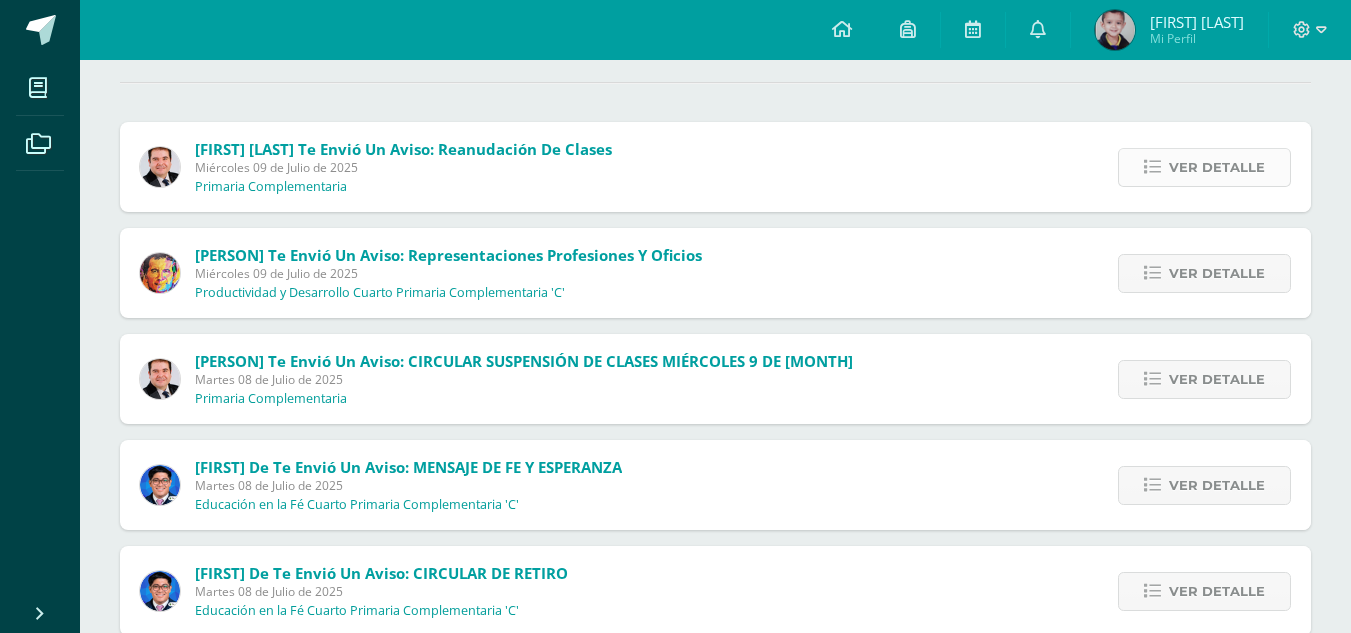 click on "Ver detalle" at bounding box center (1217, 167) 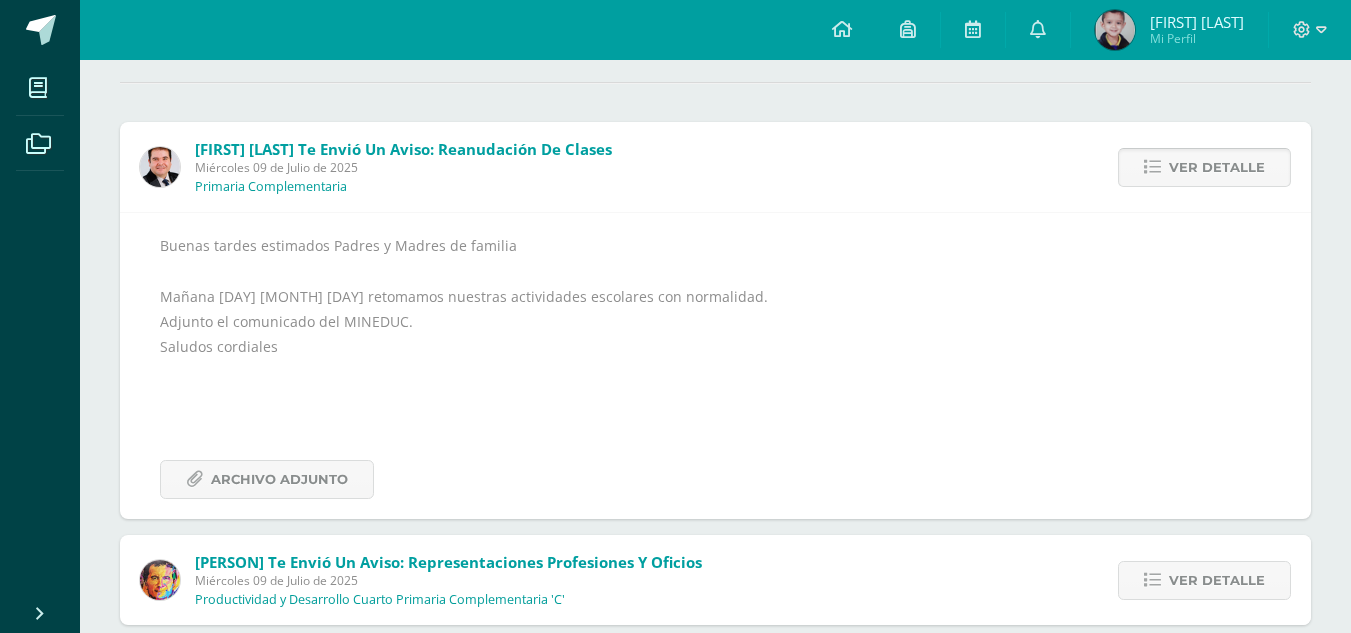 click on "Ver detalle" at bounding box center [1217, 167] 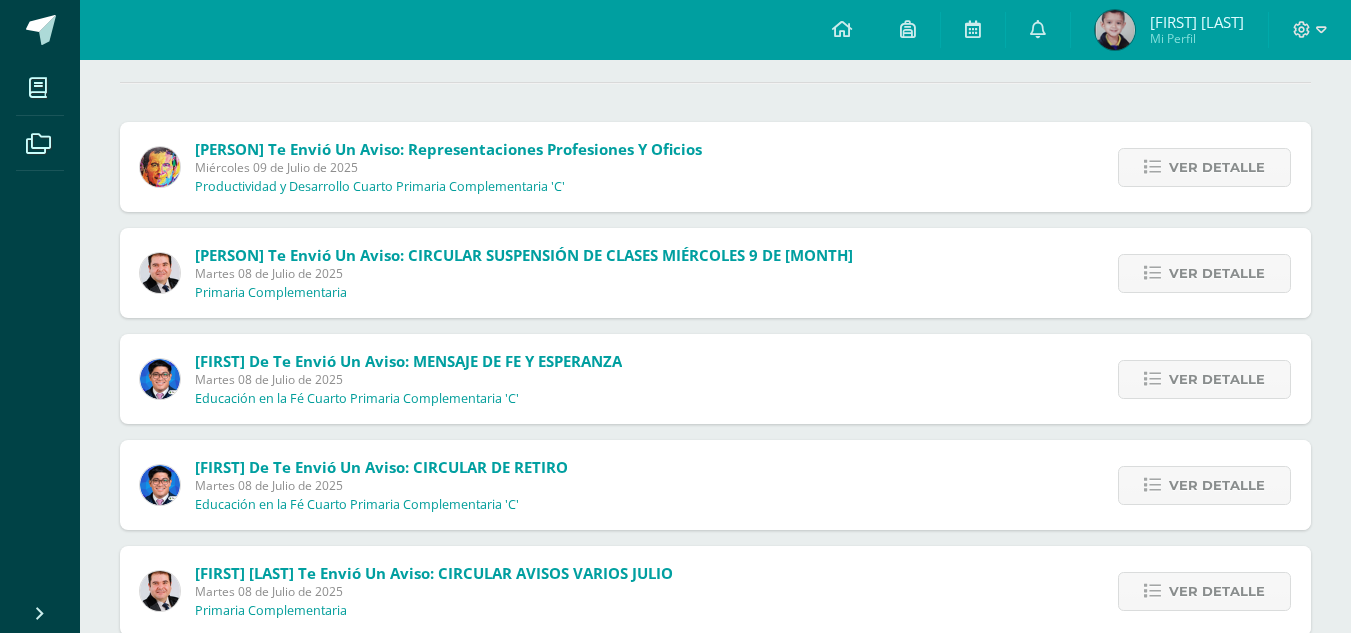 click on "Ver detalle" at bounding box center (1217, 167) 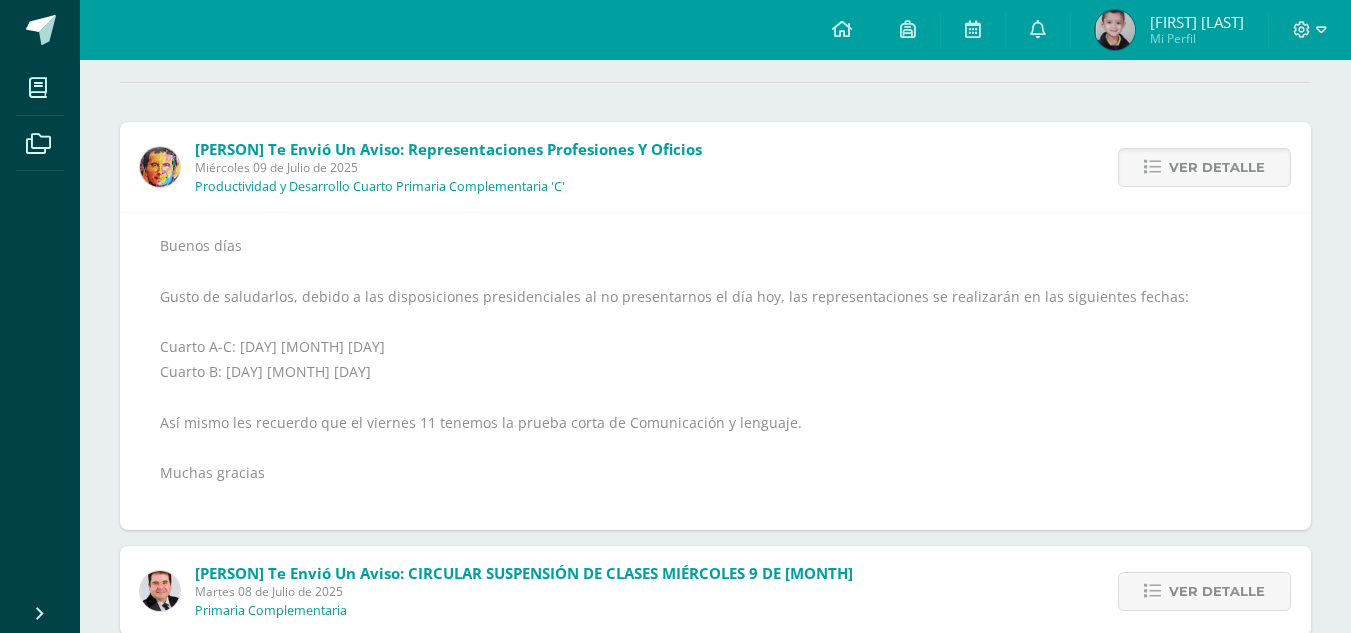 click on "Ver detalle" at bounding box center (1217, 167) 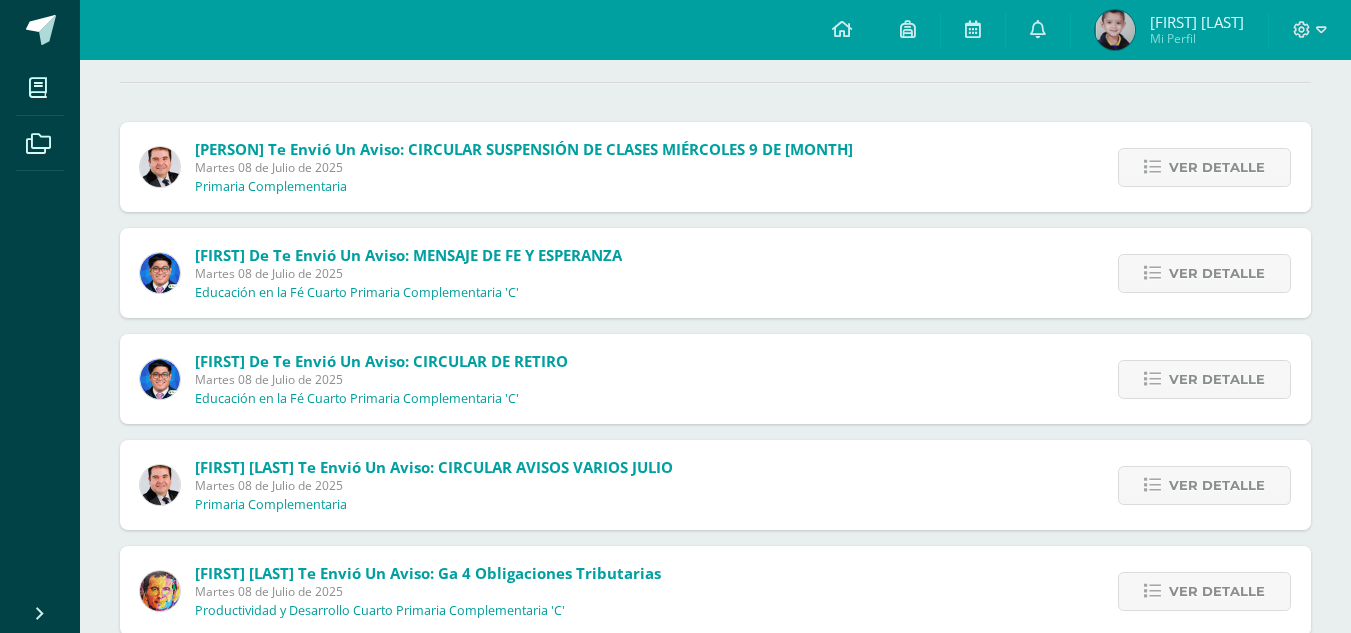 click on "Ver detalle" at bounding box center (1217, 167) 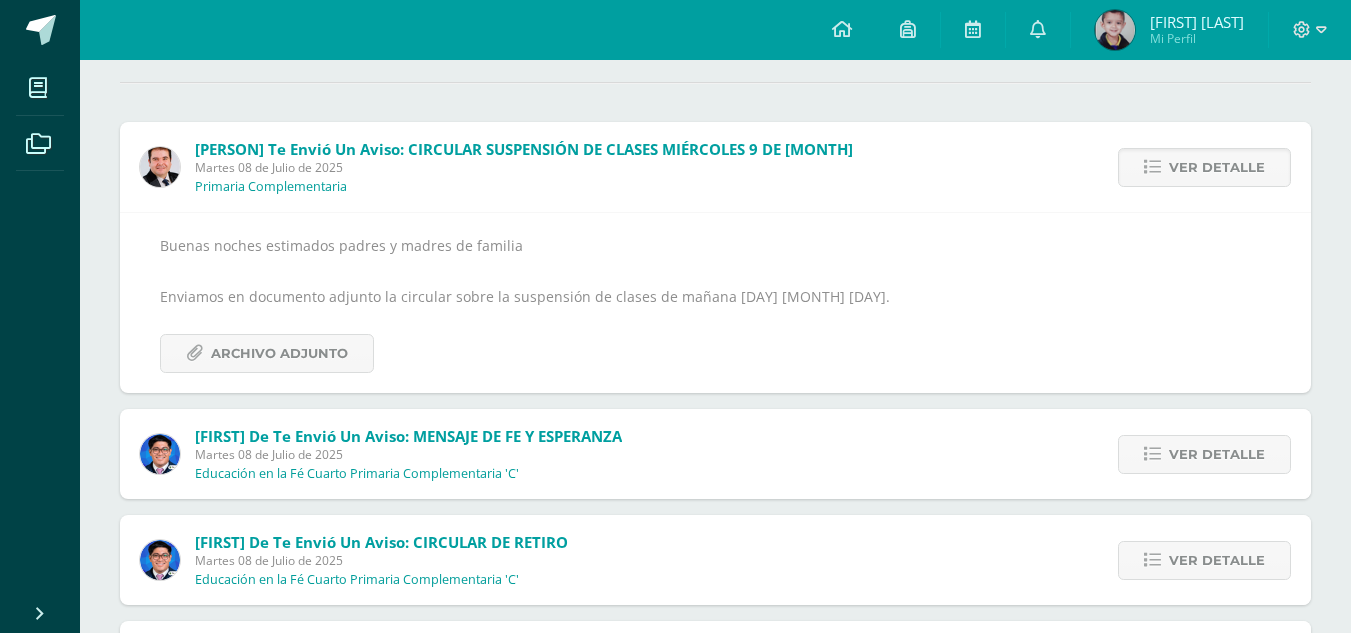 click on "Ver detalle" at bounding box center [1217, 167] 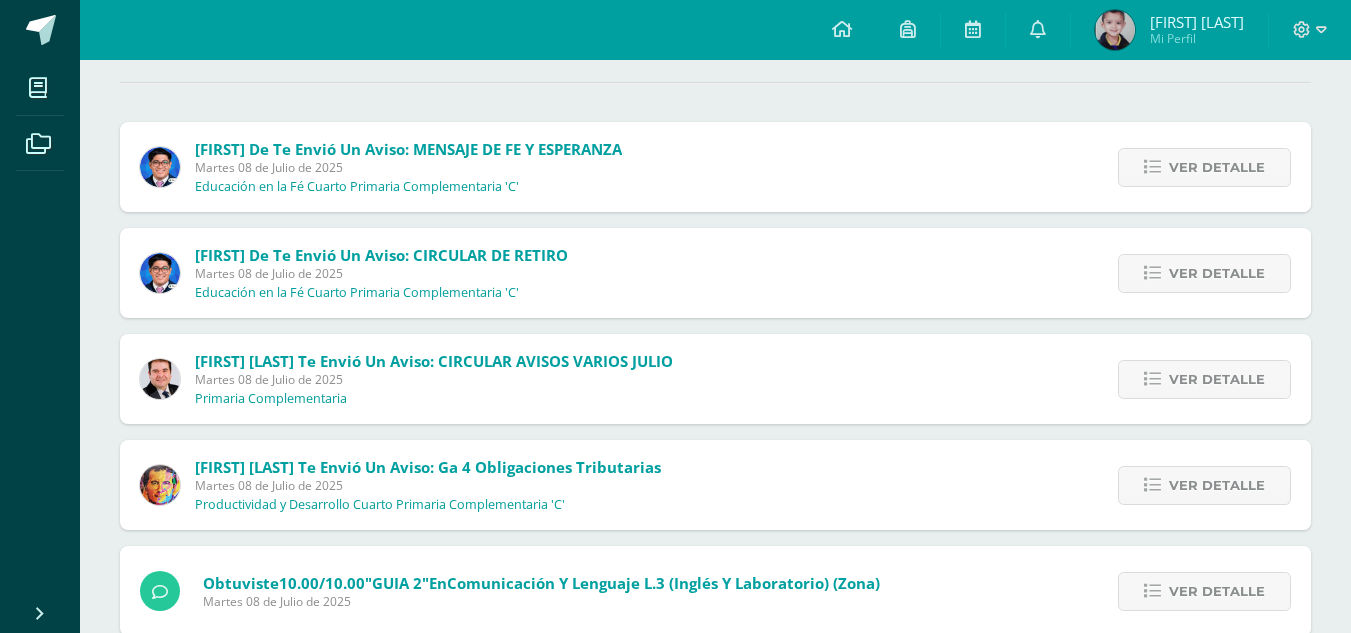 click on "Ver detalle" at bounding box center (1217, 167) 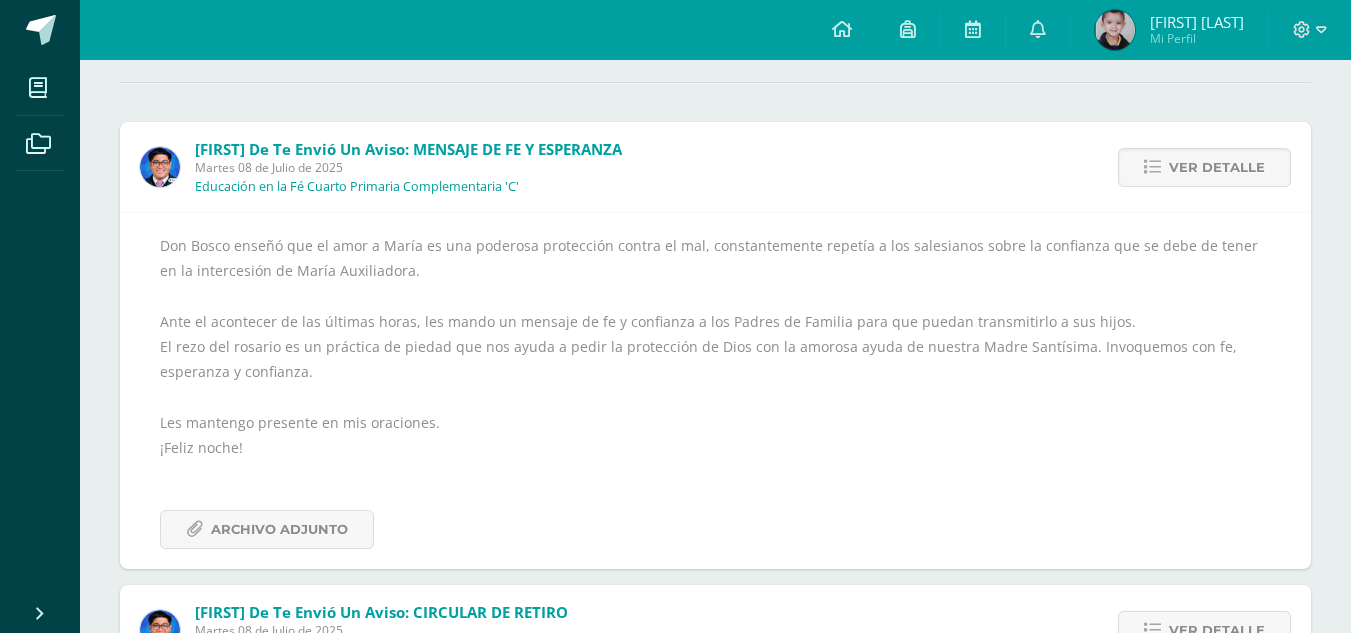click on "Ver detalle" at bounding box center (1217, 167) 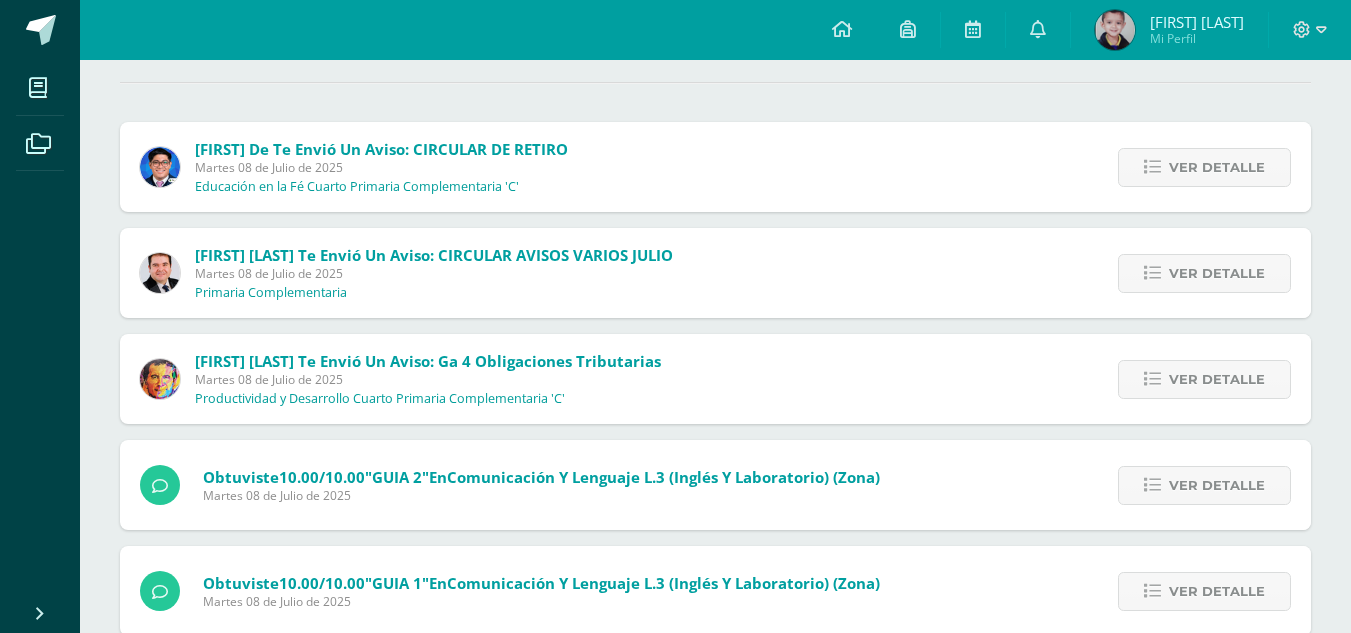 click on "Ver detalle" at bounding box center (1217, 167) 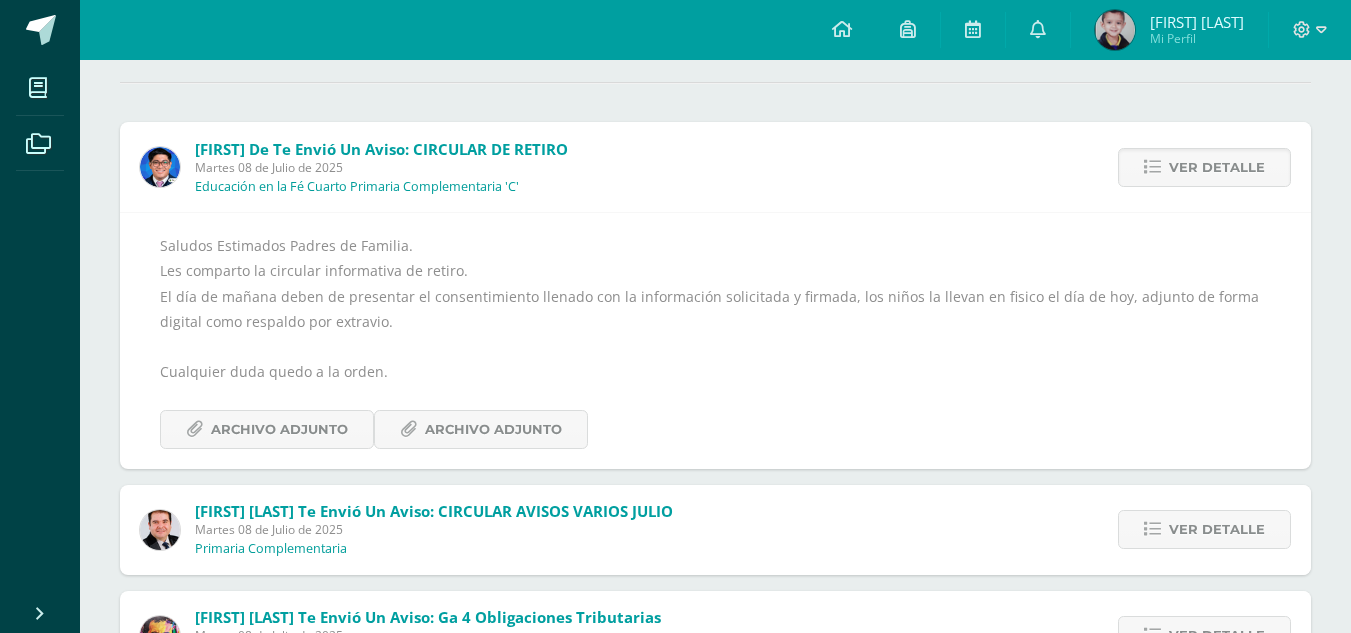 click on "Ver detalle" at bounding box center (1217, 167) 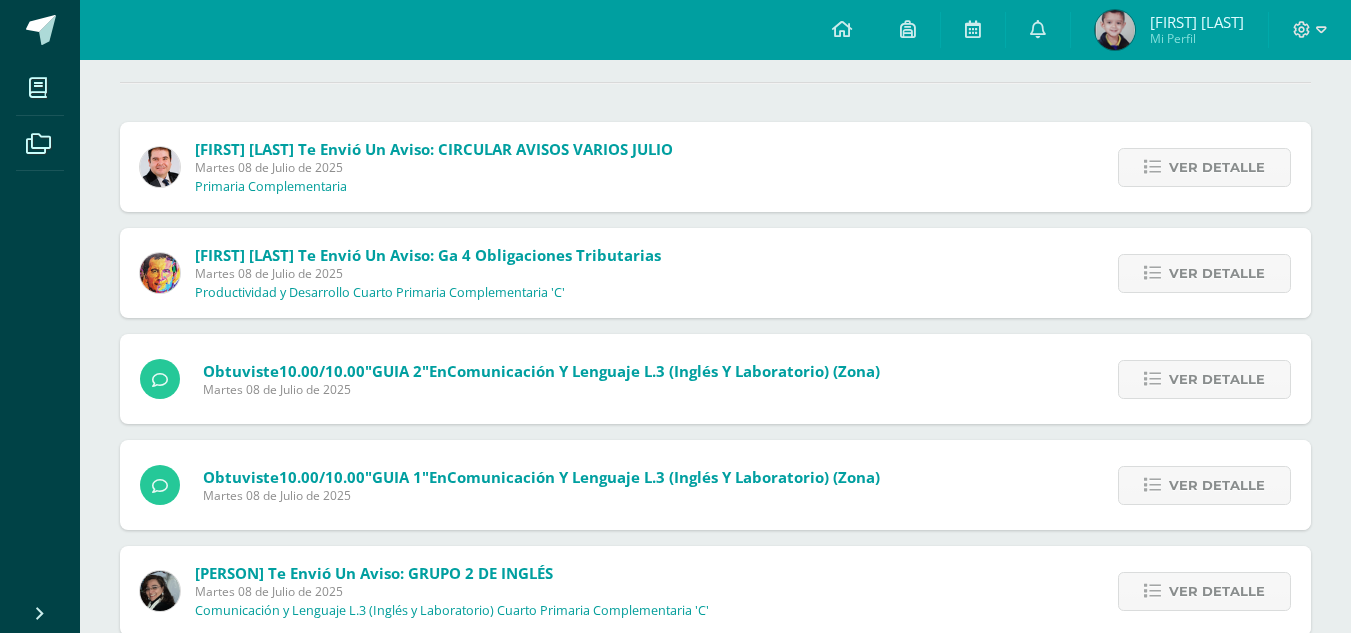 click on "Ver detalle" at bounding box center [1217, 167] 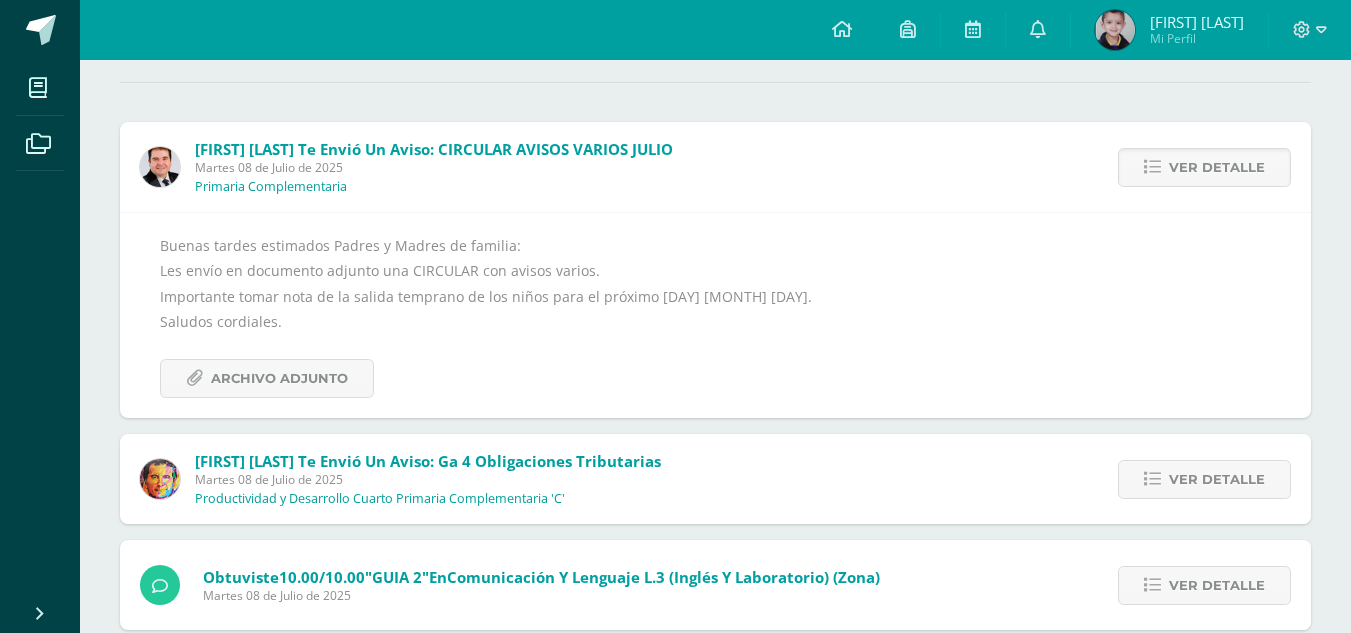 click on "Ver detalle" at bounding box center [1217, 167] 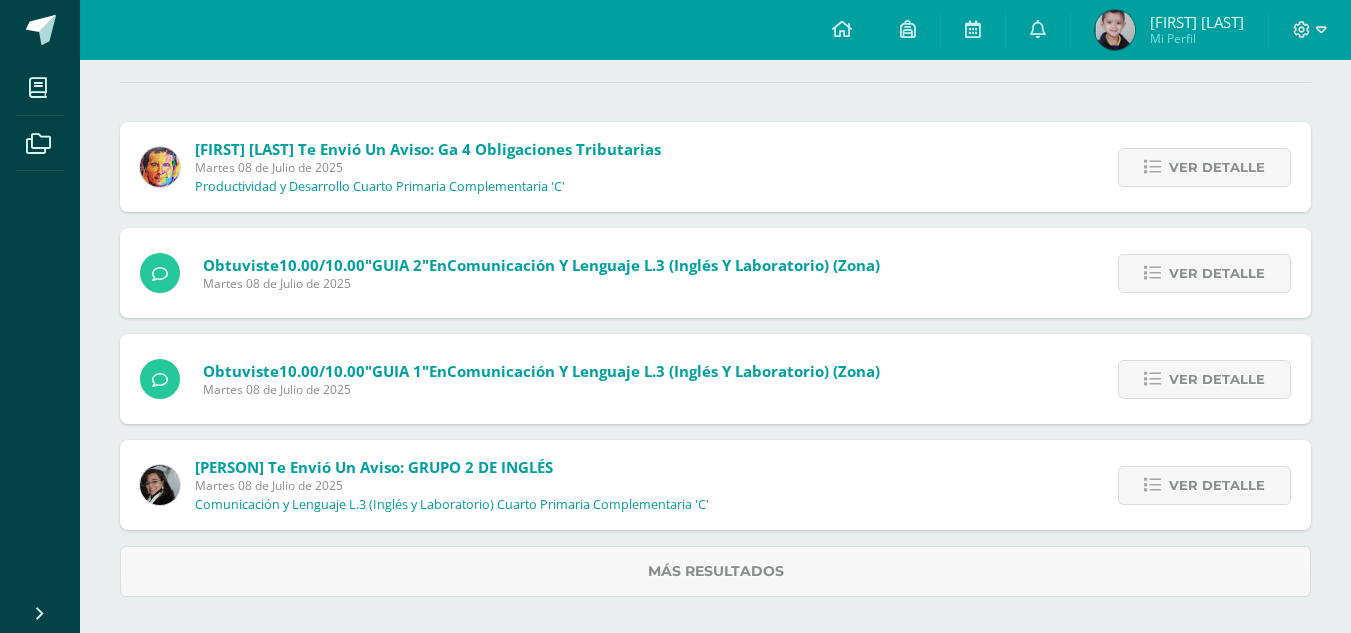 click on "Ver detalle" at bounding box center (1217, 167) 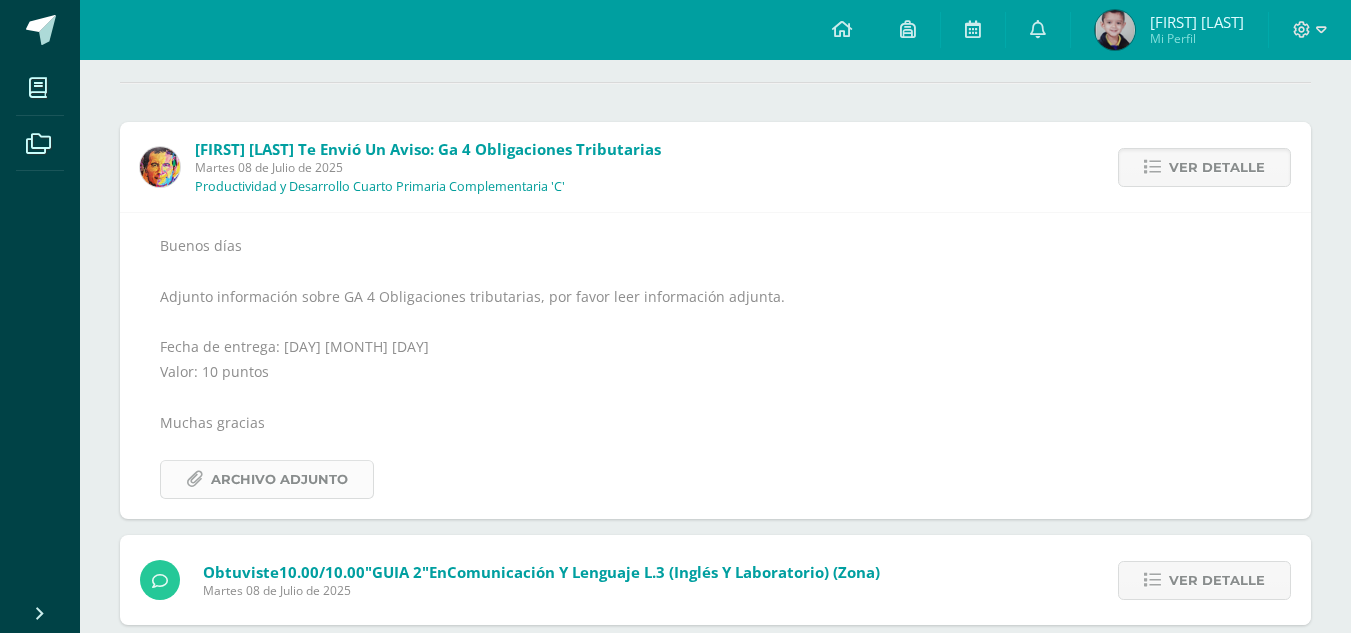 click on "Archivo Adjunto" at bounding box center [279, 479] 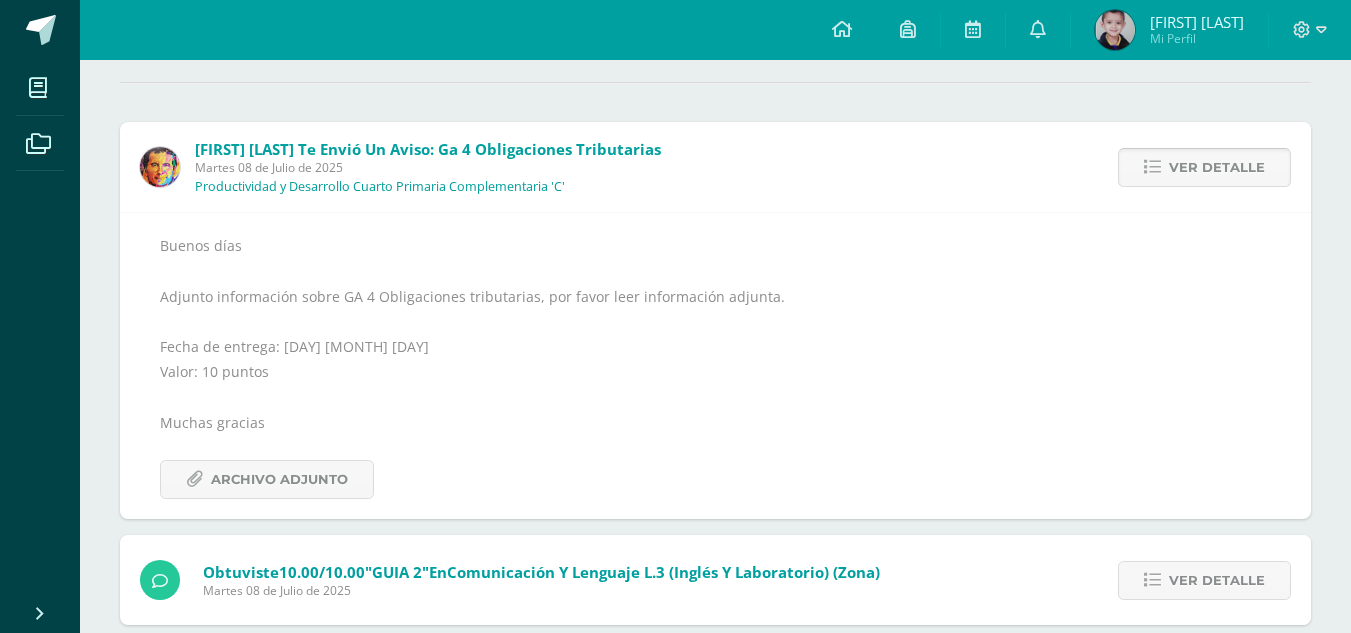 click on "Ver detalle" at bounding box center (1217, 167) 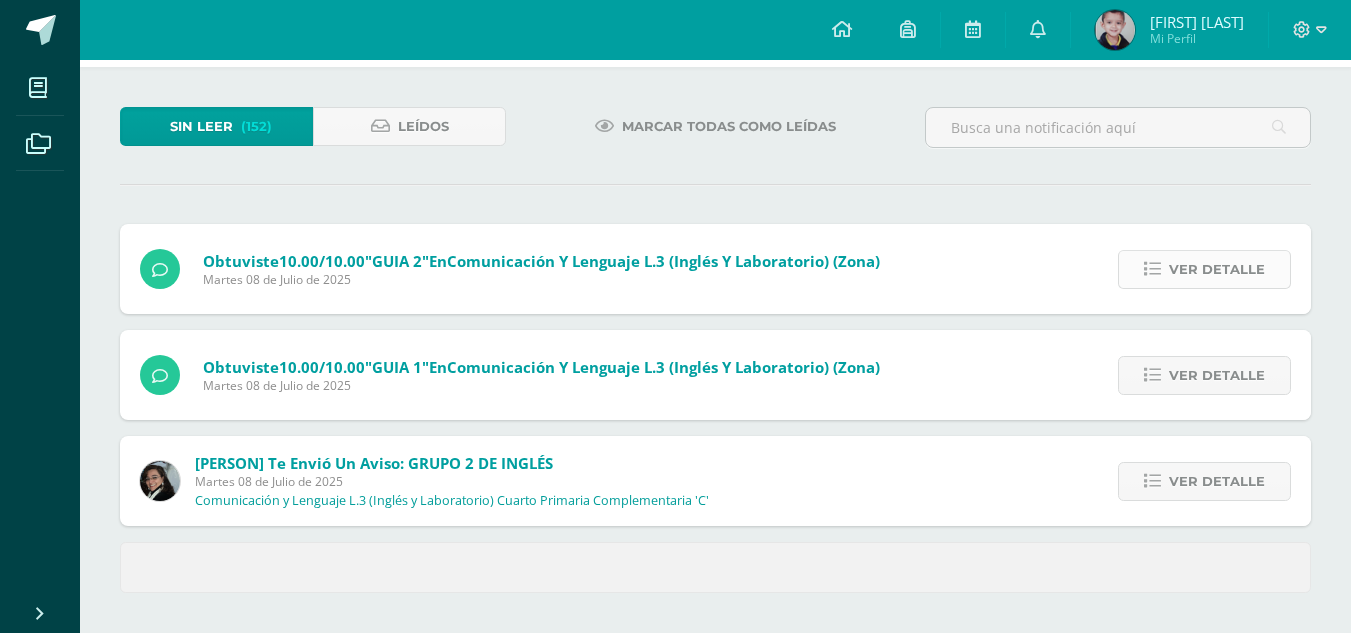 scroll, scrollTop: 186, scrollLeft: 0, axis: vertical 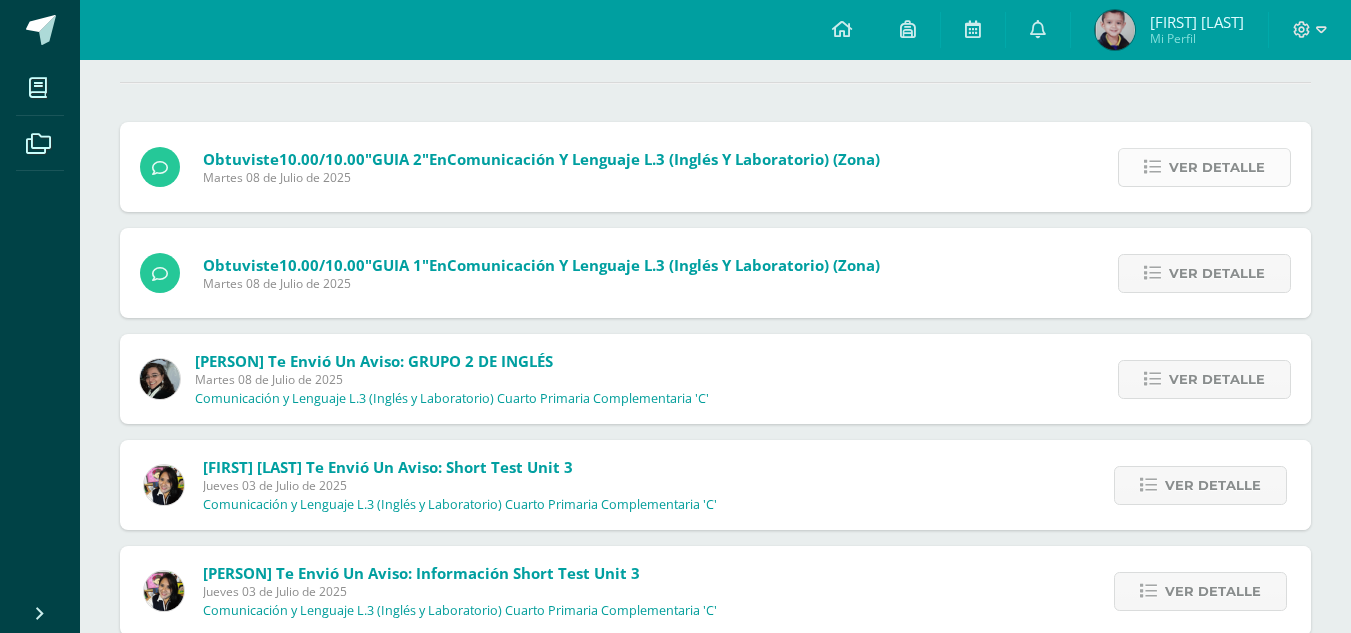 click on "Ver detalle" at bounding box center (1217, 167) 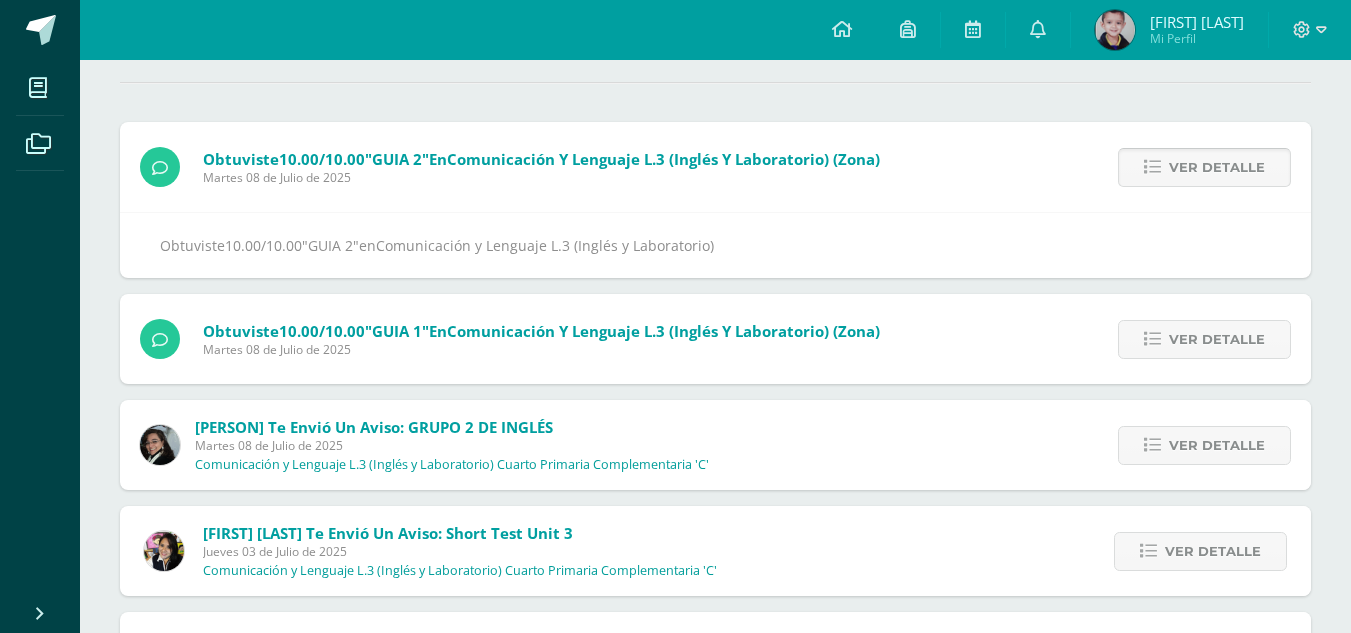 click on "Ver detalle" at bounding box center [1217, 167] 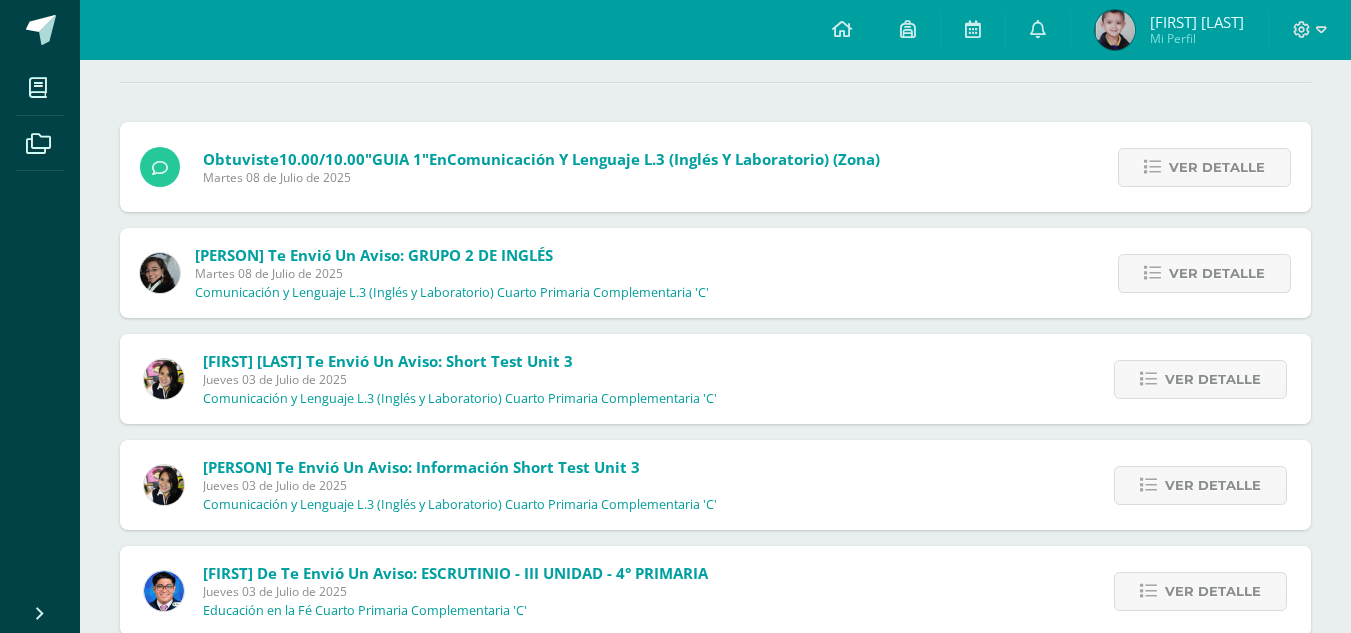 click on "Ver detalle" at bounding box center [1217, 167] 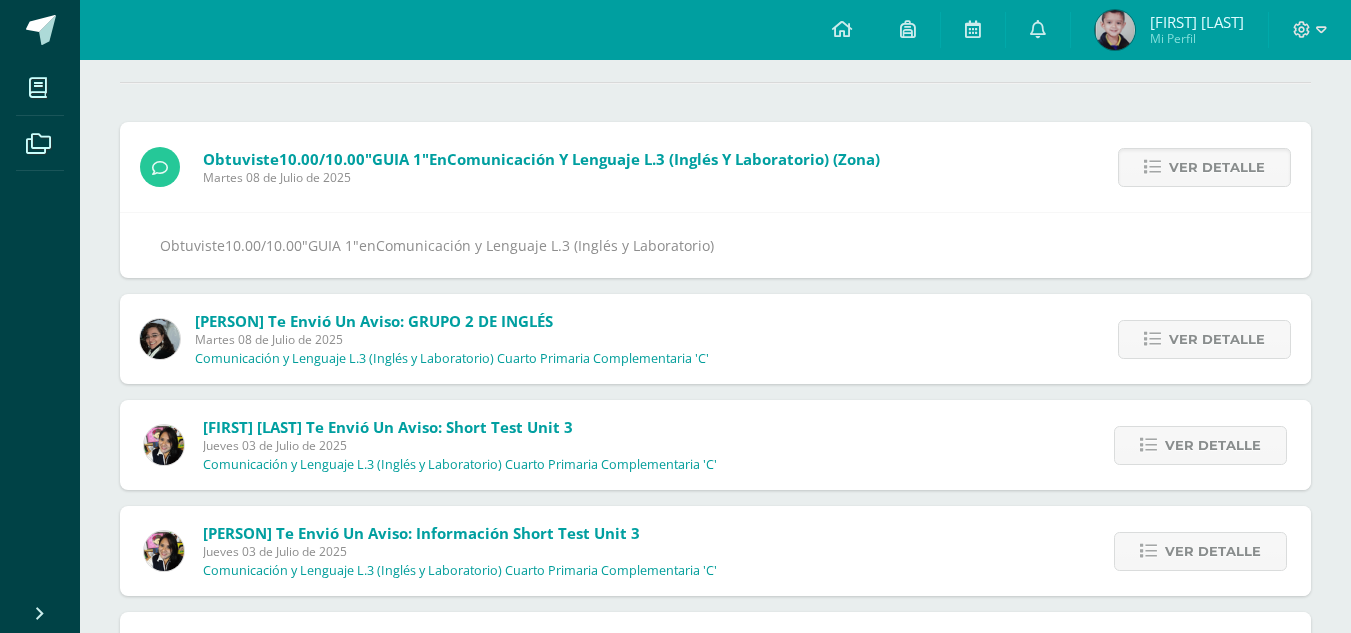 click on "Ver detalle" at bounding box center (1217, 167) 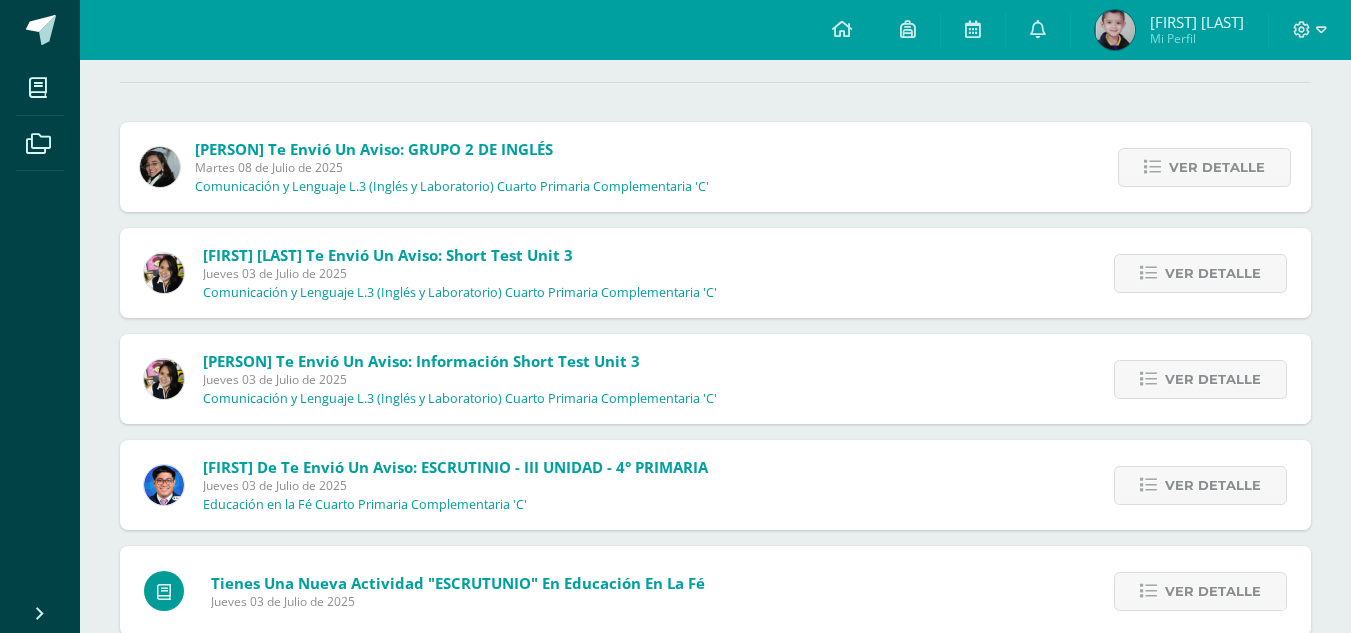 click on "Ver detalle" at bounding box center (1217, 167) 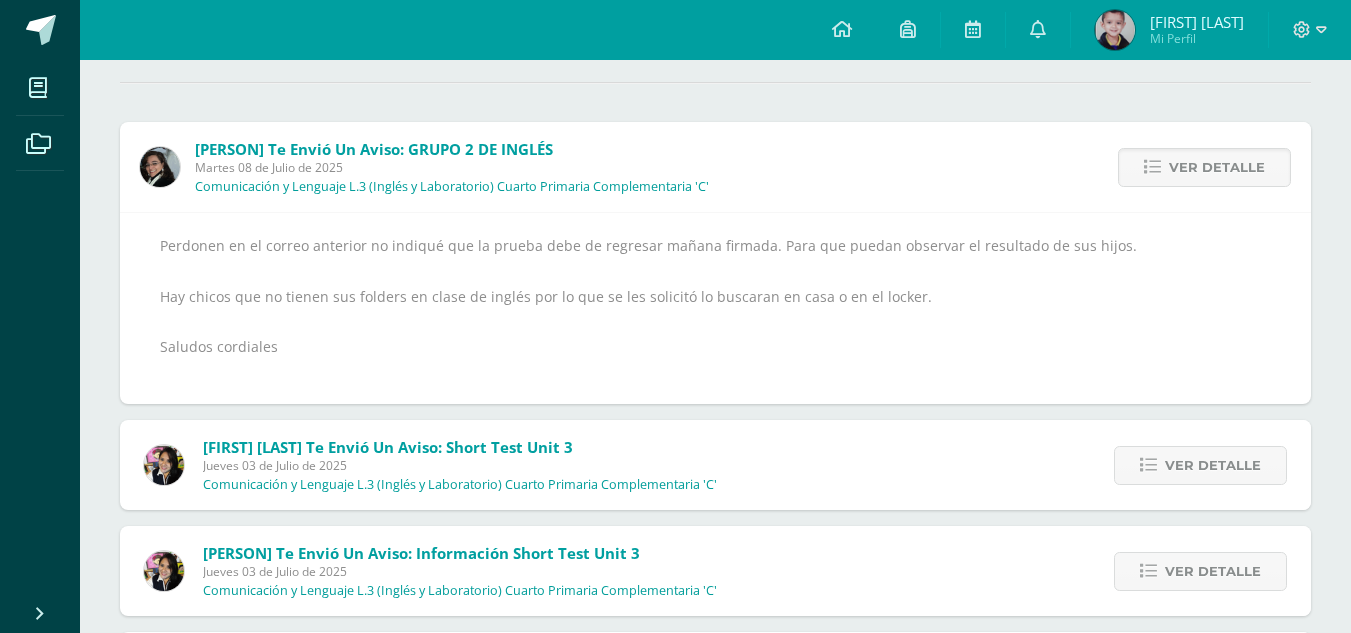 click on "Ver detalle" at bounding box center (1217, 167) 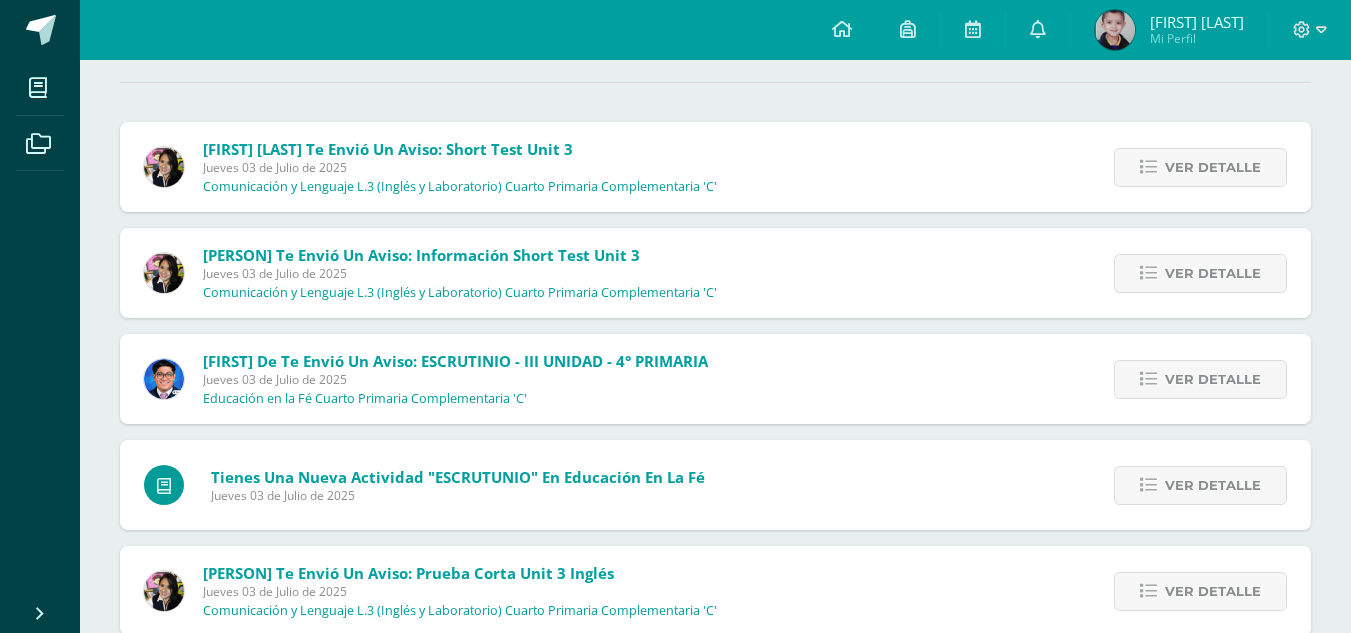 click on "Ver detalle" at bounding box center (1213, 167) 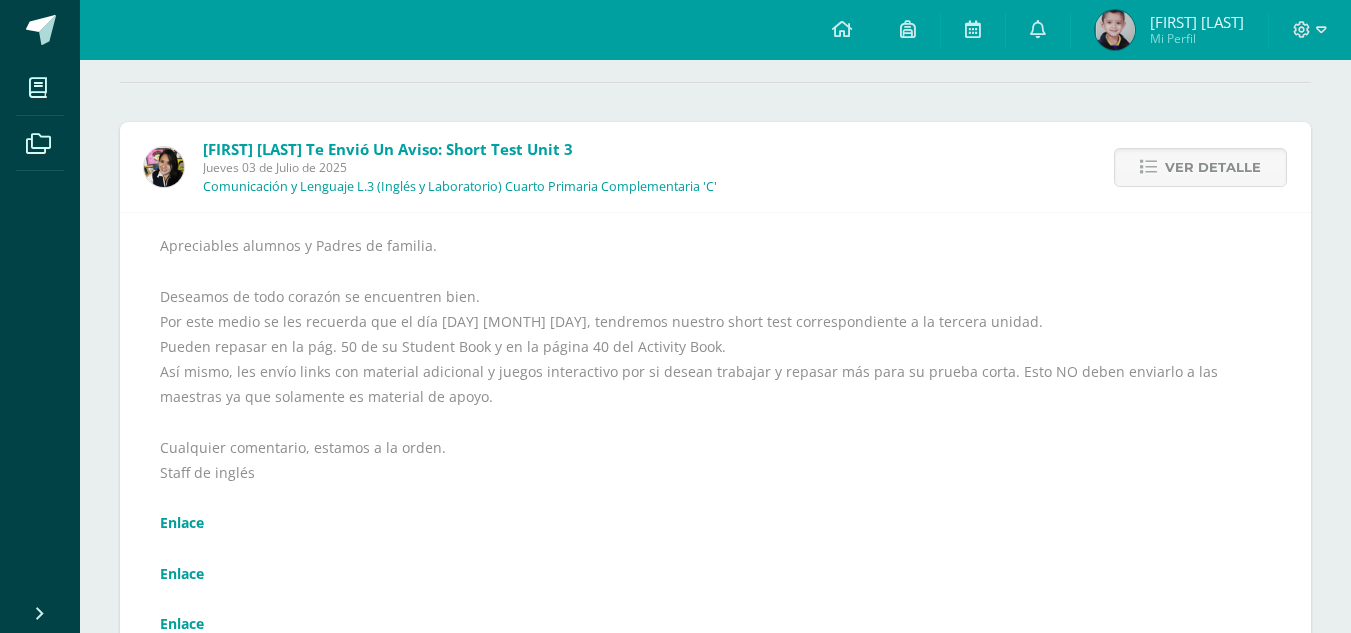 click on "Ver detalle" at bounding box center [1213, 167] 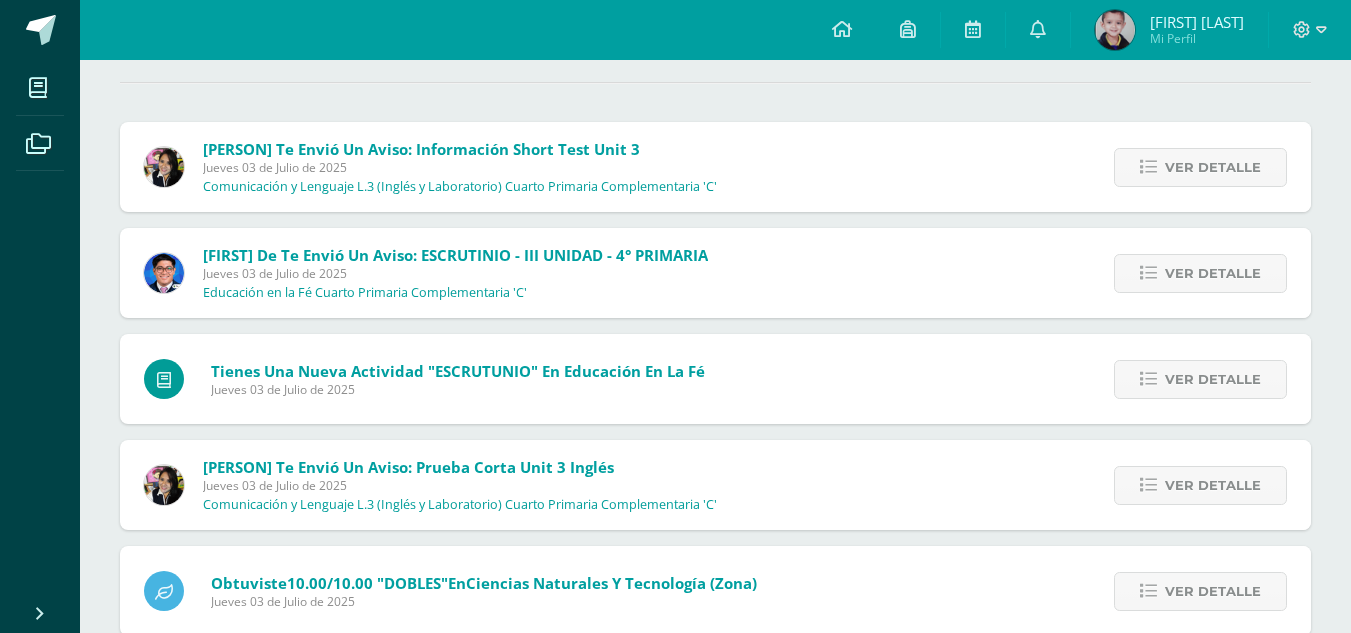 click on "Ver detalle" at bounding box center [1213, 167] 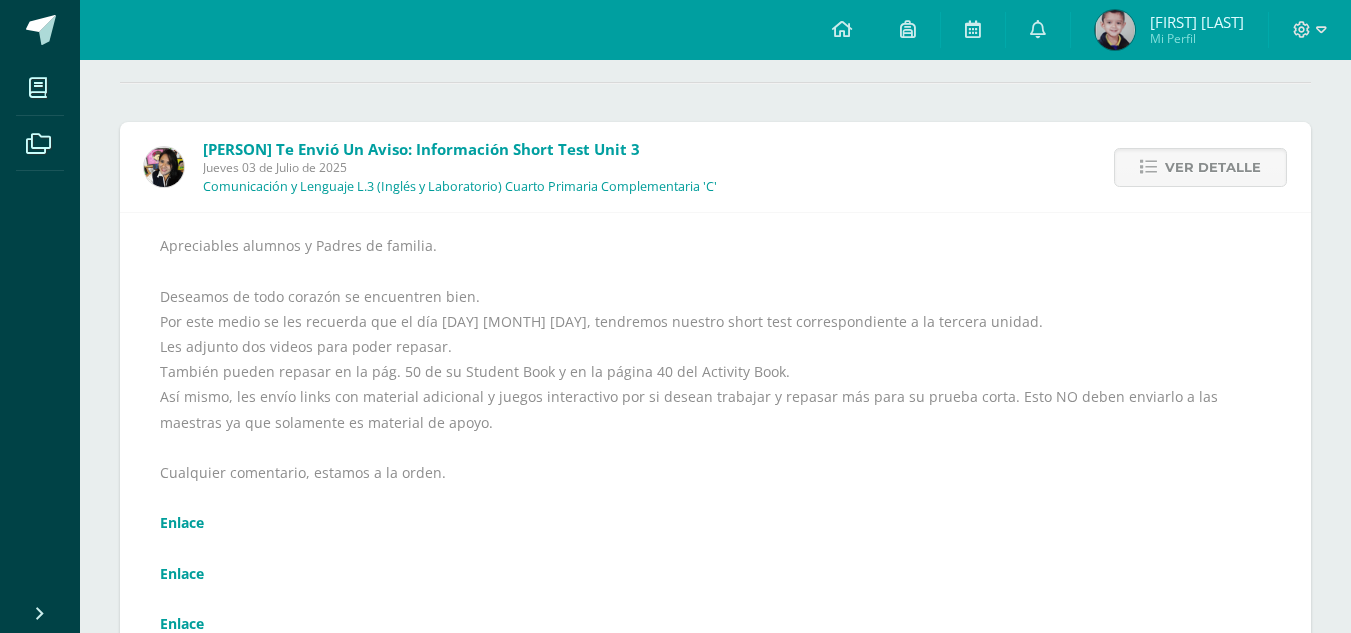 click on "Ver detalle" at bounding box center (1213, 167) 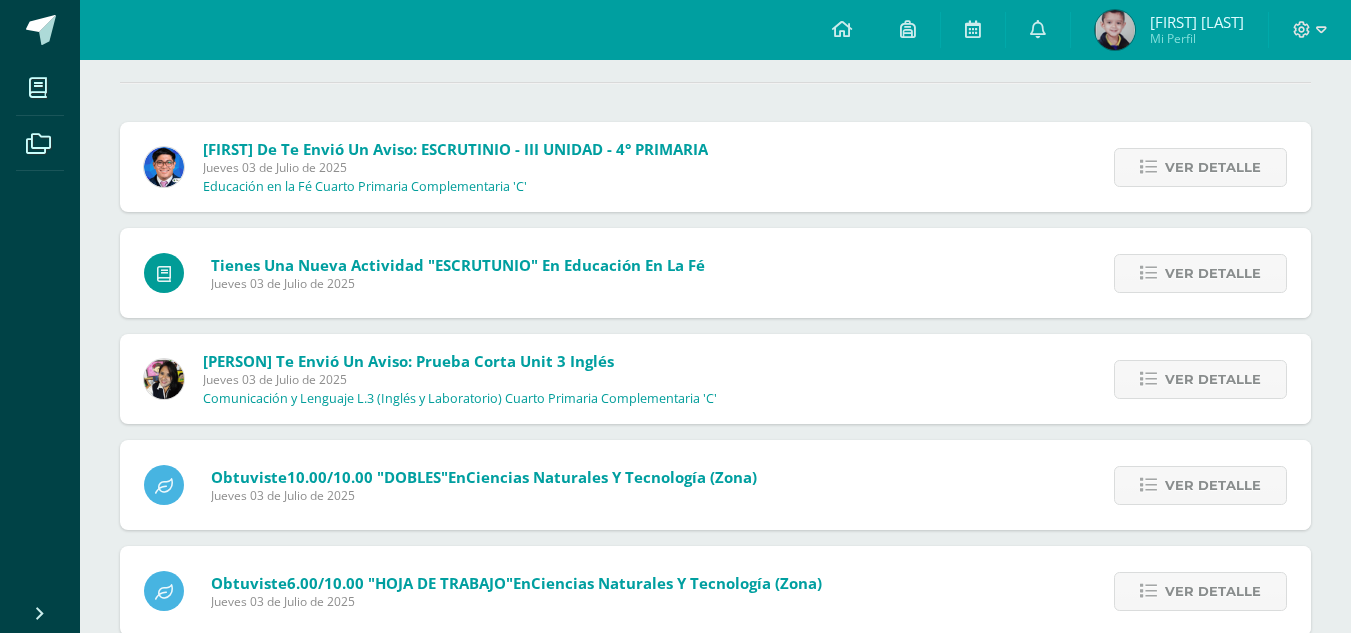 click on "Ver detalle" at bounding box center [1213, 167] 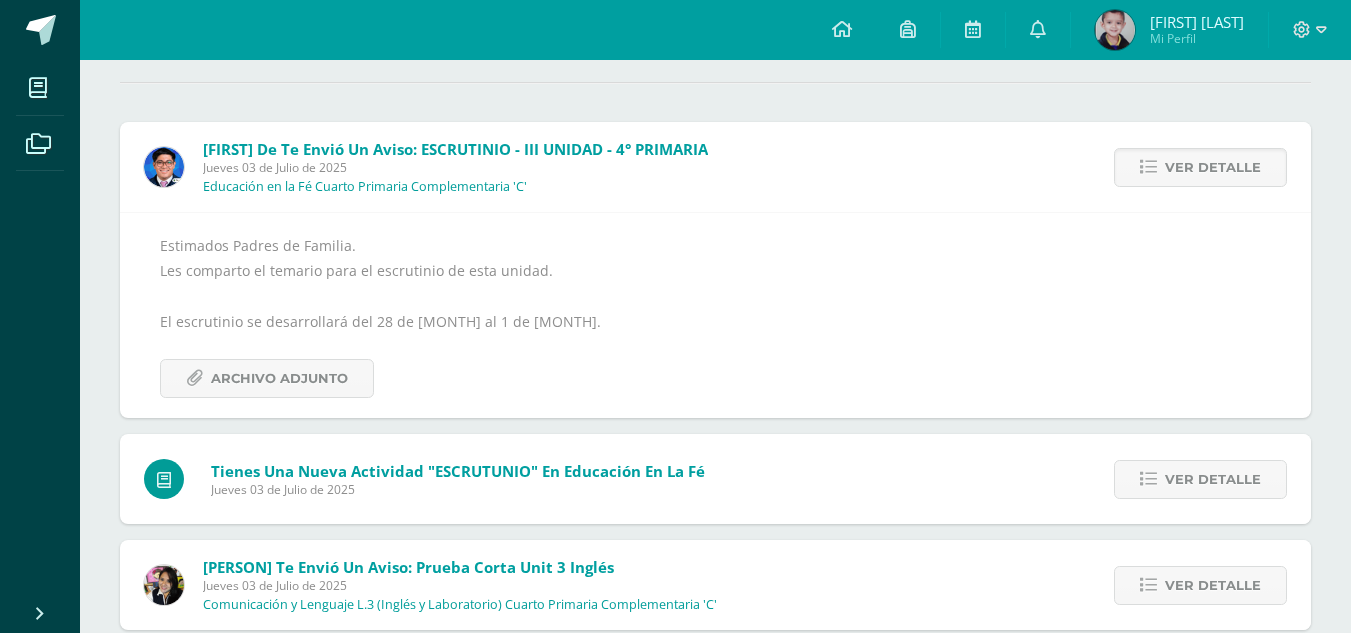 click on "Ver detalle" at bounding box center [1213, 167] 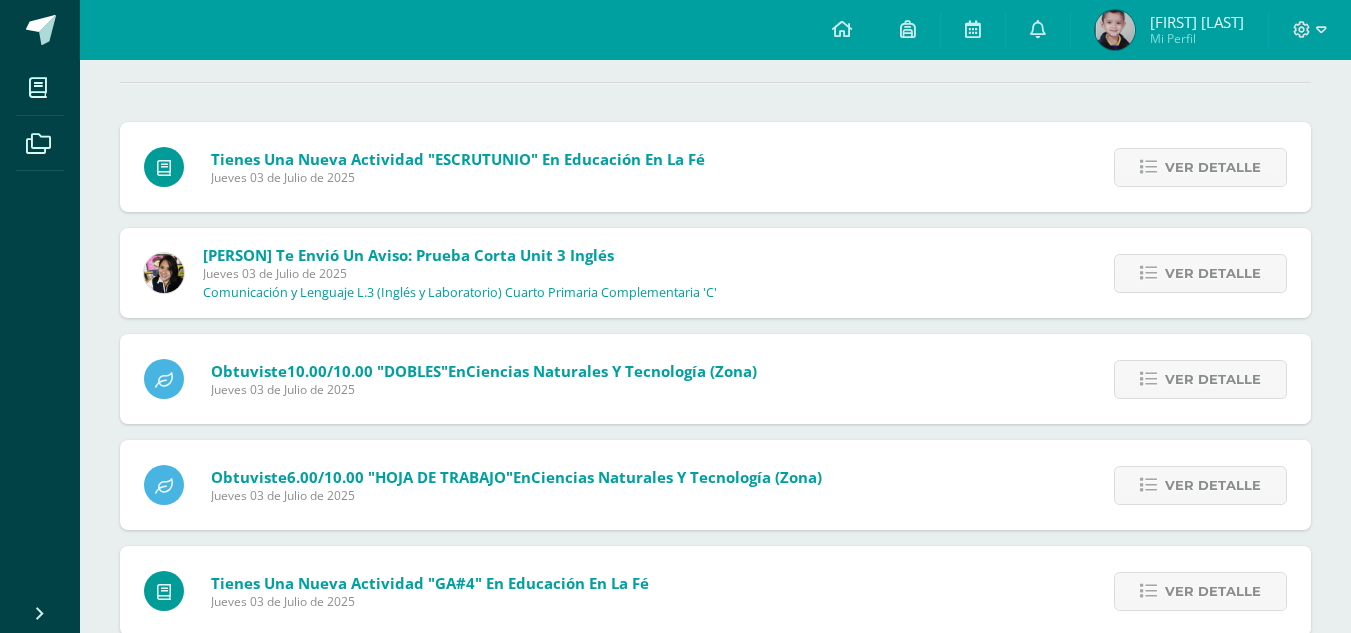 click on "Ver detalle" at bounding box center [1213, 167] 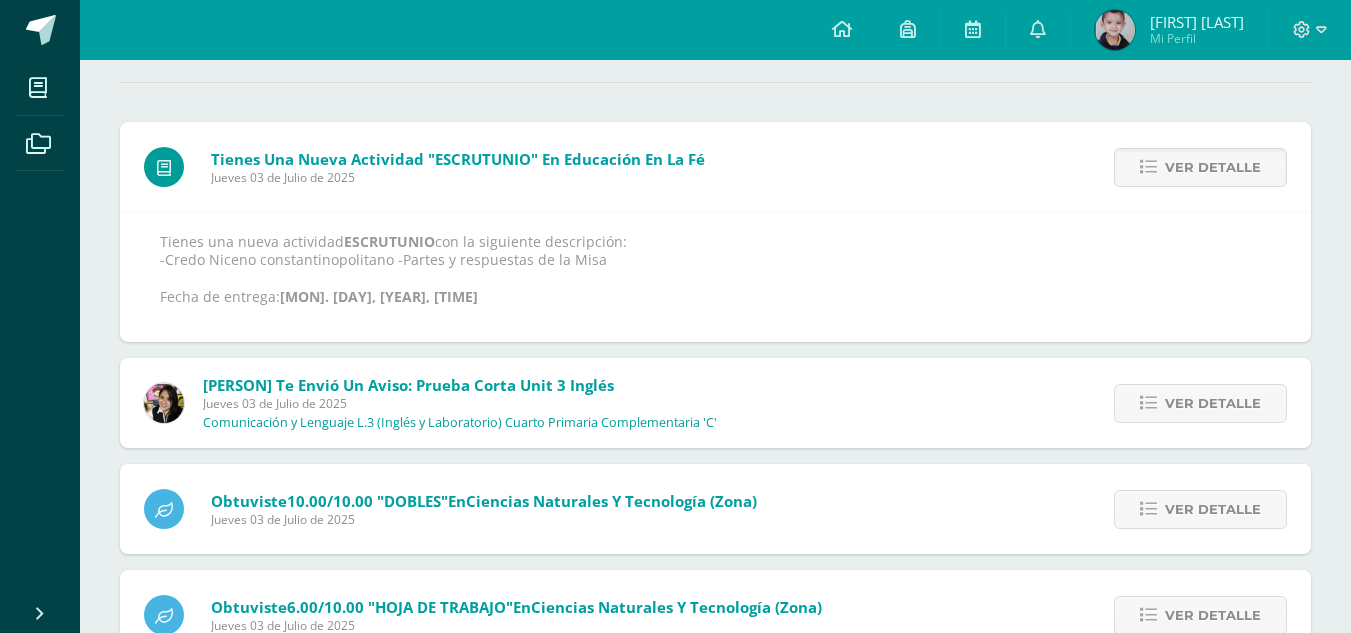 click on "Ver detalle" at bounding box center [1213, 167] 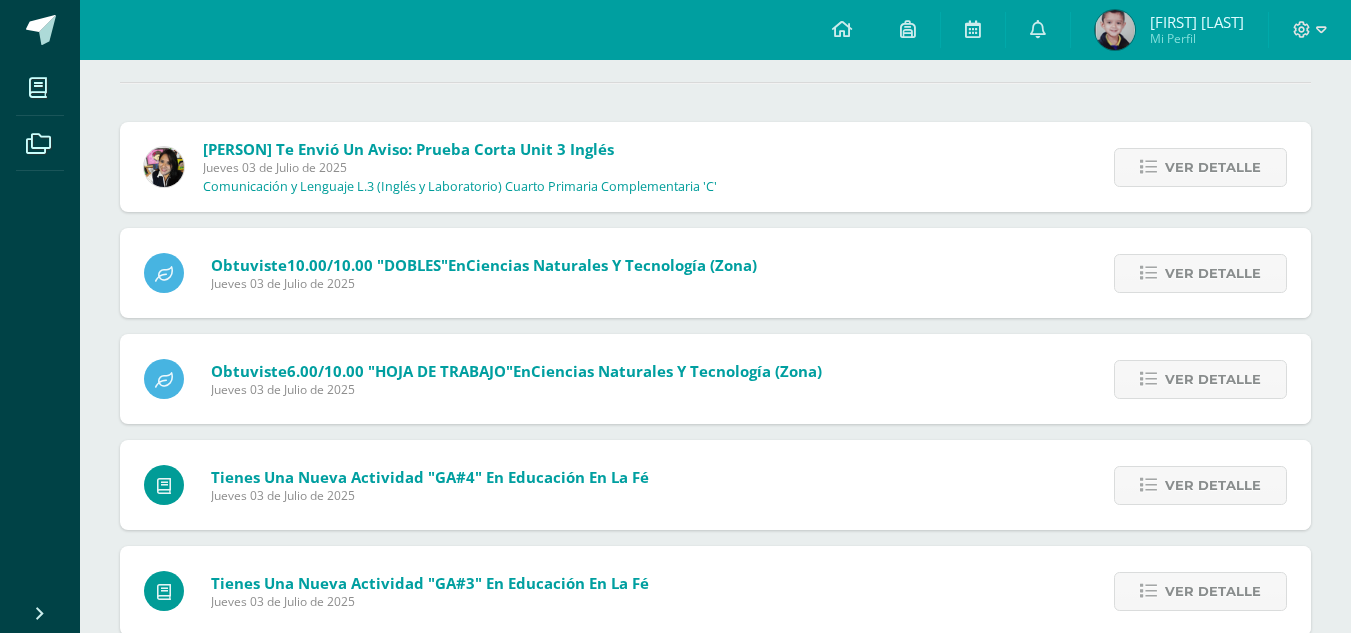 click on "Ver detalle" at bounding box center (1213, 167) 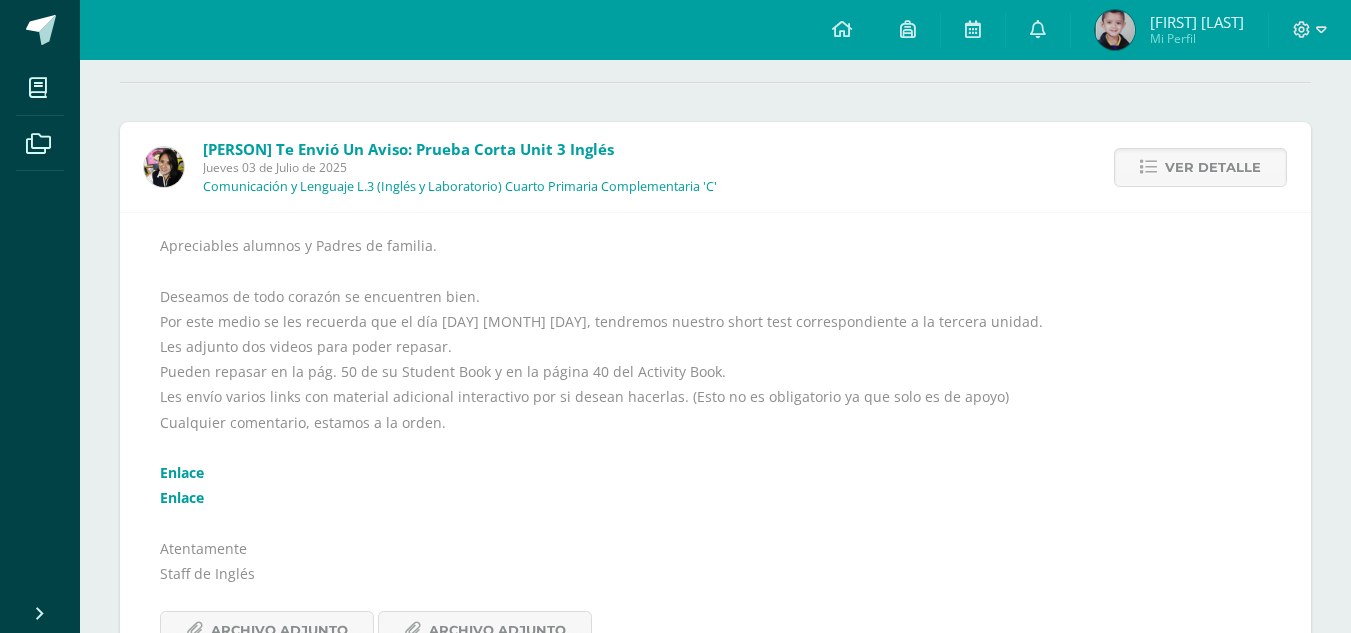 click on "Ver detalle" at bounding box center [1213, 167] 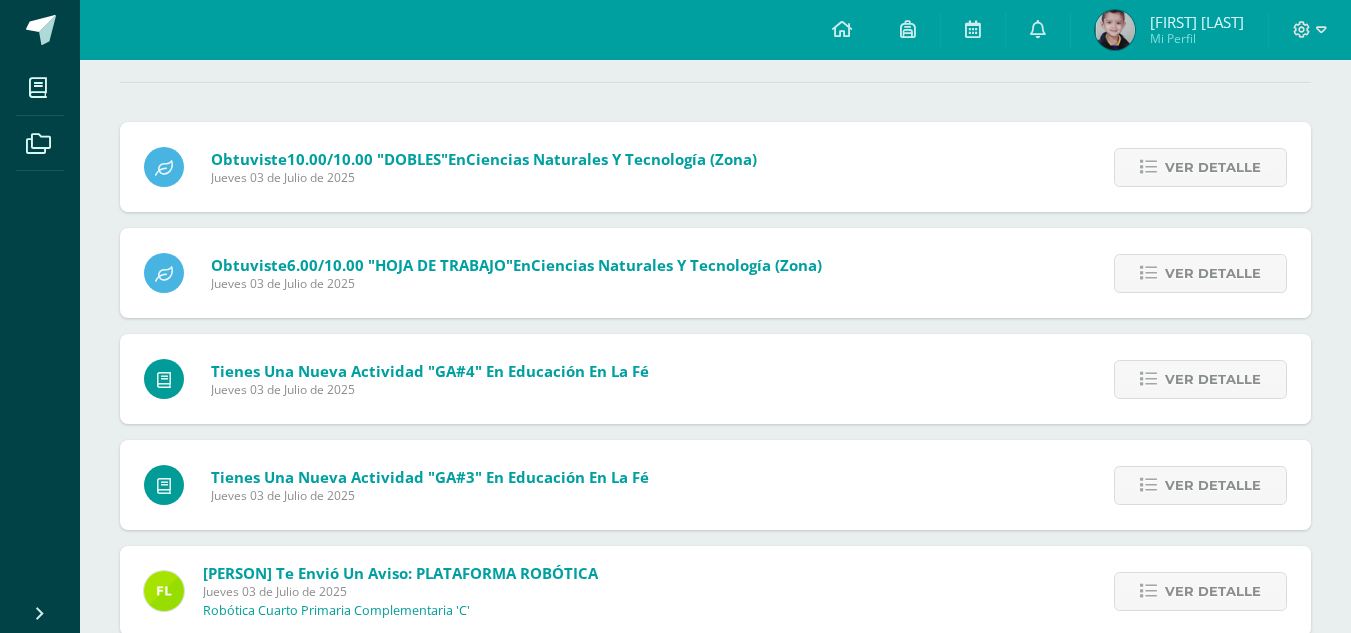 click on "Ver detalle" at bounding box center (1213, 167) 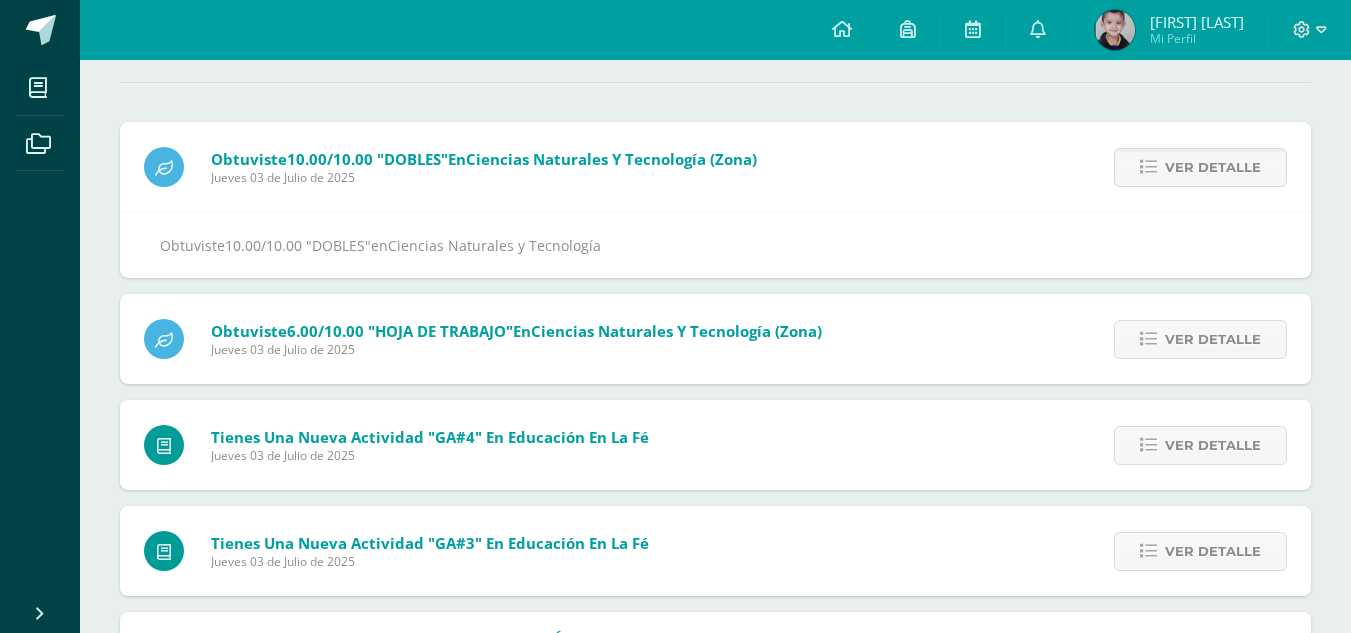 click on "Ver detalle" at bounding box center [1213, 167] 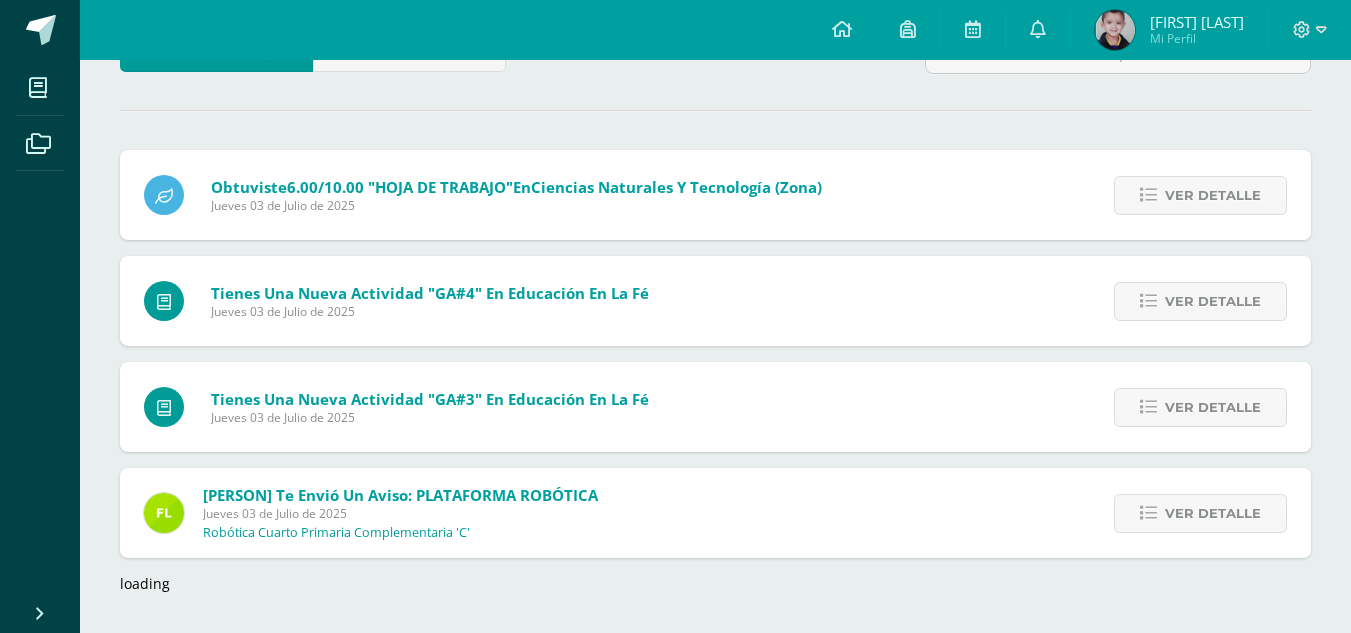click on "Ver detalle" at bounding box center (1200, 195) 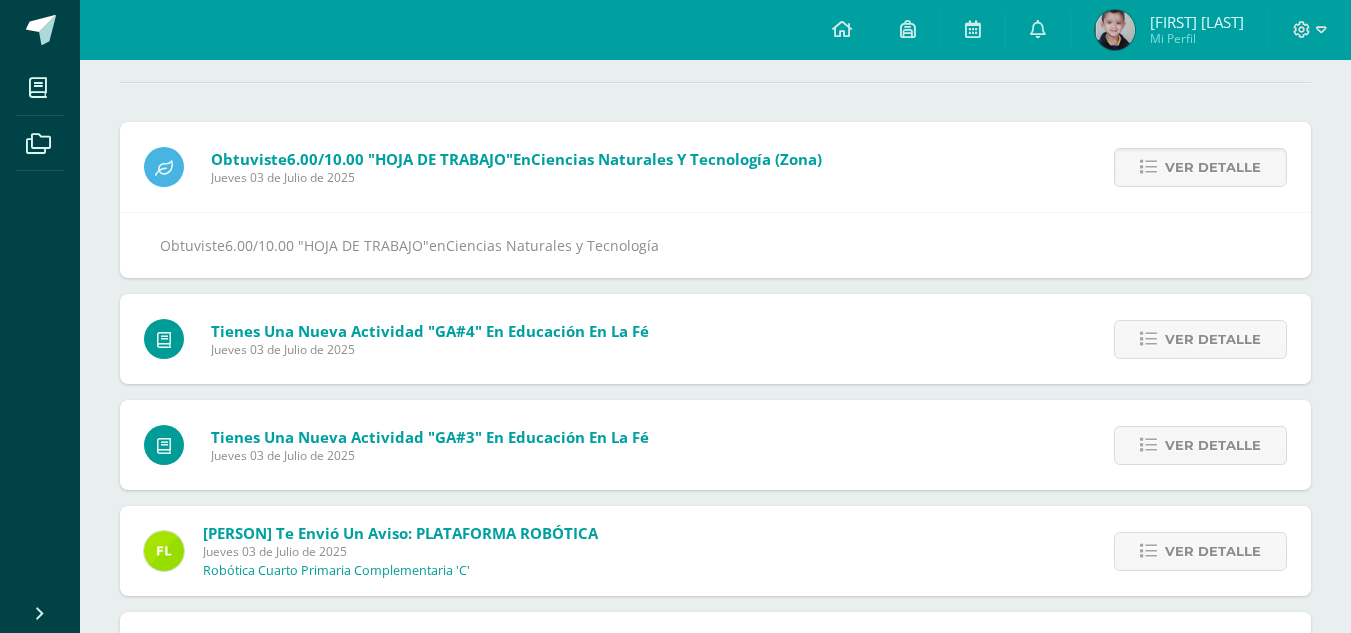 click on "Ver detalle" at bounding box center (1213, 167) 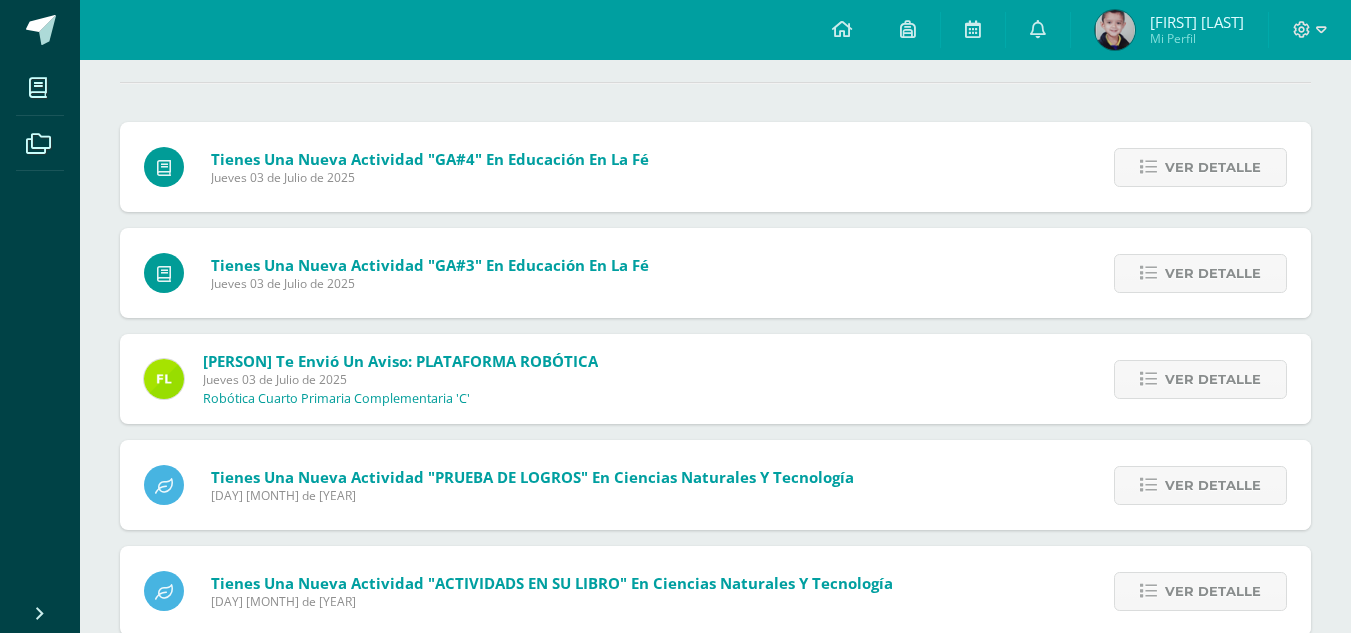 click on "Ver detalle" at bounding box center [1213, 167] 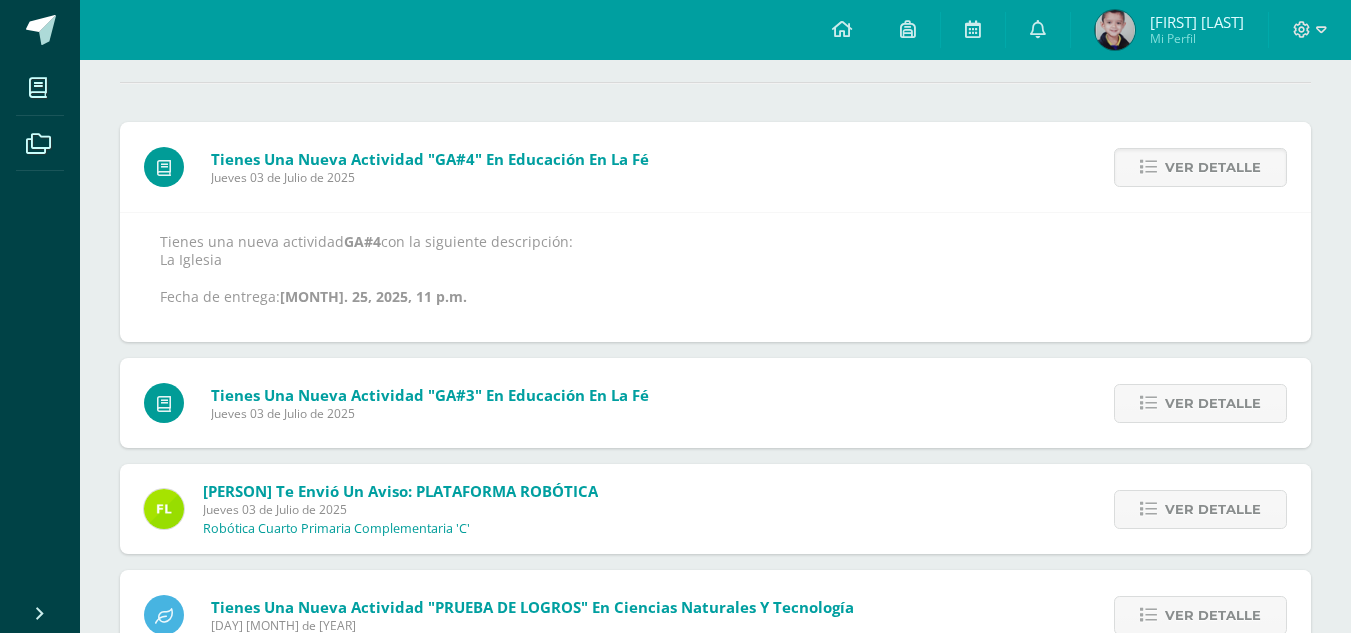 click on "Ver detalle" at bounding box center [1213, 167] 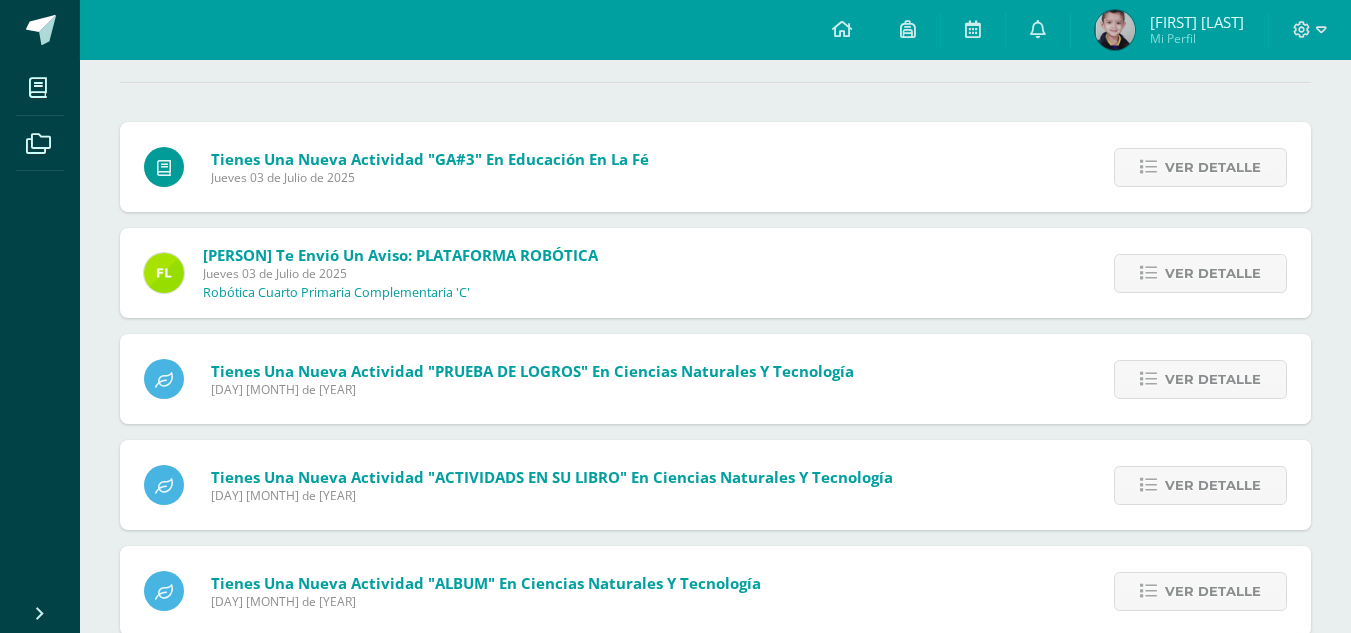 click on "Ver detalle" at bounding box center (1213, 167) 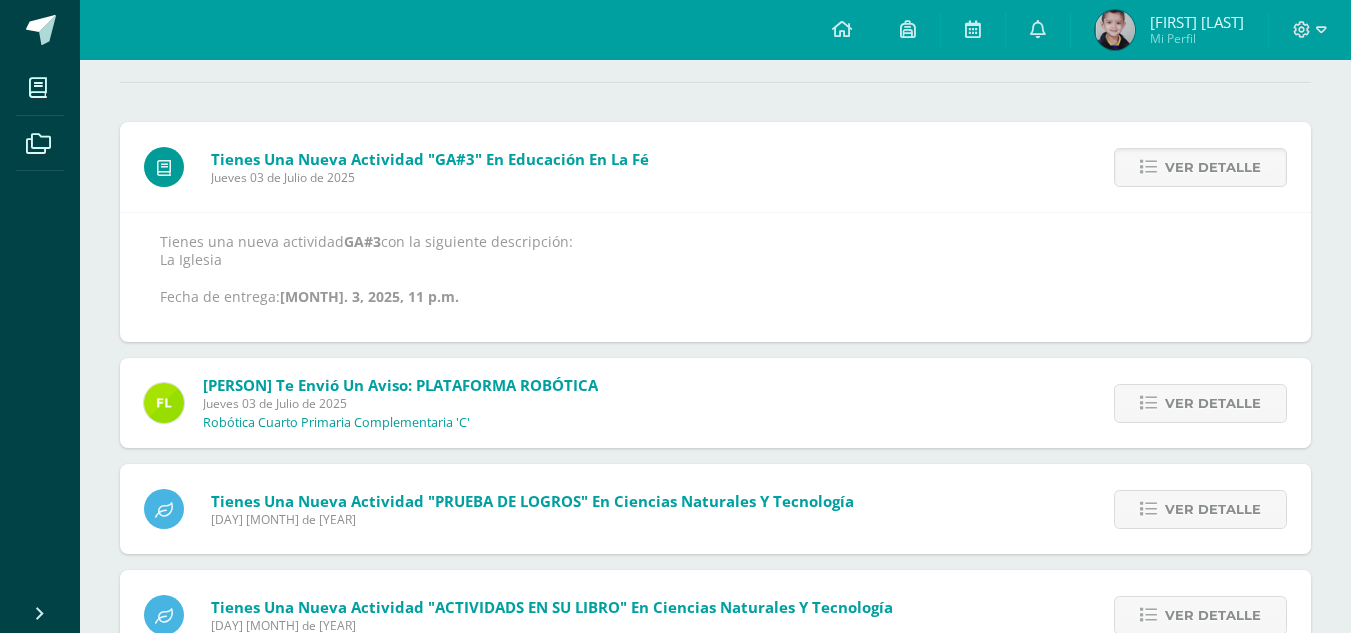 click on "Ver detalle" at bounding box center [1213, 167] 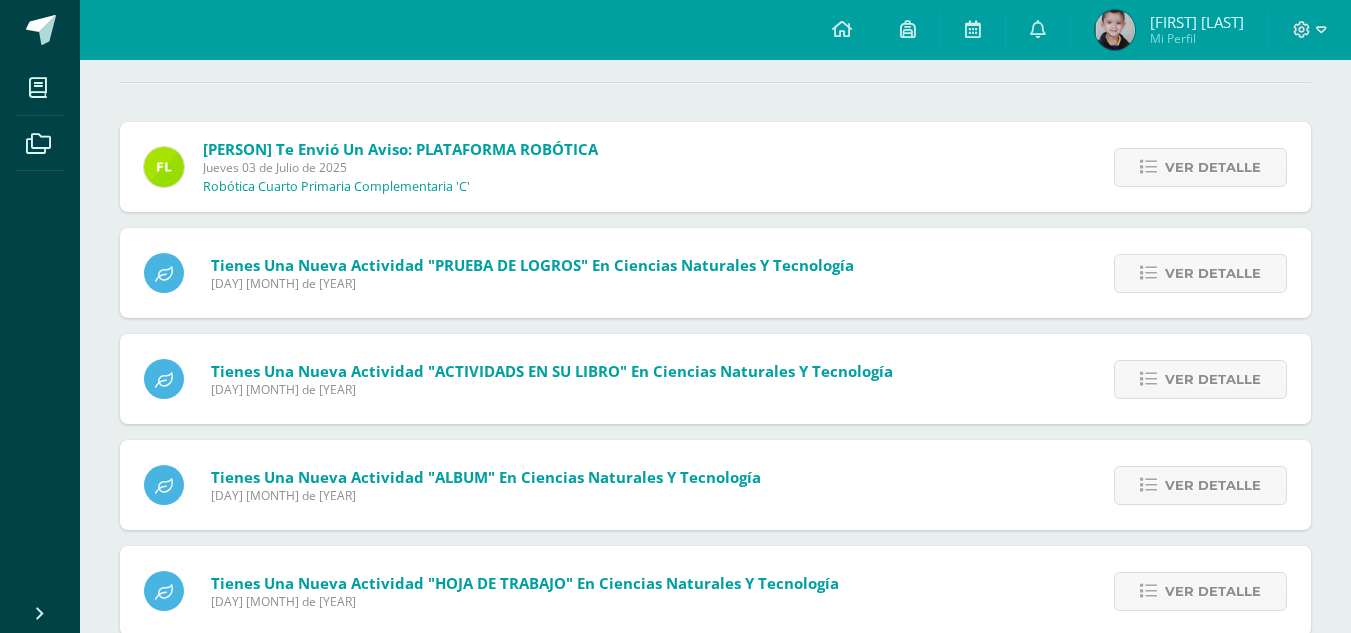click on "Ver detalle" at bounding box center (1213, 167) 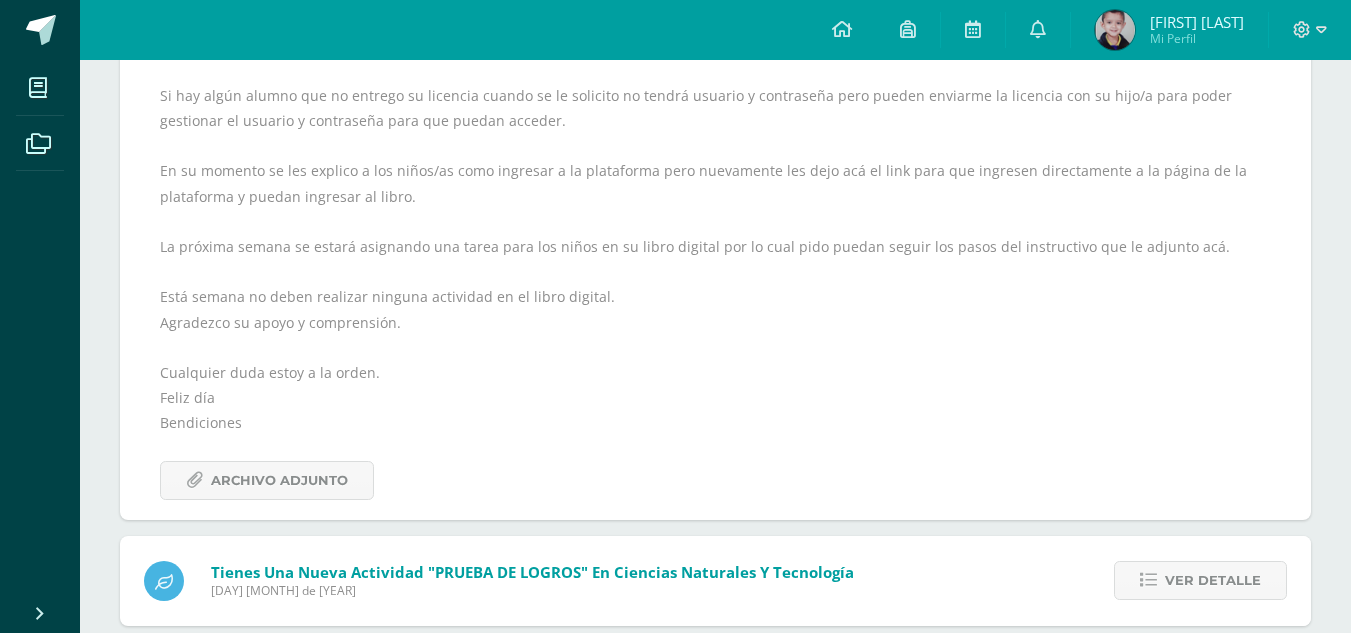 scroll, scrollTop: 542, scrollLeft: 0, axis: vertical 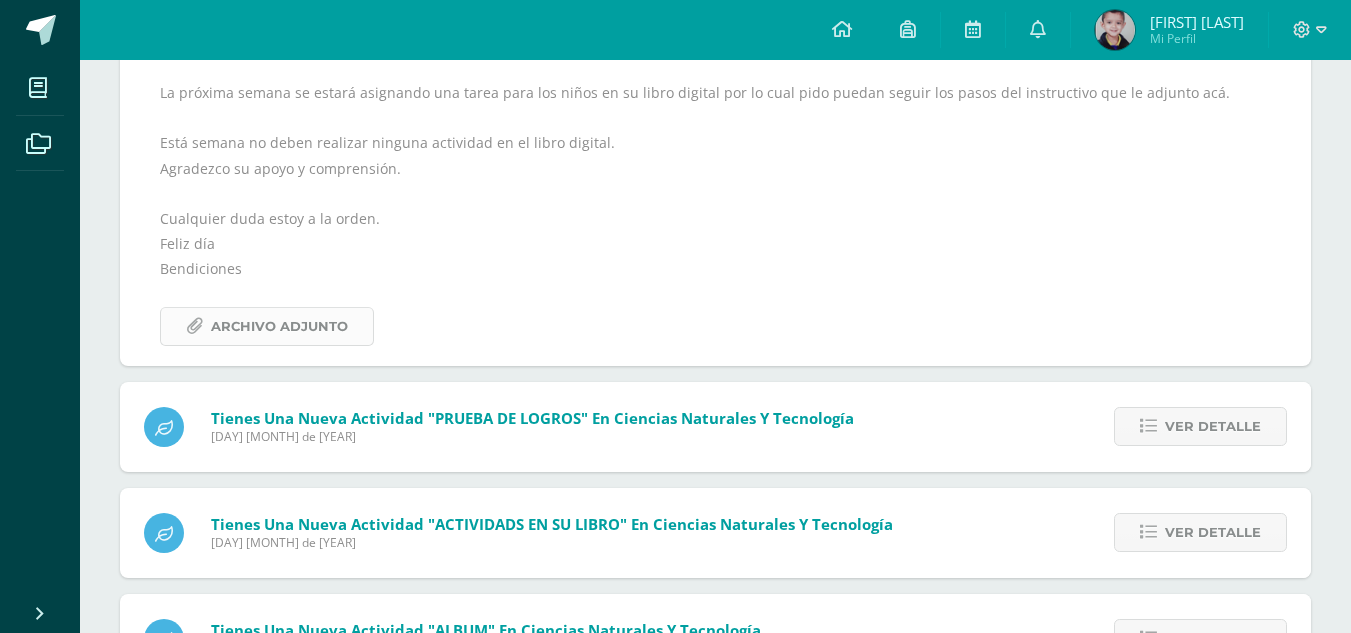 click on "Archivo Adjunto" at bounding box center [279, 326] 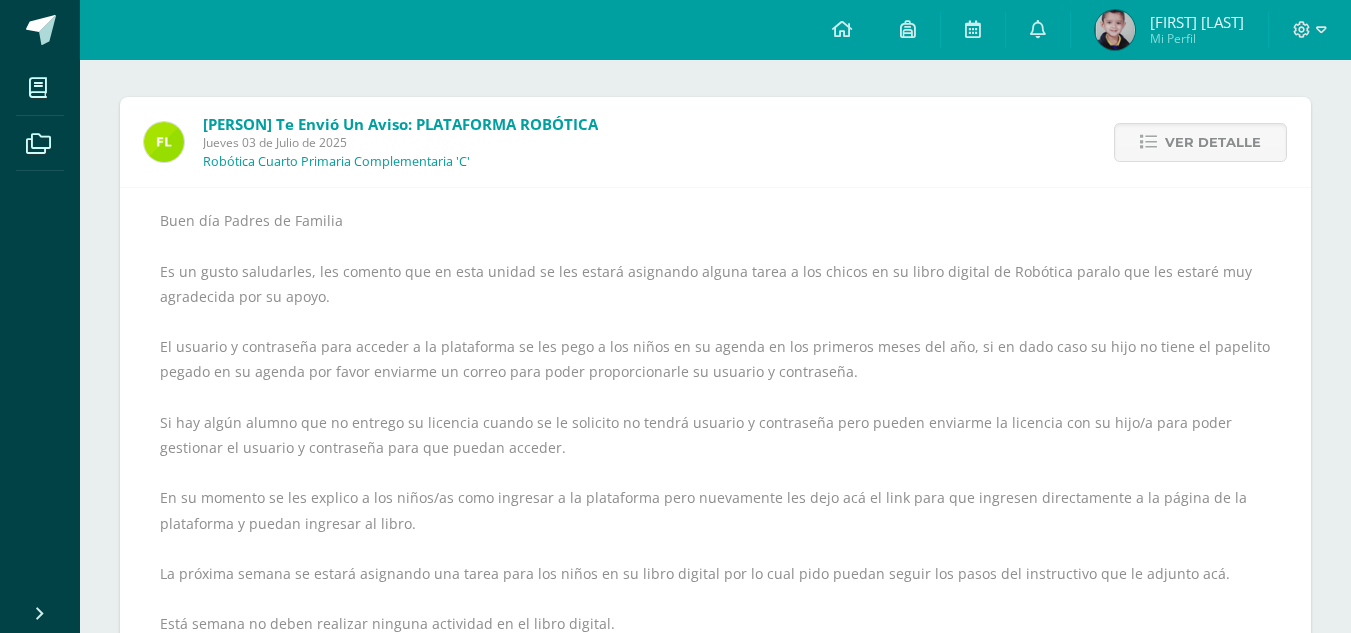 scroll, scrollTop: 208, scrollLeft: 0, axis: vertical 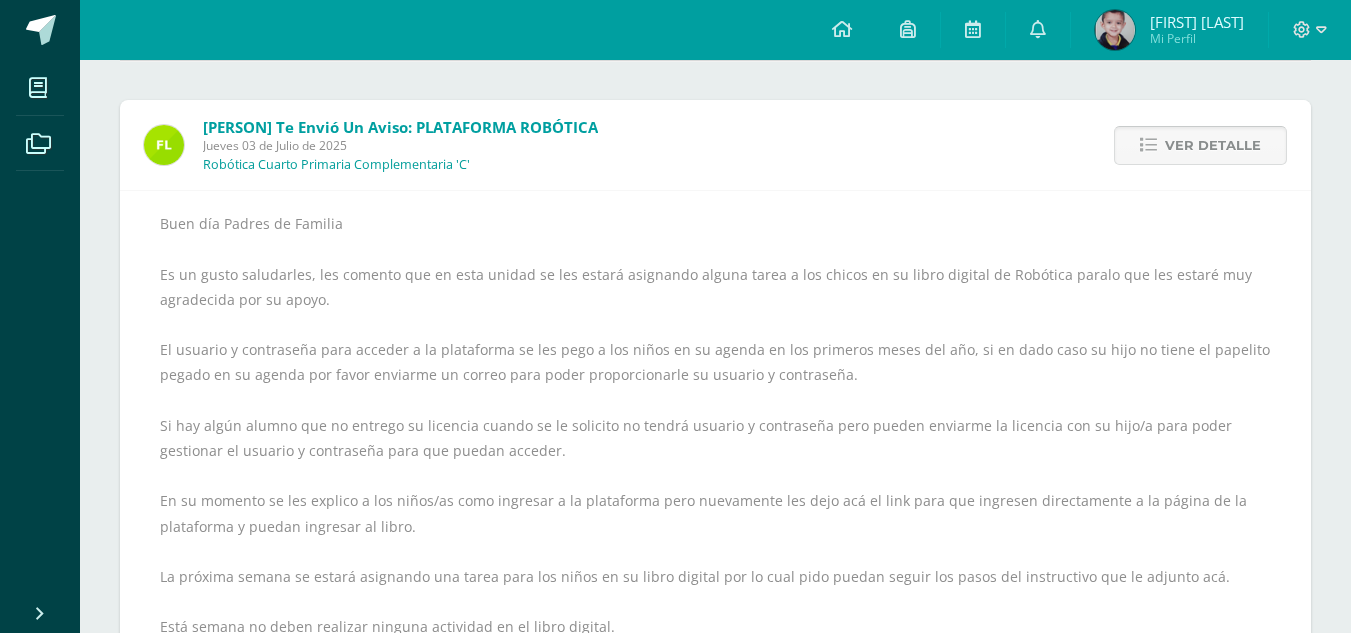 click on "Ver detalle" at bounding box center (1213, 145) 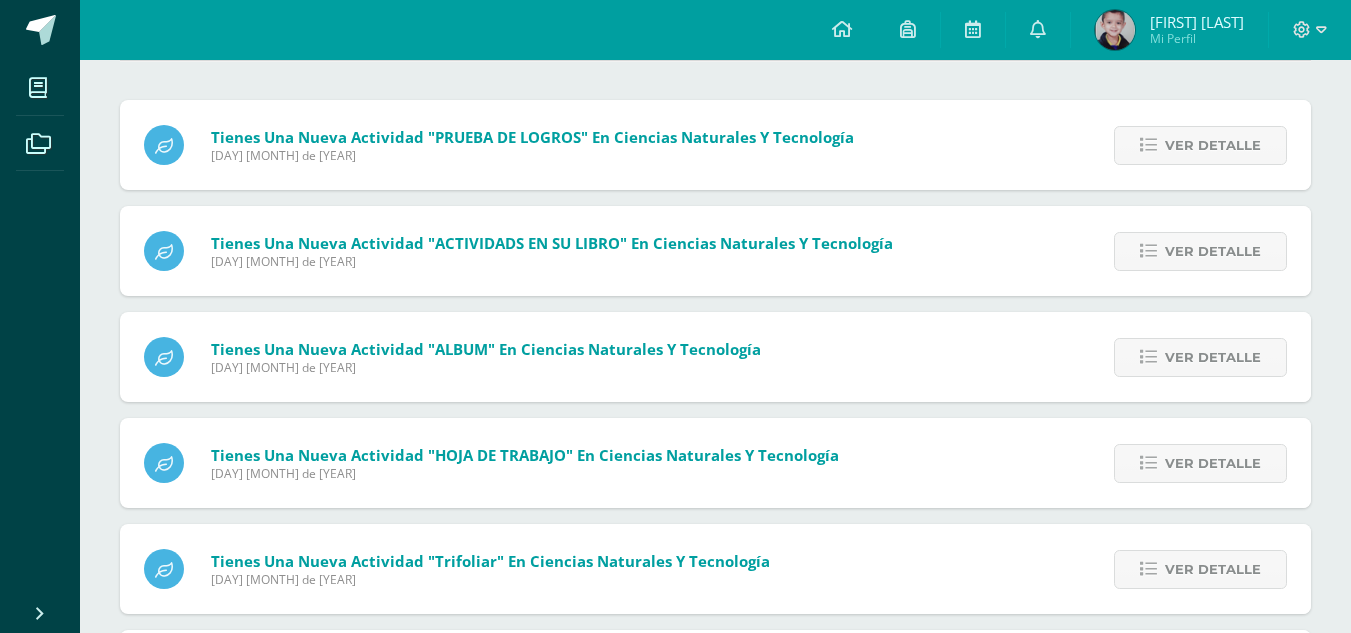 click on "Ver detalle" at bounding box center [1213, 145] 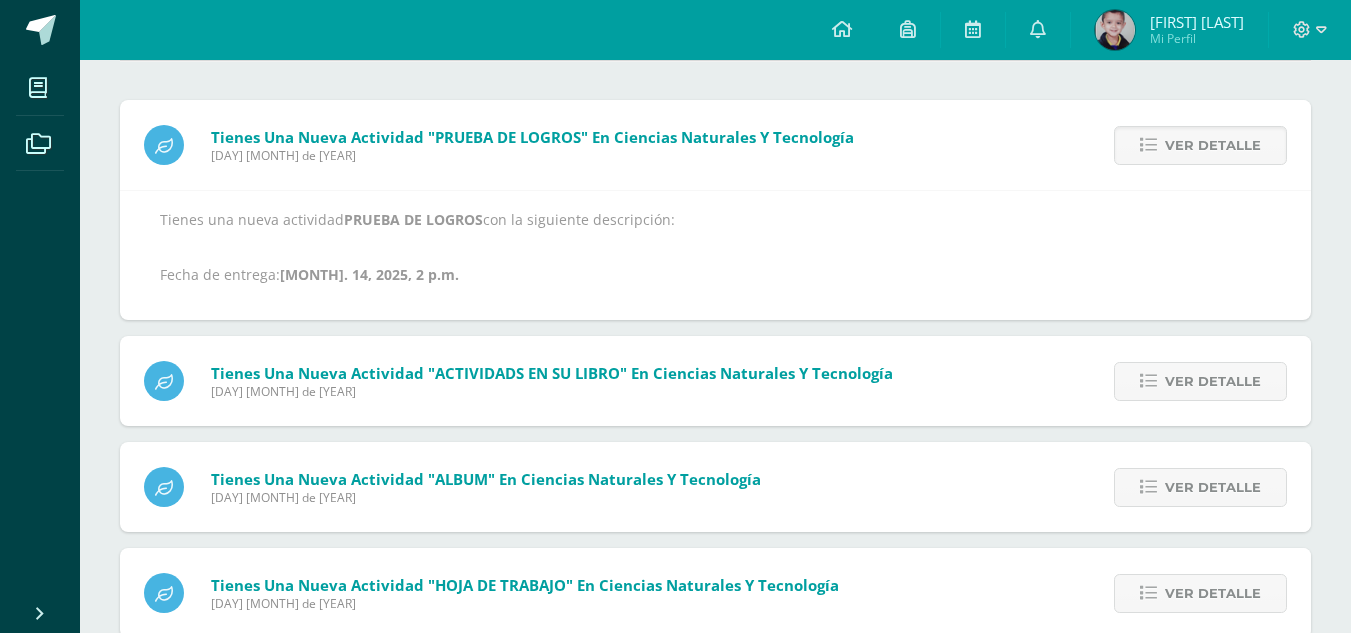 click on "Ver detalle" at bounding box center (1213, 145) 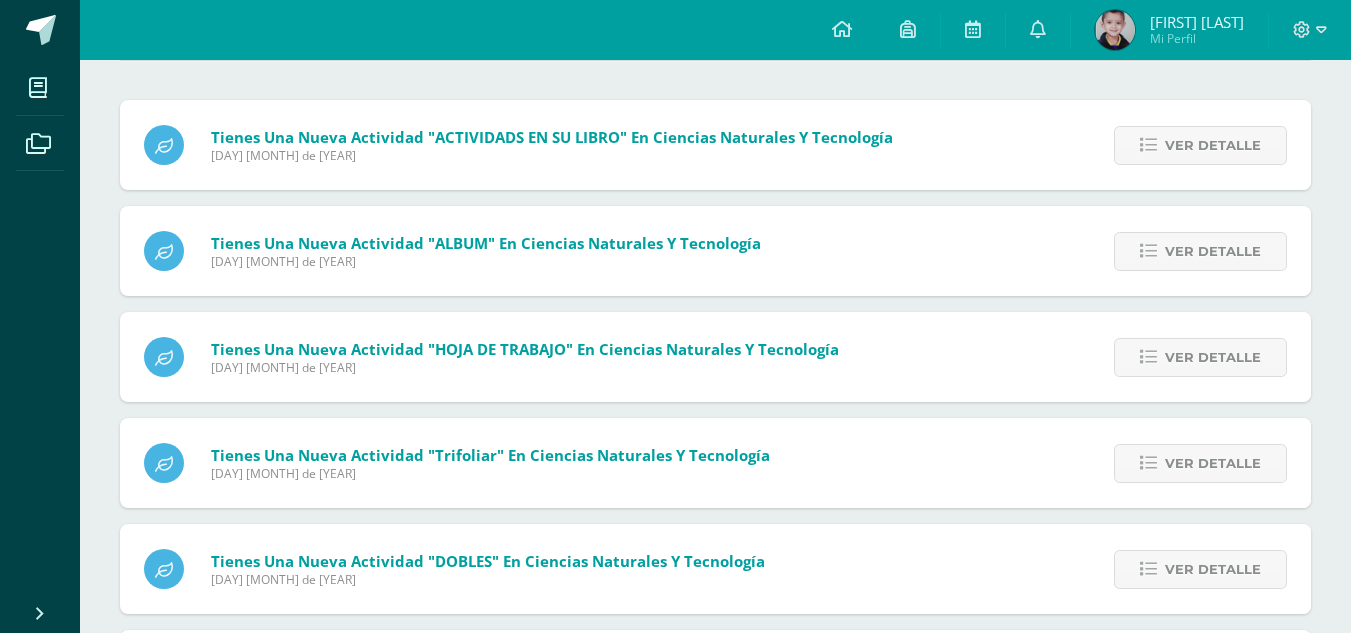 click on "Ver detalle" at bounding box center [0, 0] 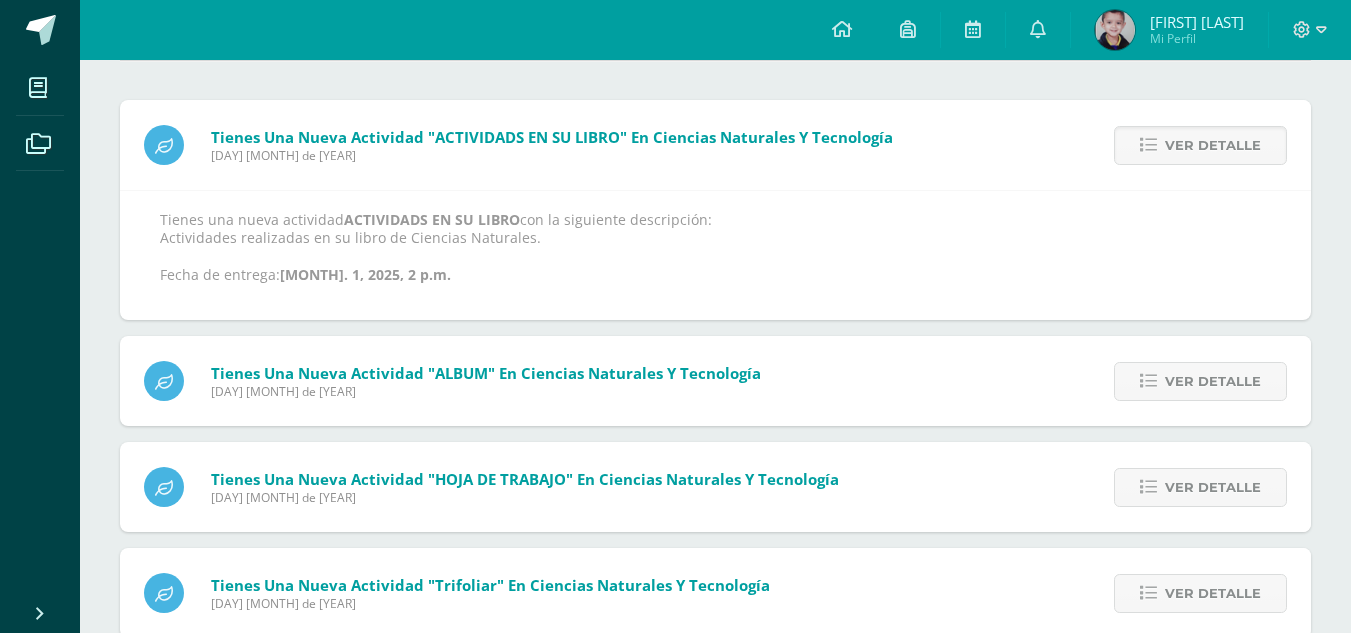click on "Ver detalle" at bounding box center (1213, 145) 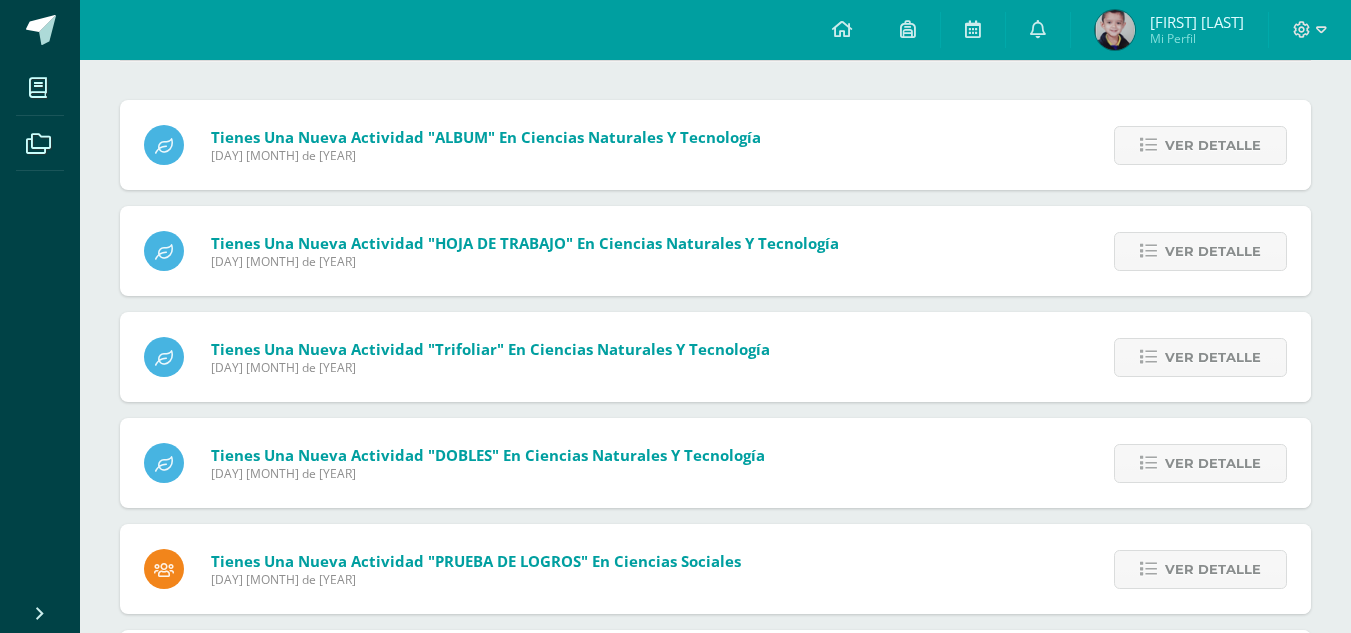click on "Ver detalle" at bounding box center [1213, 145] 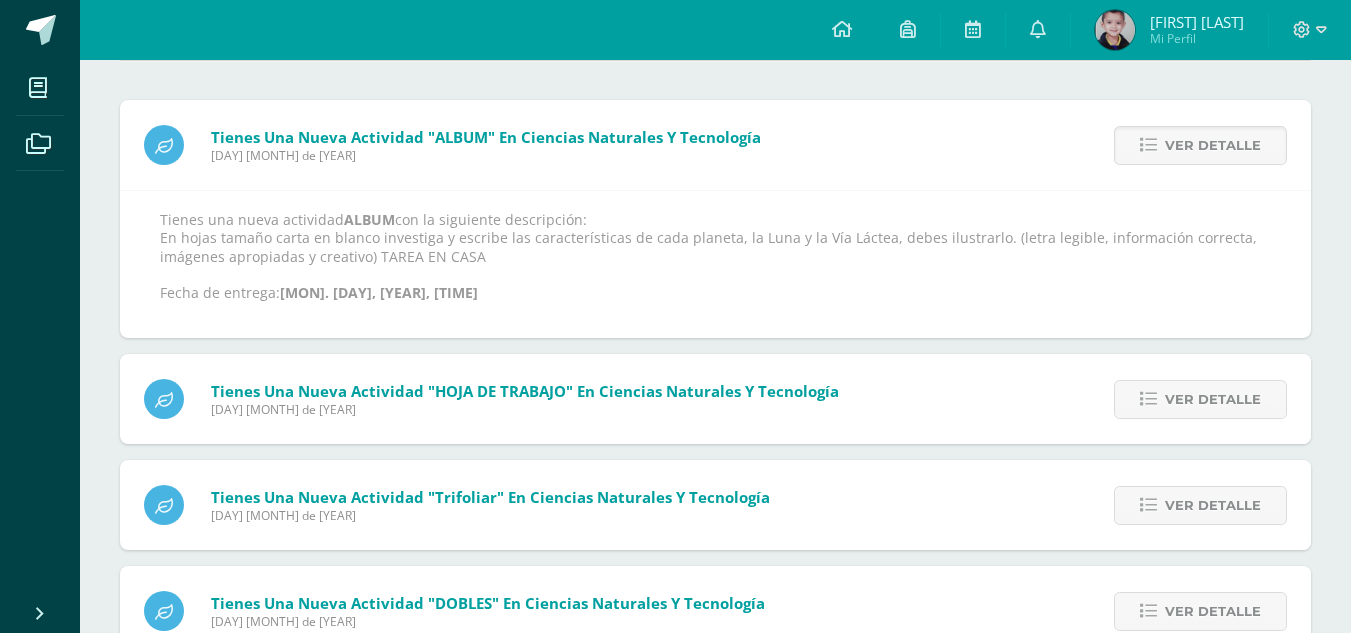click on "Ver detalle" at bounding box center (1213, 145) 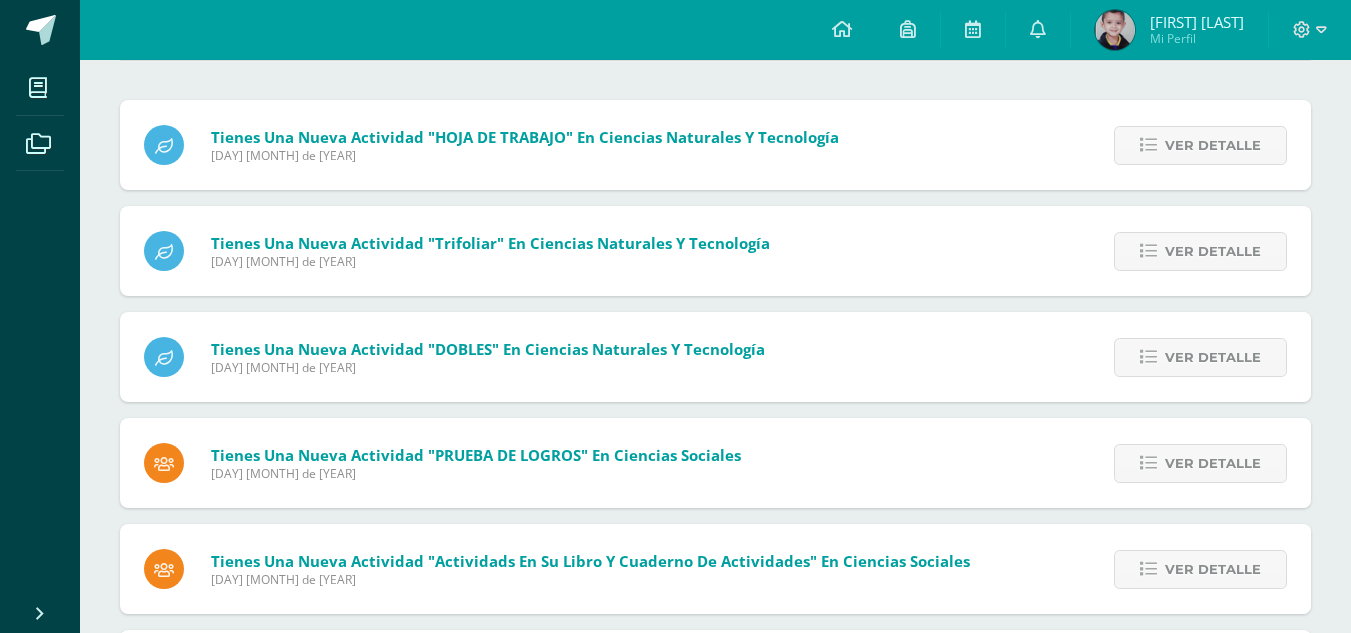 click on "Ver detalle" at bounding box center [1213, 145] 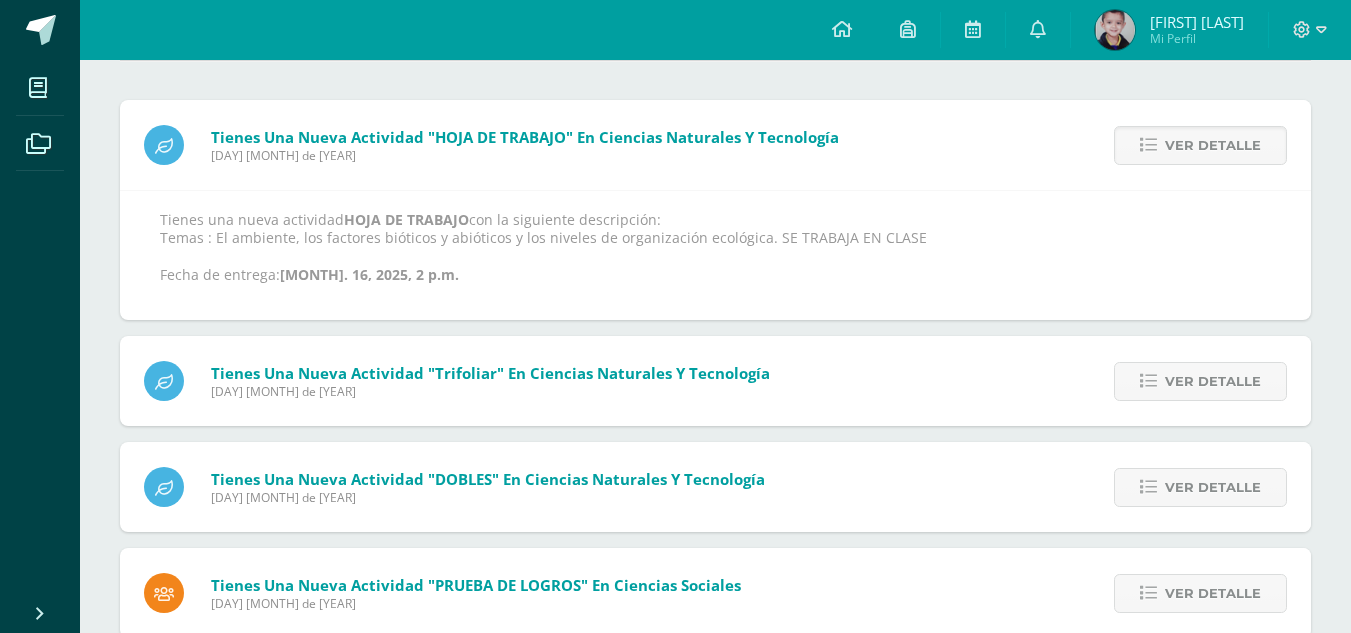click on "Ver detalle" at bounding box center (1213, 145) 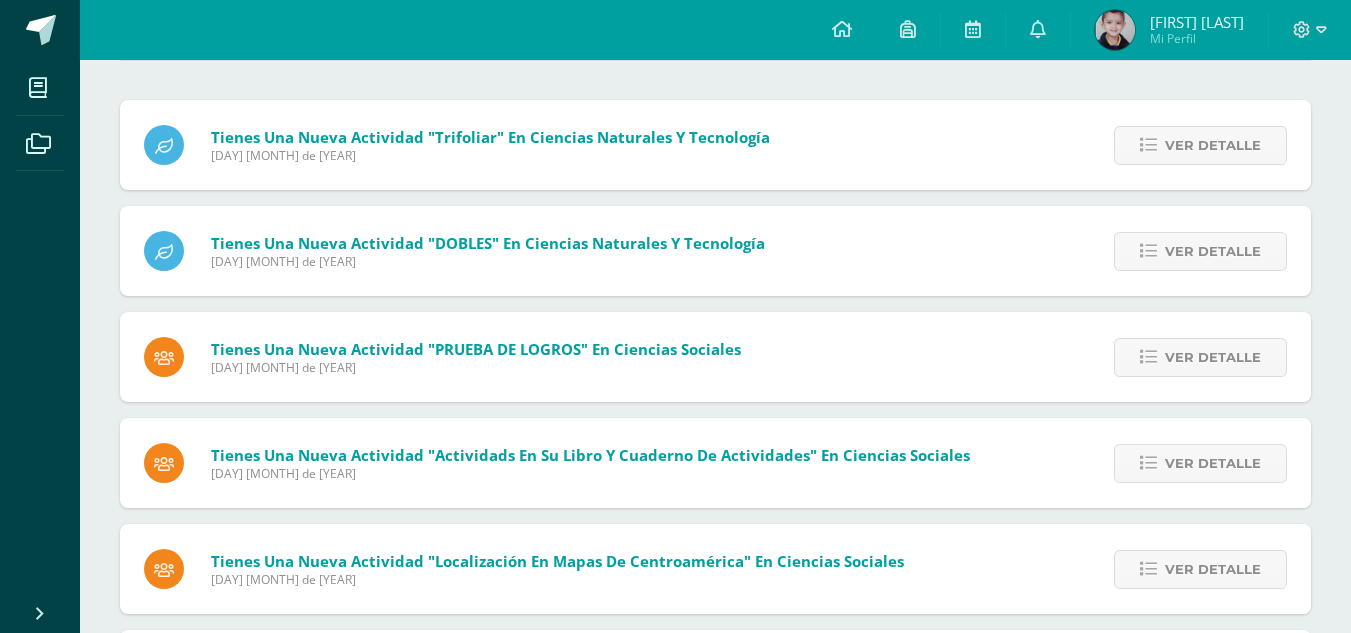 click on "Ver detalle" at bounding box center (1213, 145) 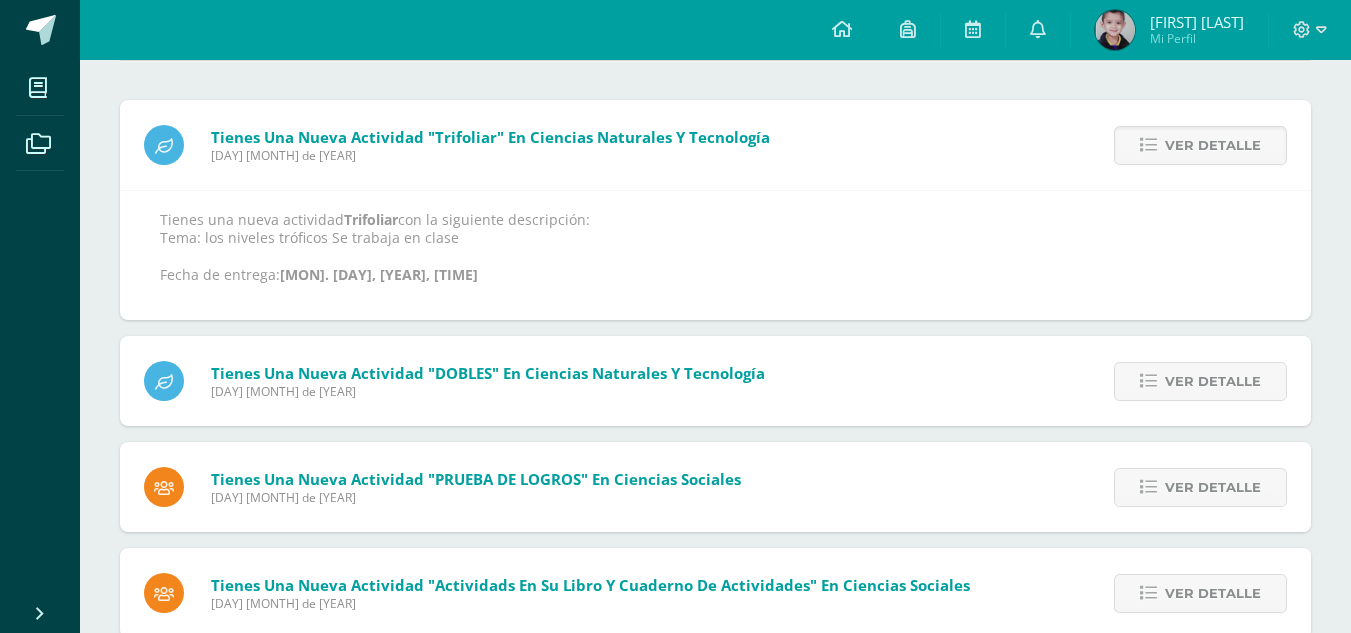 click on "Ver detalle" at bounding box center (1213, 145) 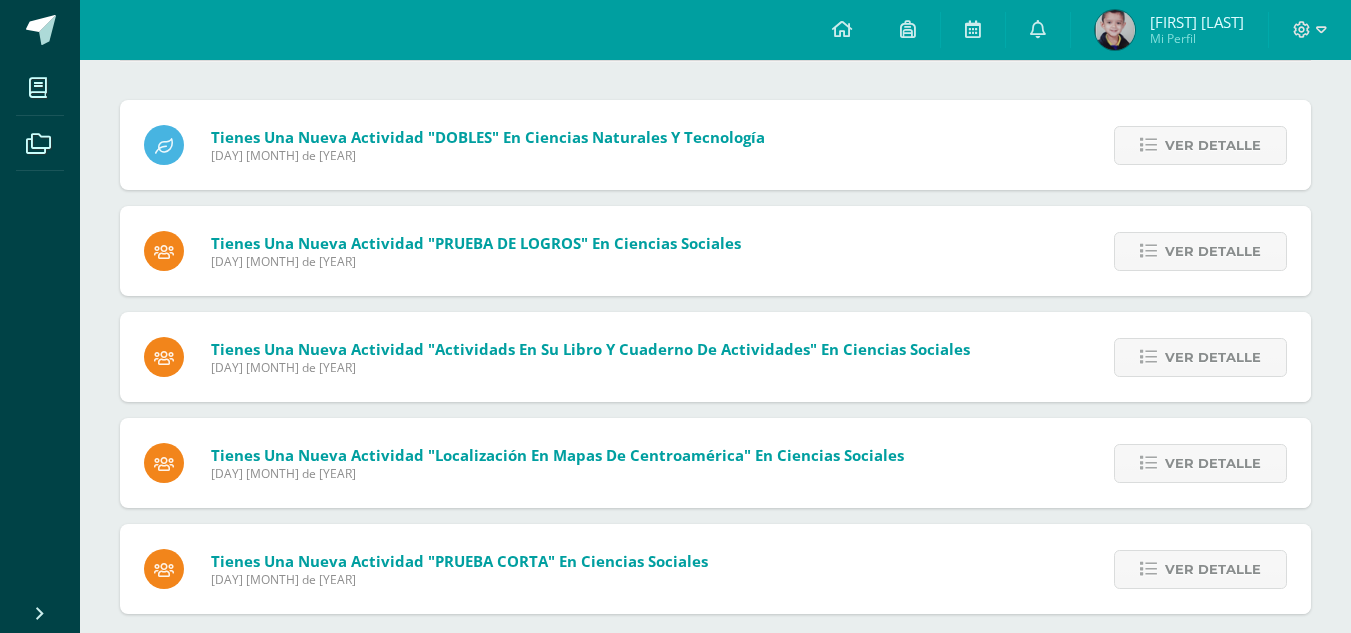 click on "Ver detalle" at bounding box center (1213, 145) 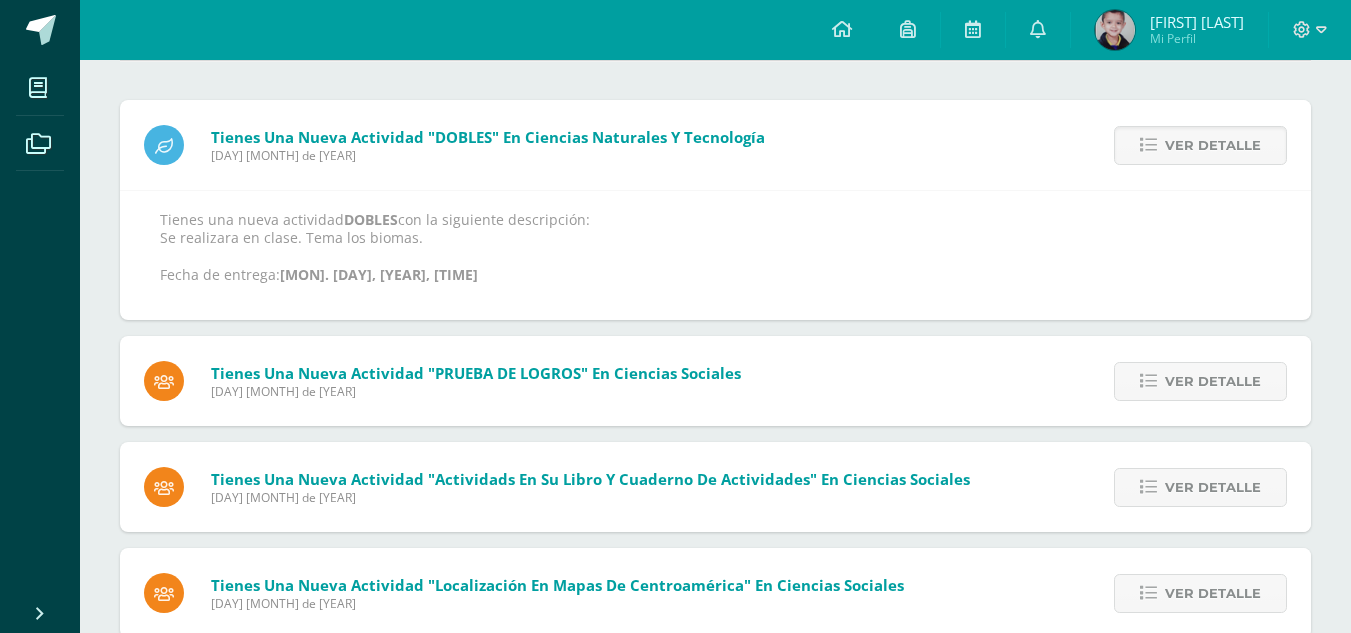 click on "Ver detalle" at bounding box center (1213, 145) 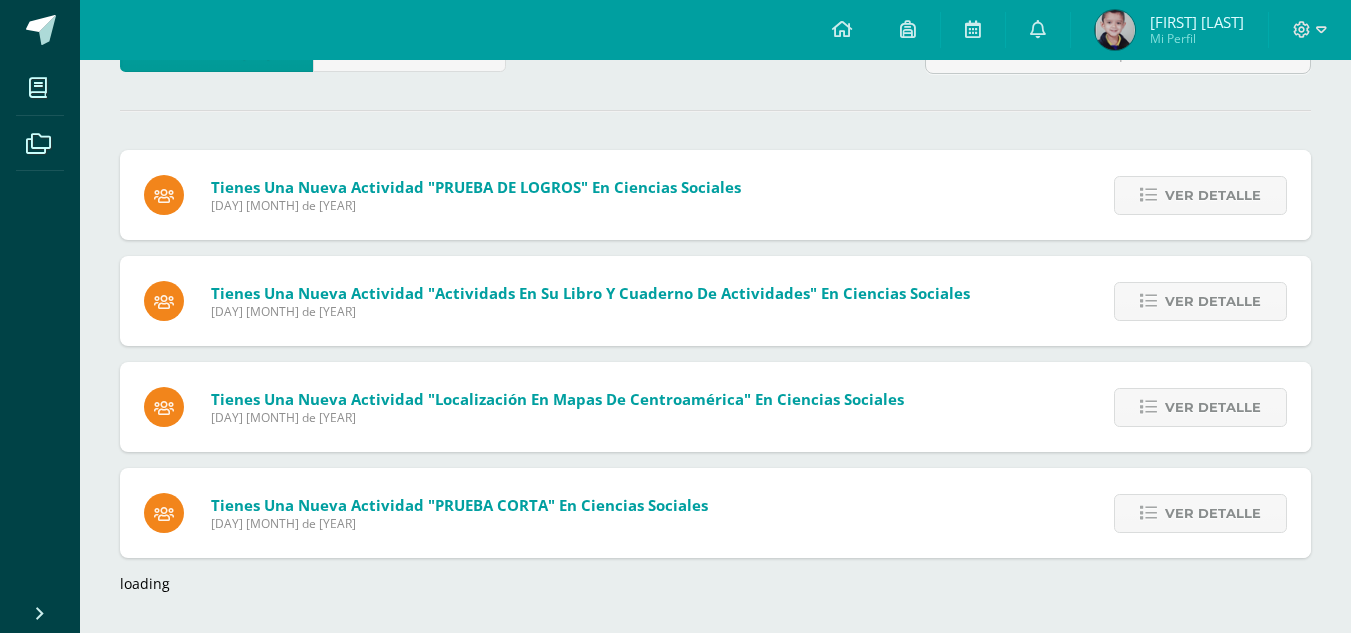 scroll, scrollTop: 208, scrollLeft: 0, axis: vertical 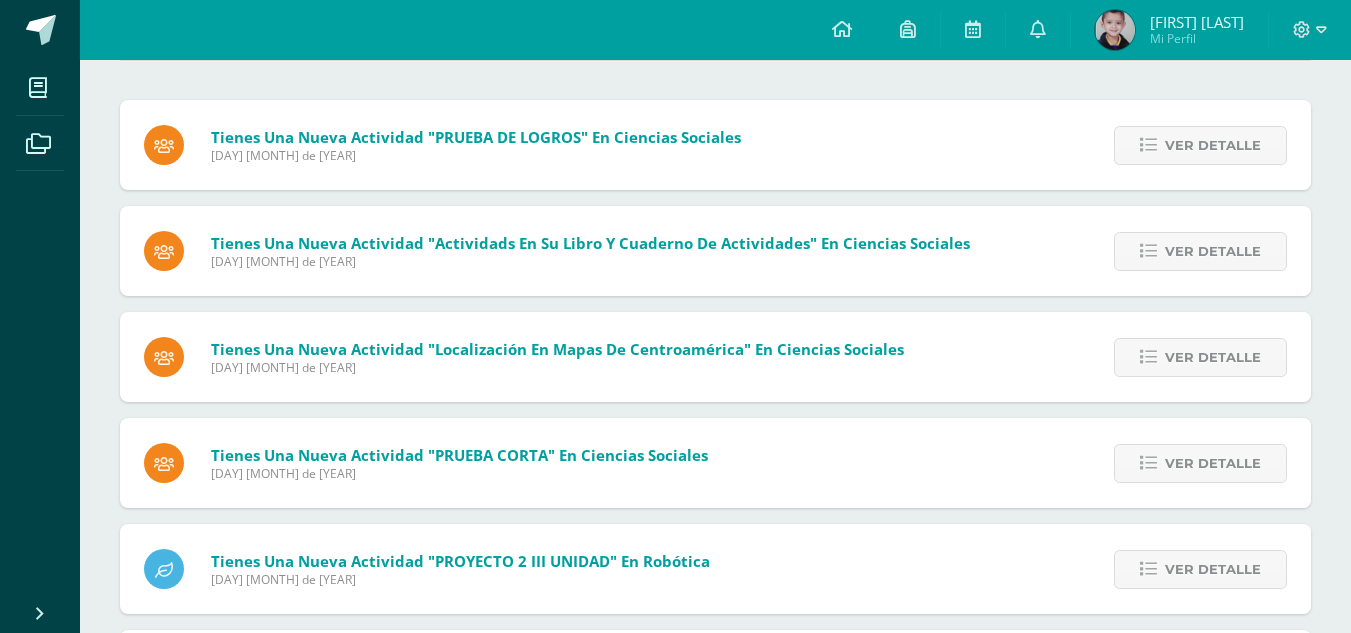 click on "Ver detalle" at bounding box center (1213, 145) 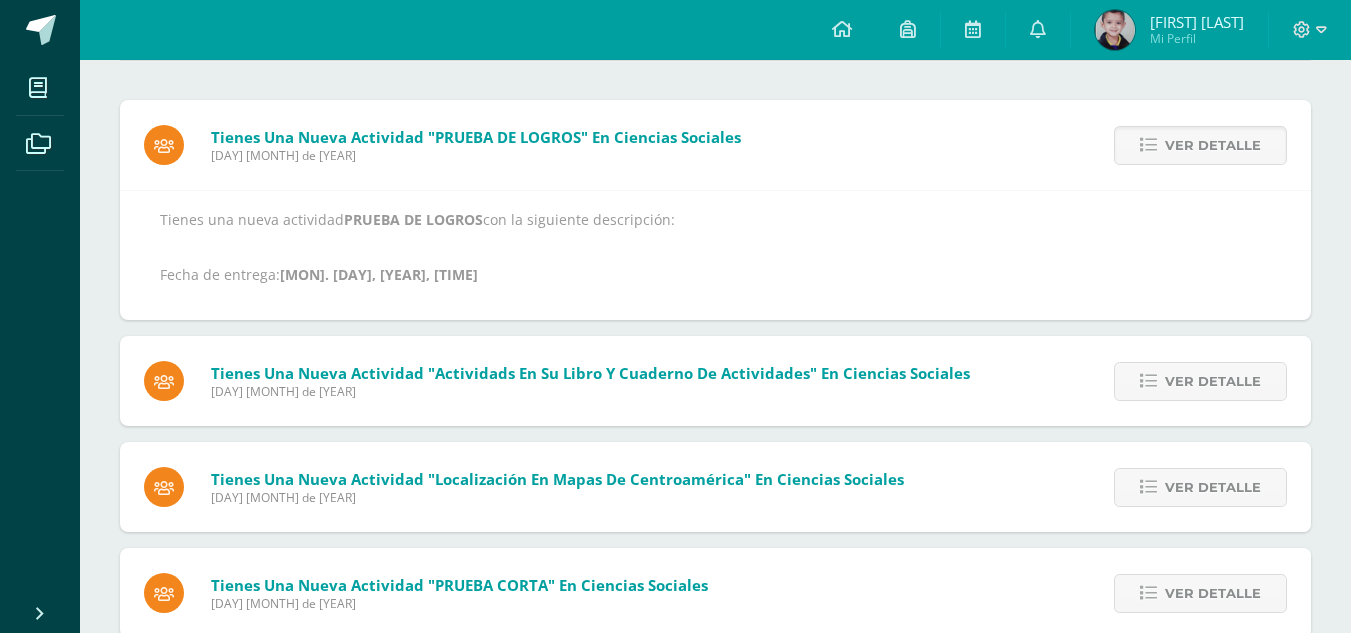 click on "Ver detalle" at bounding box center [1213, 145] 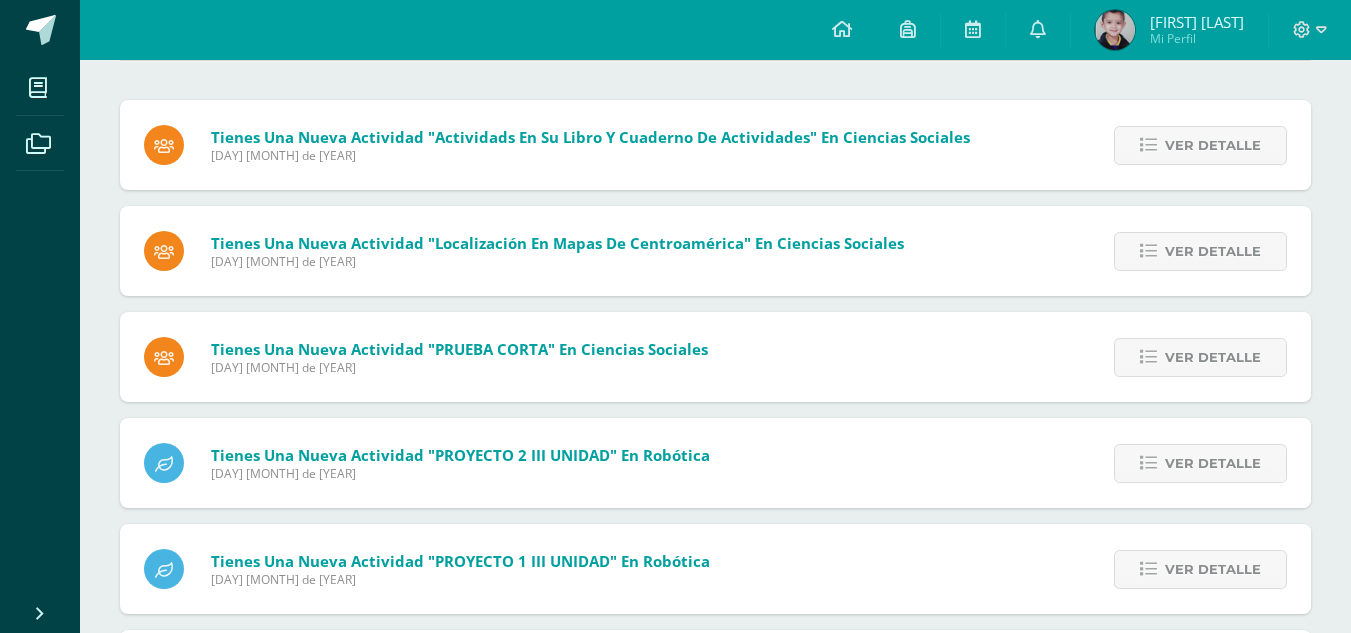 click on "Ver detalle" at bounding box center (1213, 145) 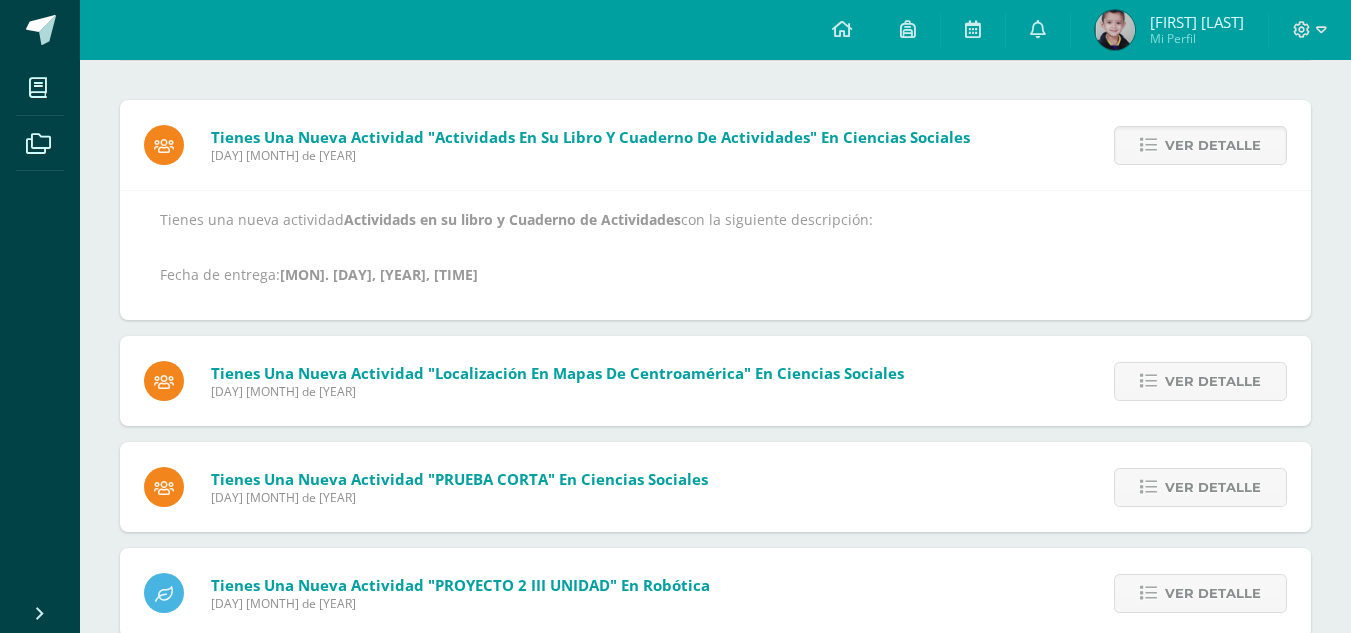 click on "Ver detalle" at bounding box center (1213, 145) 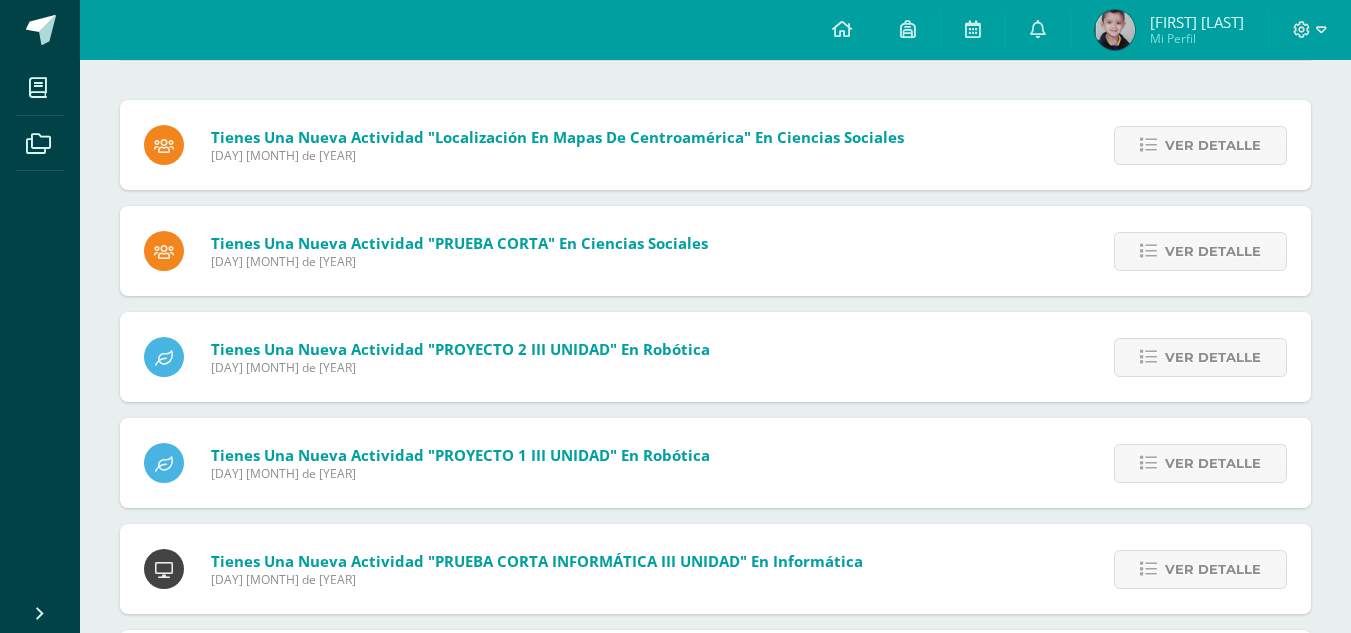 click on "Ver detalle" at bounding box center [1213, 145] 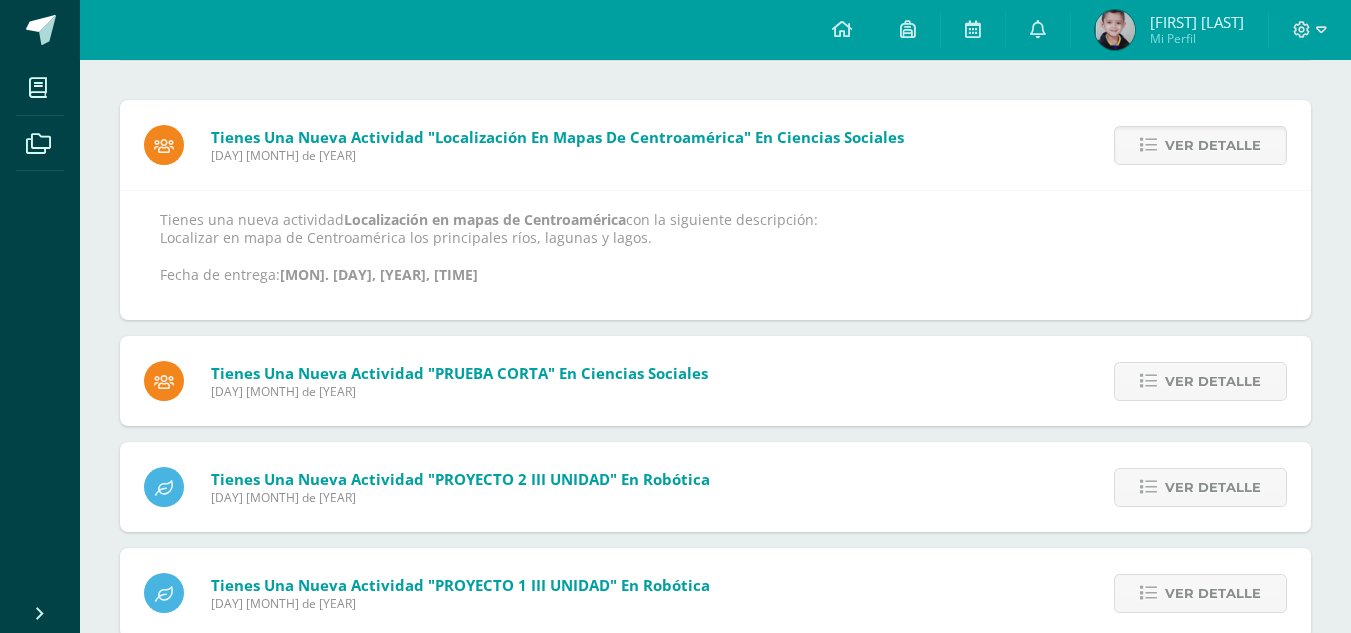 click on "Ver detalle" at bounding box center (1213, 145) 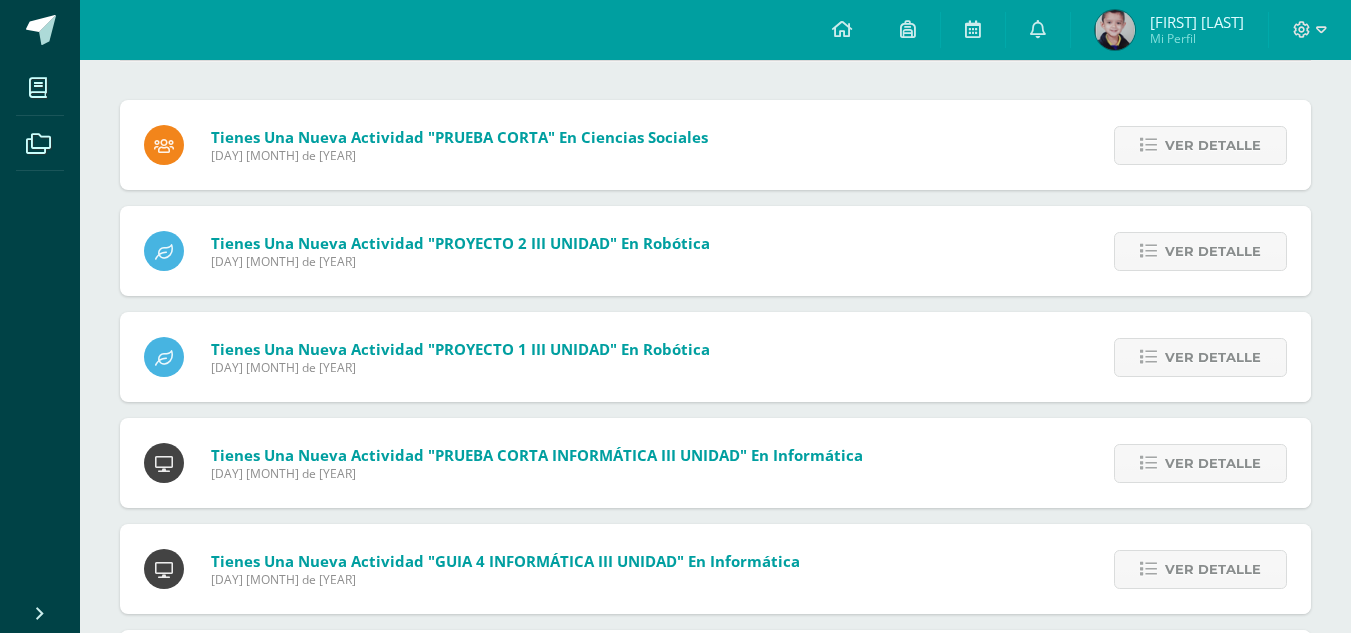 click on "Ver detalle" at bounding box center [1213, 145] 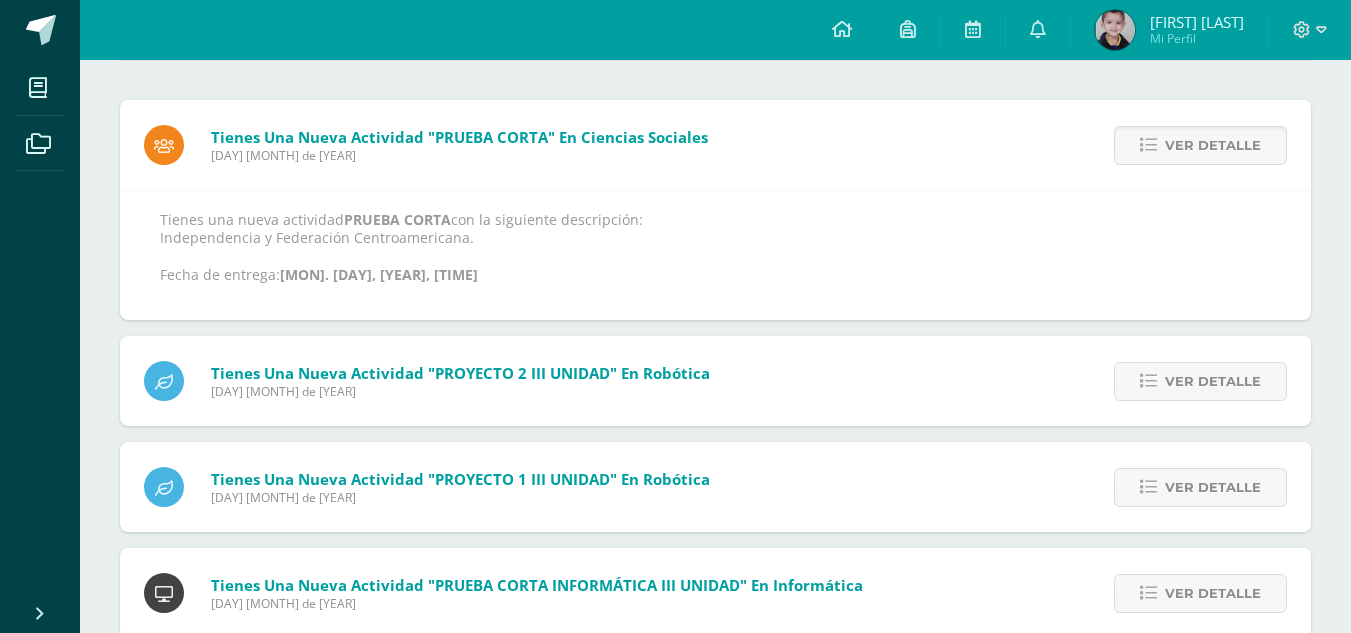 click on "Ver detalle" at bounding box center [1213, 145] 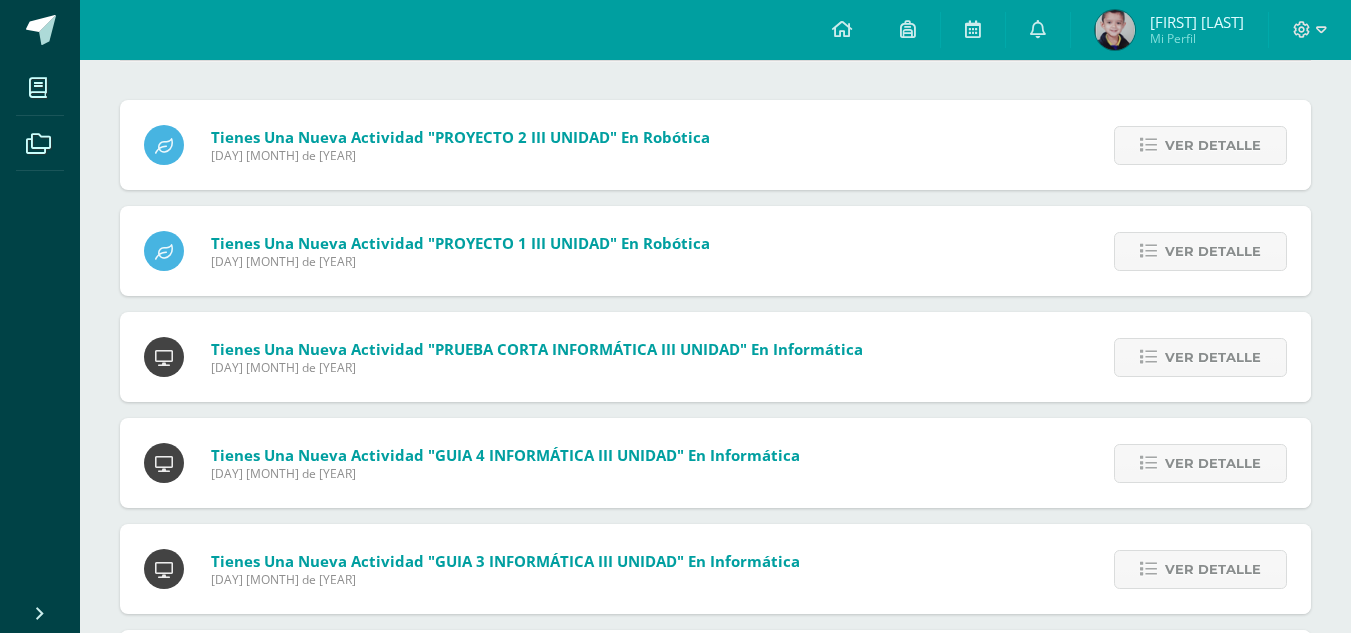 click on "Ver detalle" at bounding box center (1213, 145) 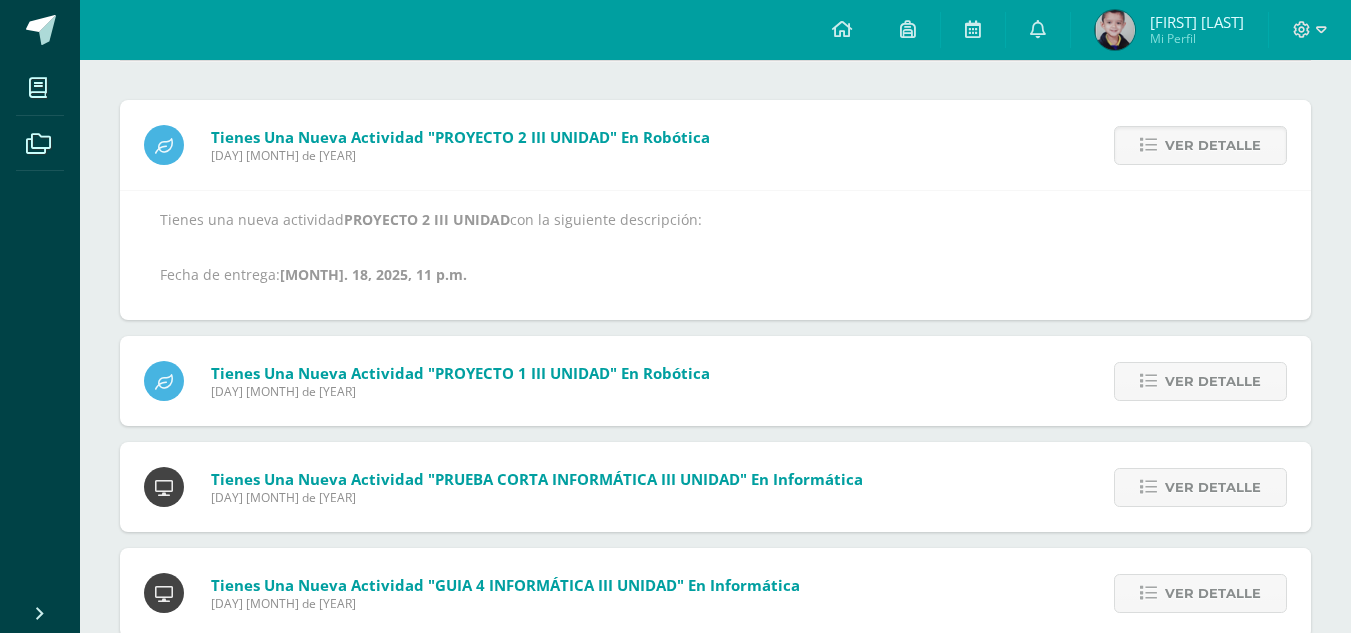 click on "Ver detalle" at bounding box center [1213, 145] 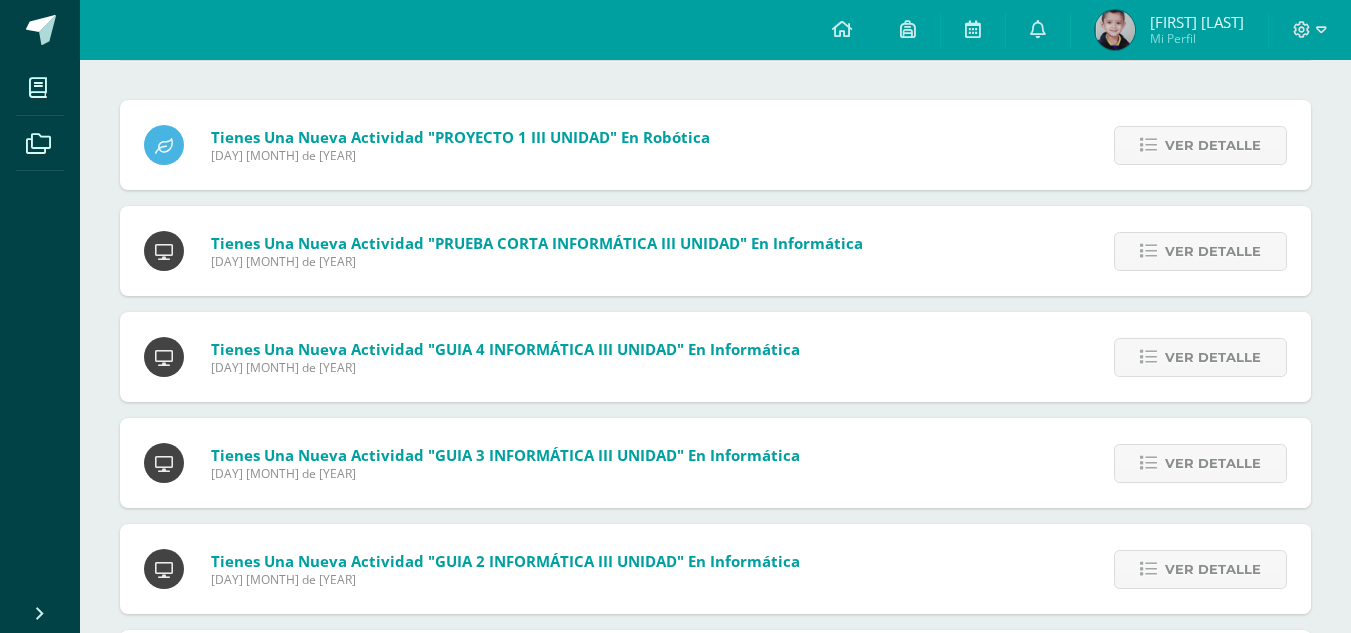 click on "Ver detalle" at bounding box center [1213, 145] 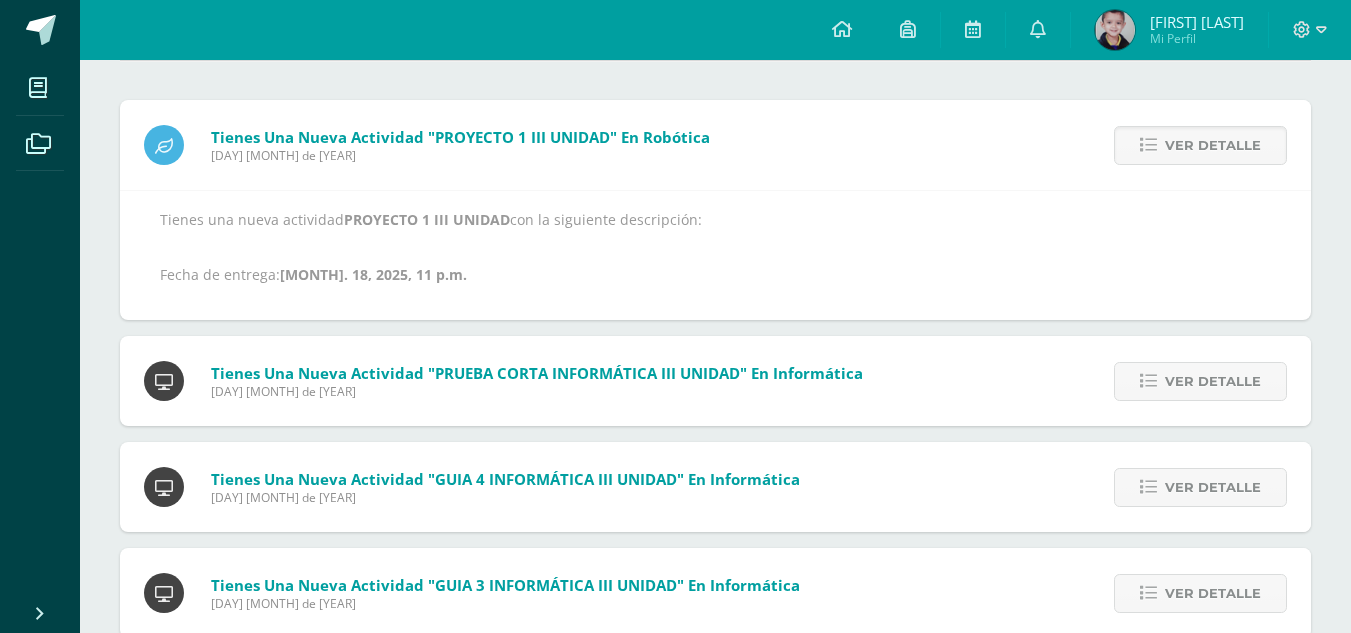 click on "Ver detalle" at bounding box center [1213, 145] 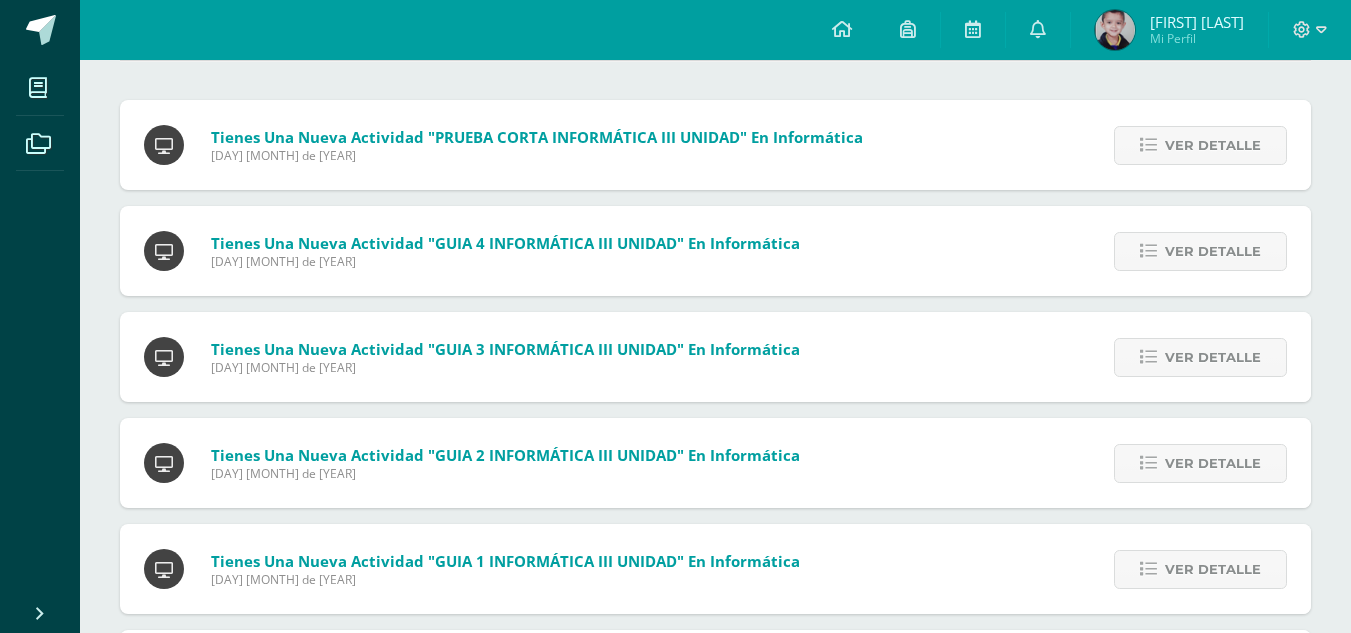 click on "Ver detalle" at bounding box center (0, 0) 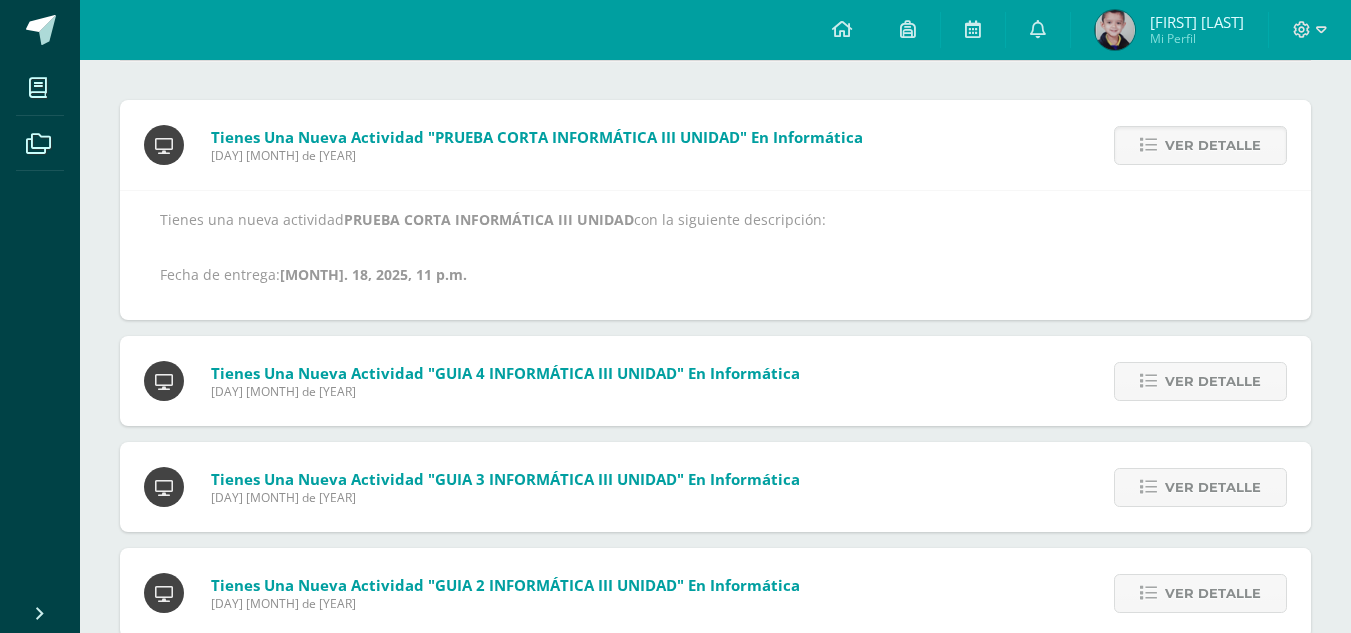 click on "Ver detalle" at bounding box center [1213, 145] 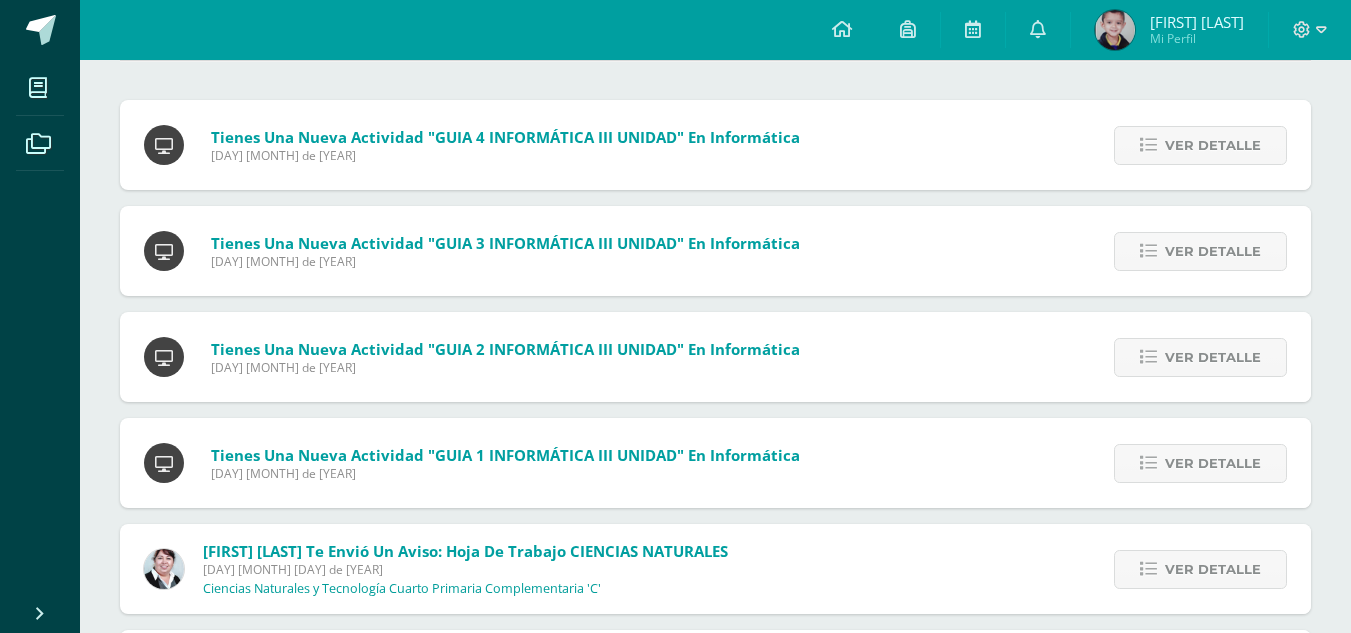 click on "Ver detalle" at bounding box center [1213, 145] 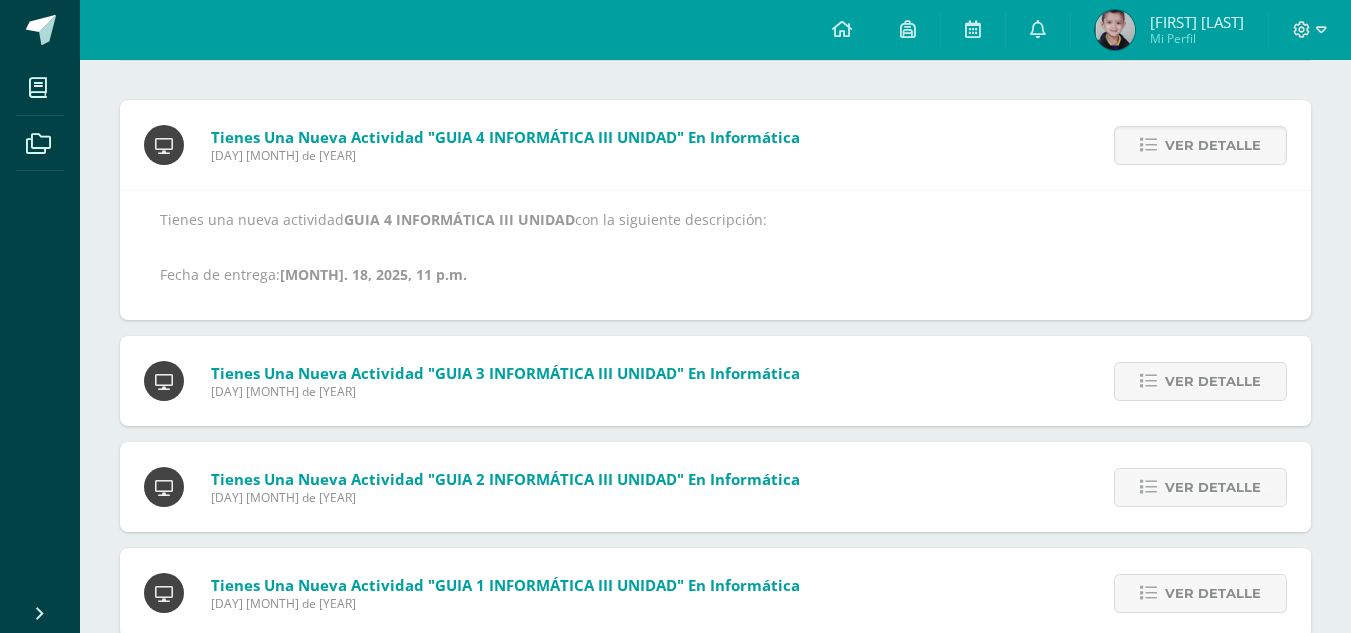 click on "Ver detalle" at bounding box center (1213, 145) 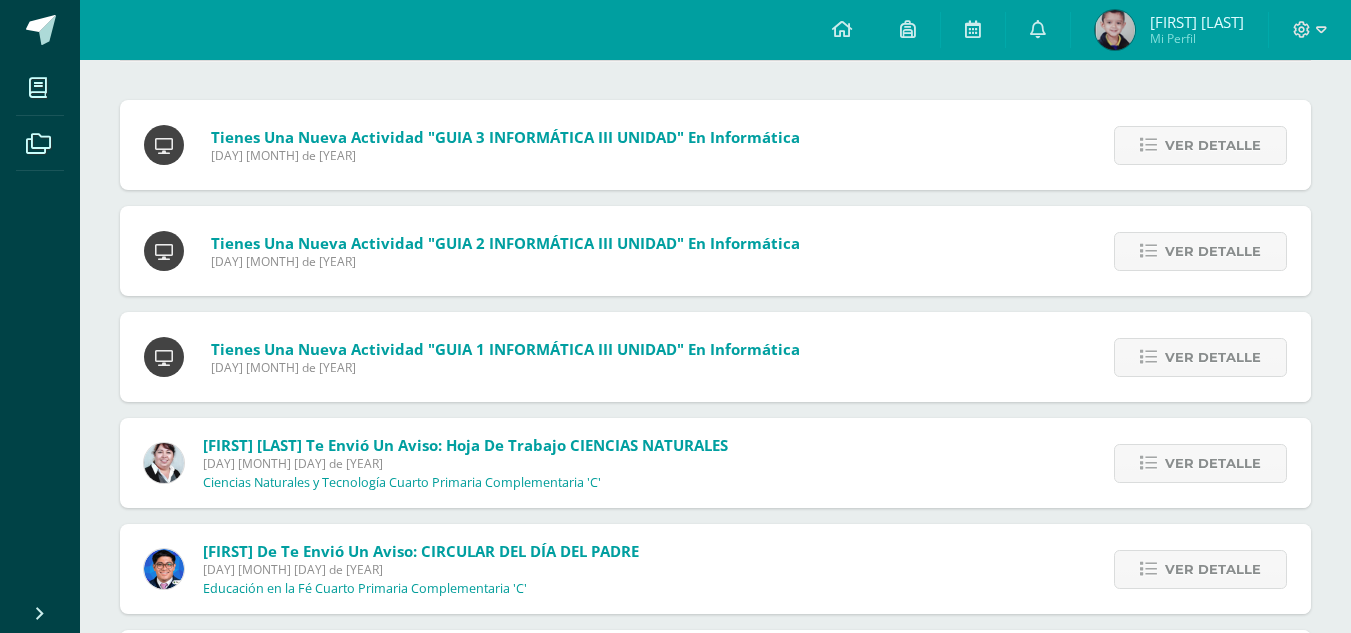 click on "Ver detalle" at bounding box center [1213, 145] 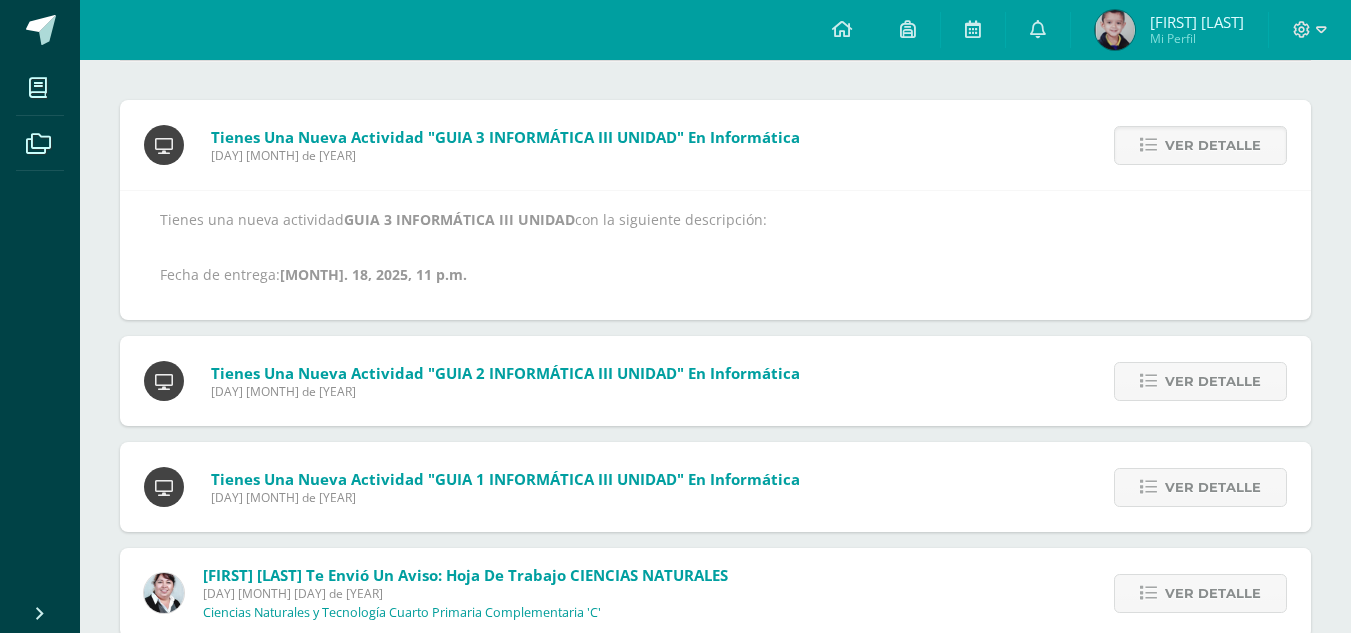 click on "Ver detalle" at bounding box center (1213, 145) 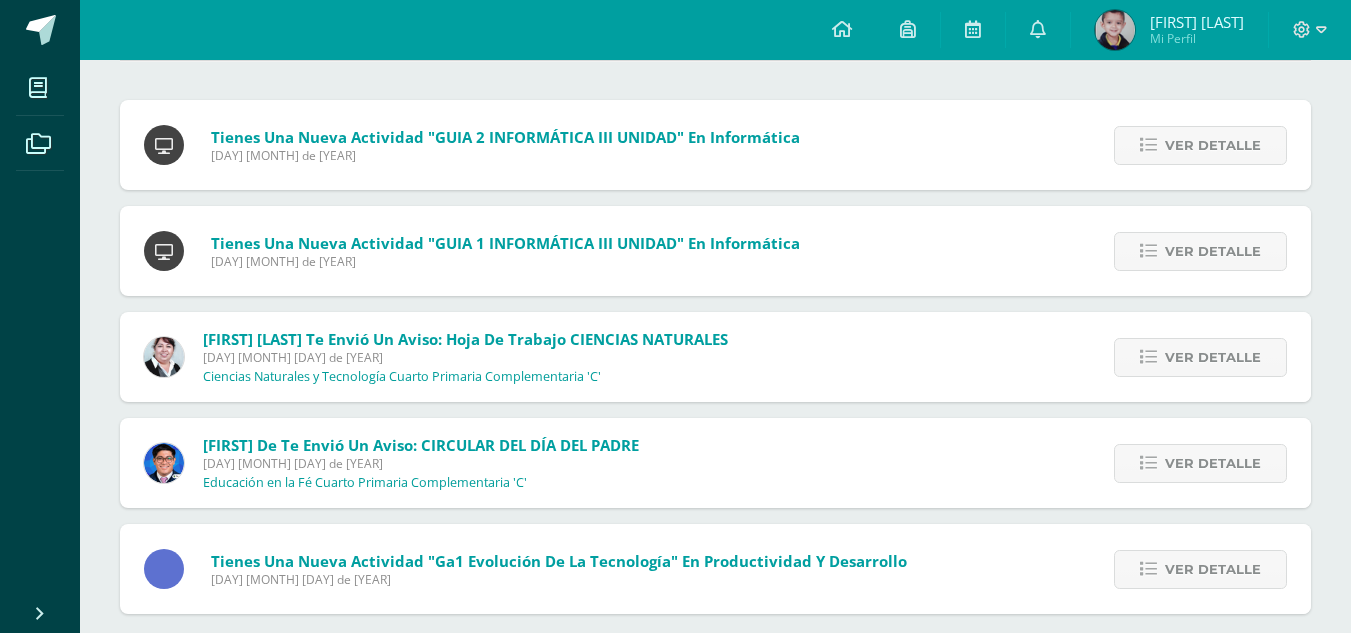 click on "Ver detalle" at bounding box center [1213, 145] 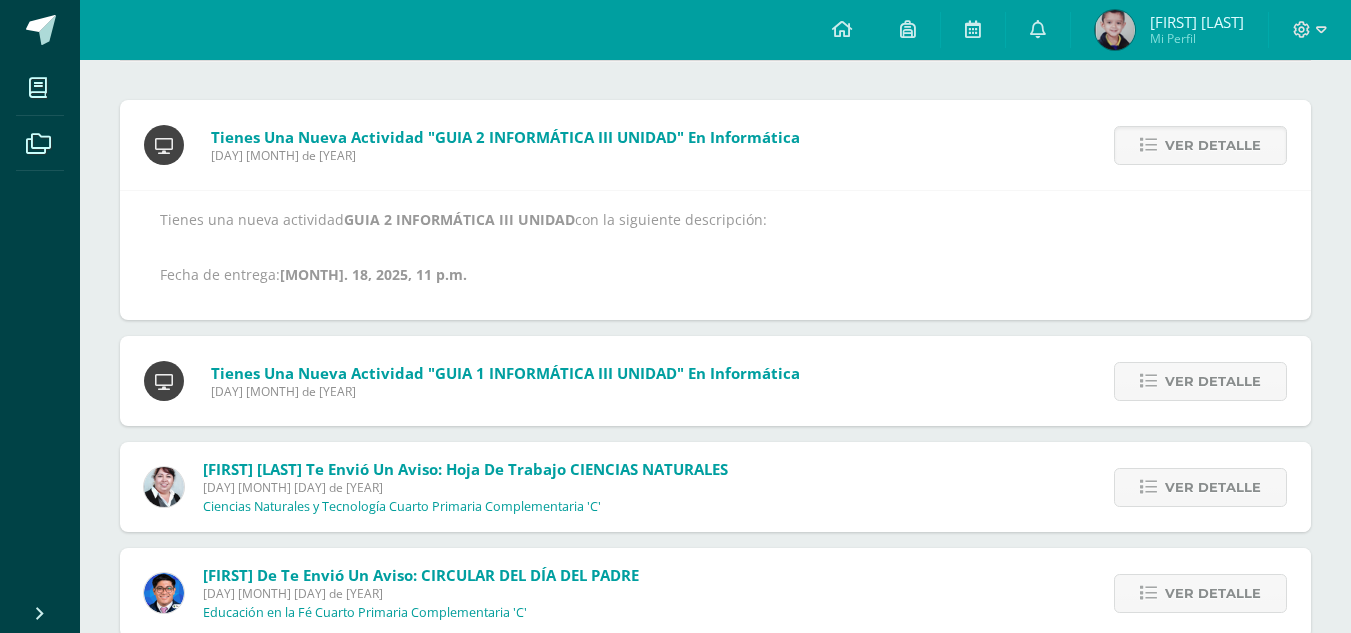 click on "Ver detalle" at bounding box center (1213, 145) 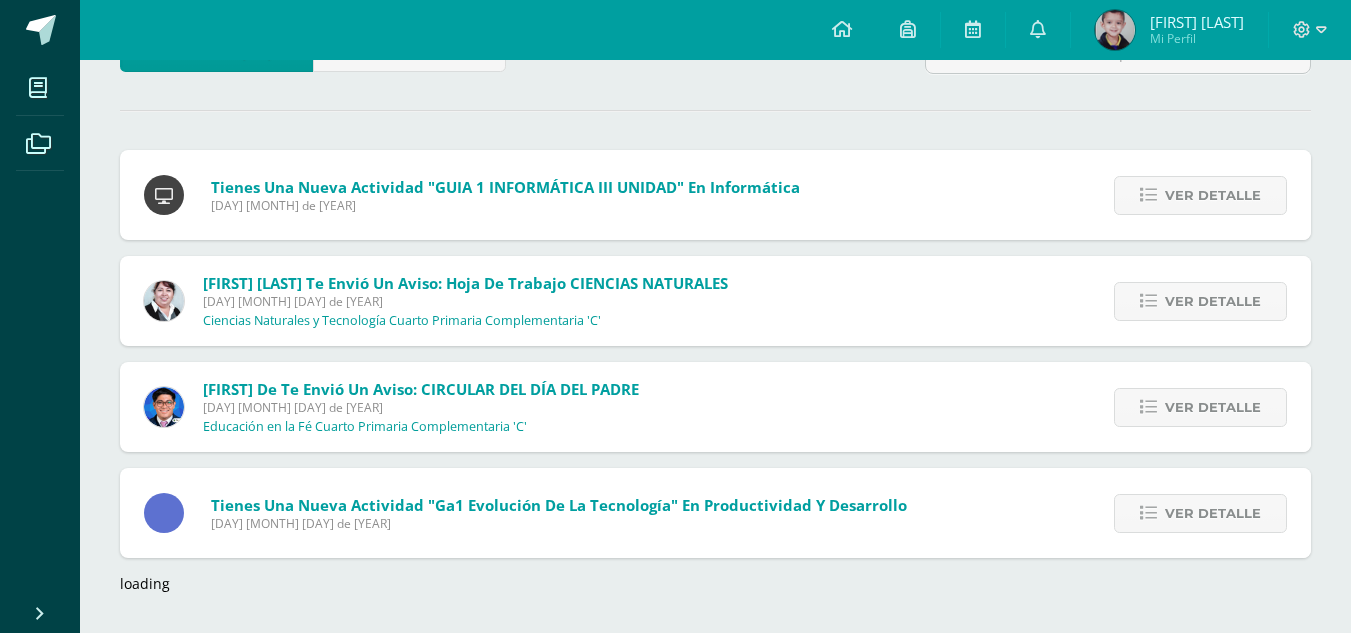 scroll, scrollTop: 158, scrollLeft: 0, axis: vertical 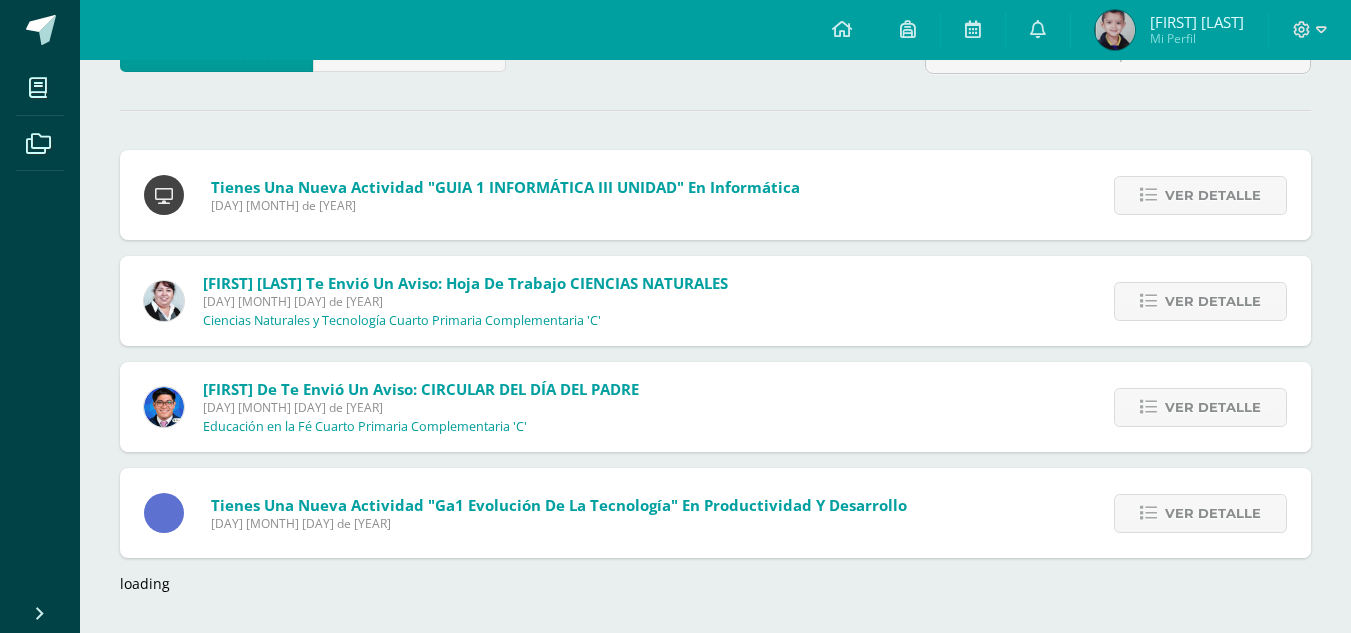 click on "Tienes una nueva actividad "GUIA 1 INFORMÁTICA III UNIDAD" En
Informática
[DAY] [MONTH] de [YEAR]
Ver detalle
Tienes una nueva actividad  GUIA 1 INFORMÁTICA III UNIDAD
con la siguiente descripción:
Buen día
Se adjunta la HCCA correspondiente a la segunda unidad. En esta casilla se colocará la nota de la GA1
Por favor imprimir solamente la Hoja de Control de Zona y pegarla detrás de la caratula de la III Unidad.
Gracias.
Bendiciones
Fecha de entrega:" at bounding box center (715, 313) 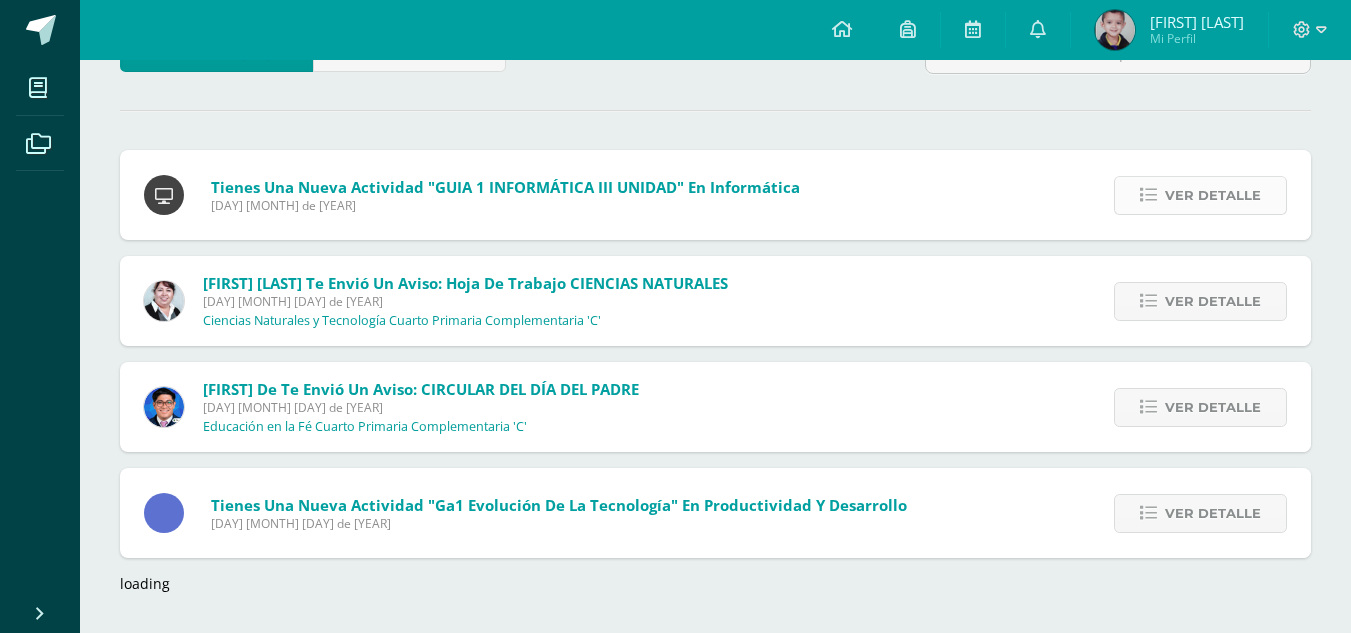 click on "Ver detalle" at bounding box center [1213, 195] 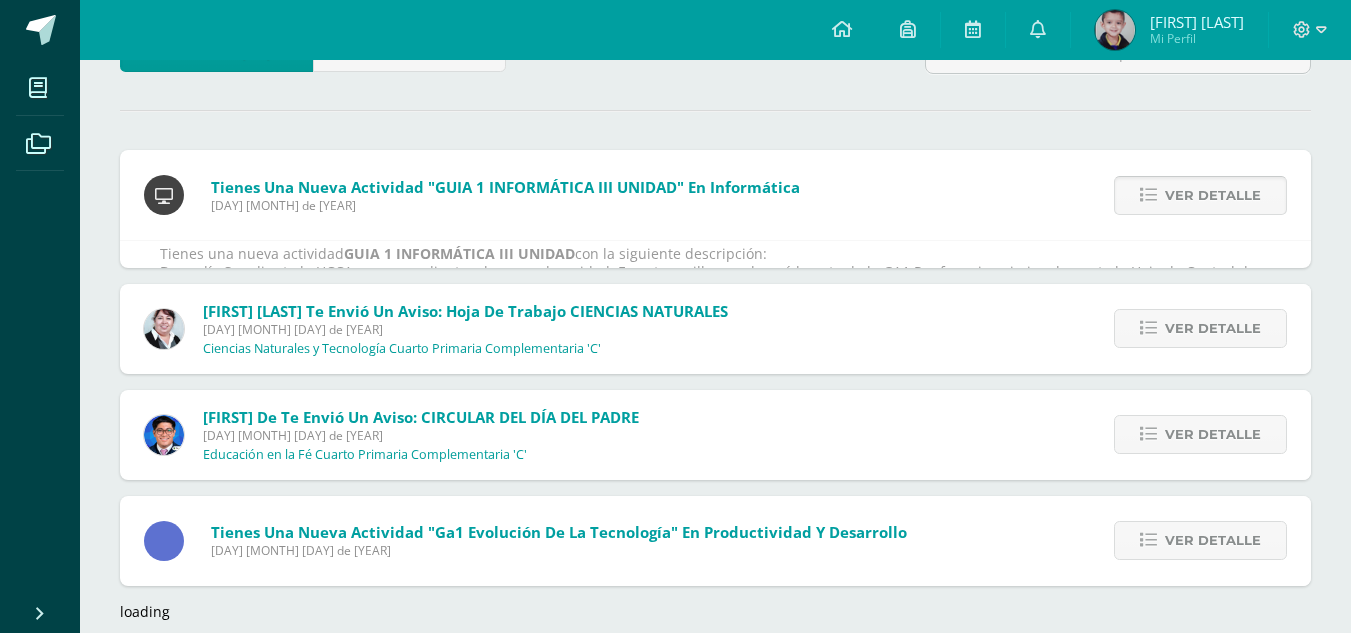 scroll, scrollTop: 208, scrollLeft: 0, axis: vertical 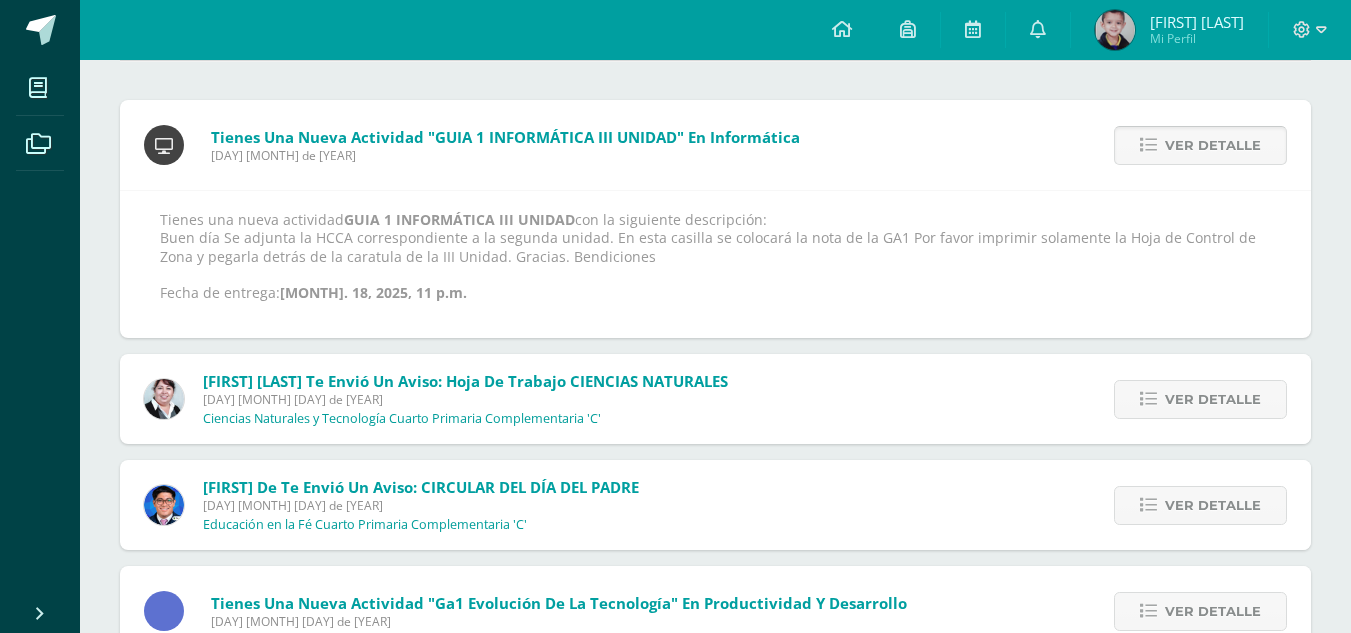 click on "Tienes una nueva actividad GUIA 1 INFORMÁTICA III UNIDAD
con la siguiente descripción:
Buen día
Se adjunta la HCCA correspondiente a la segunda unidad. En esta casilla se colocará la nota de la GA1
Por favor imprimir solamente la Hoja de Control de Zona y pegarla detrás de la caratula de la III Unidad.
Gracias.
Bendiciones
Fecha de entrega:  Jul. 18, 2025, 11 p.m." at bounding box center (715, 264) 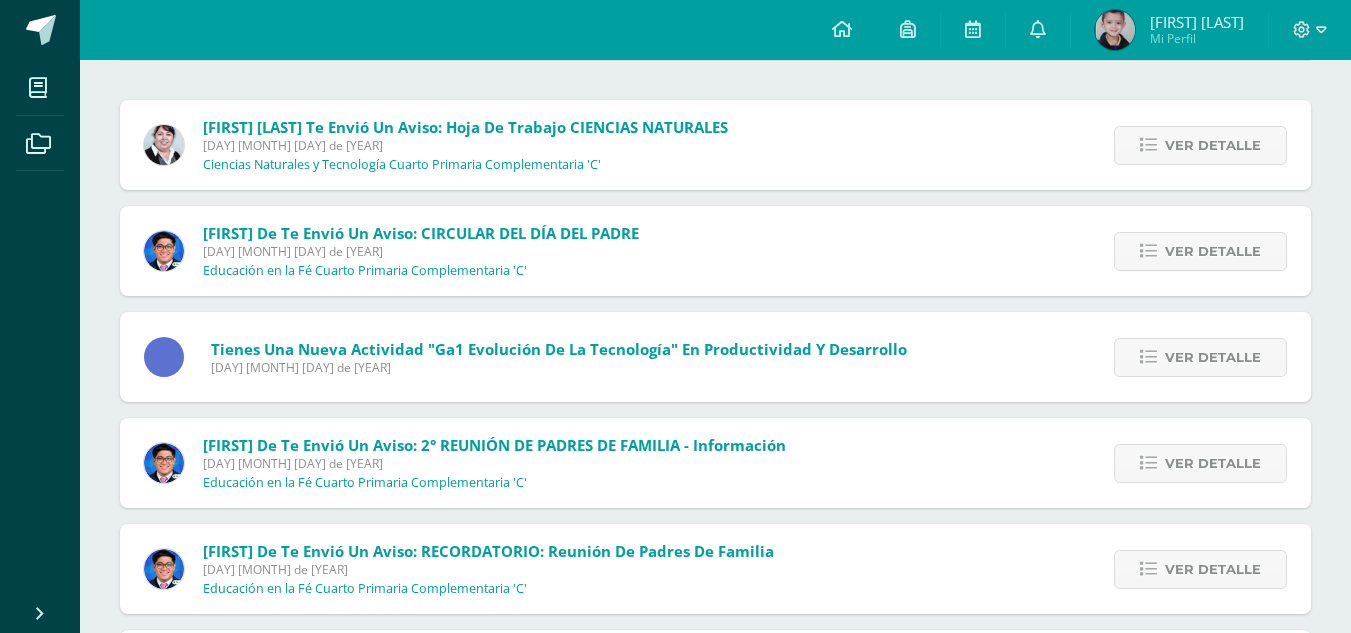 click on "Ver detalle" at bounding box center [1213, 145] 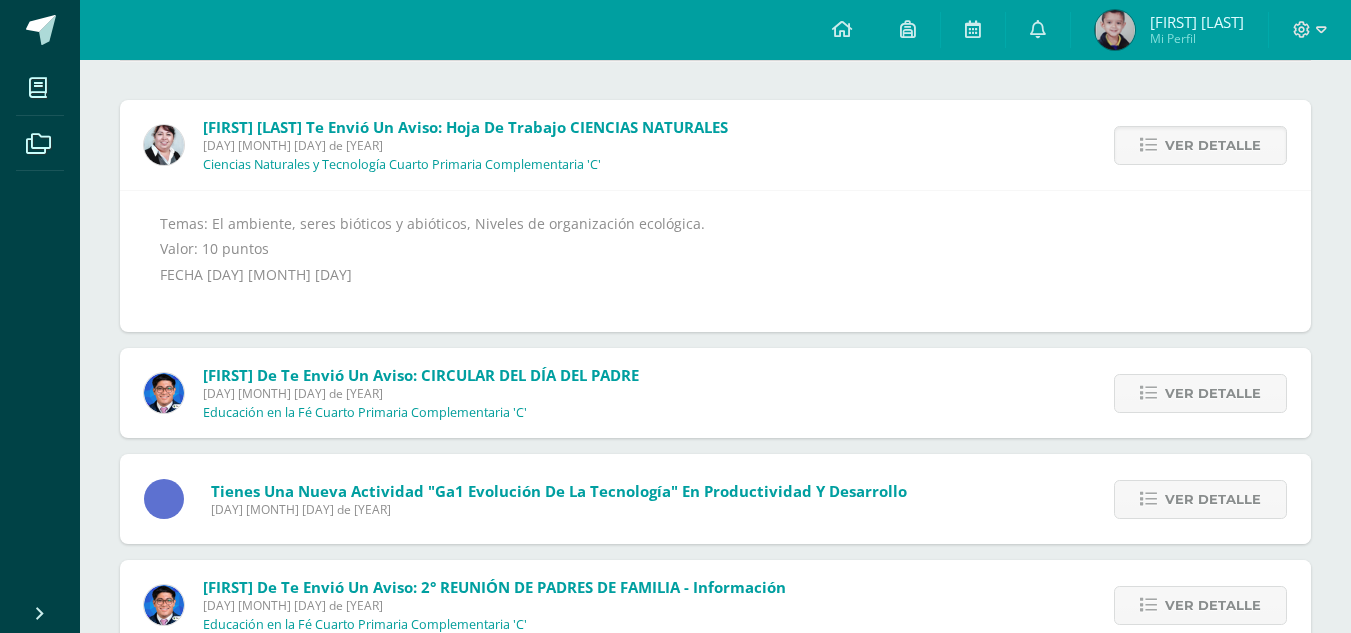click on "Ver detalle" at bounding box center [1213, 145] 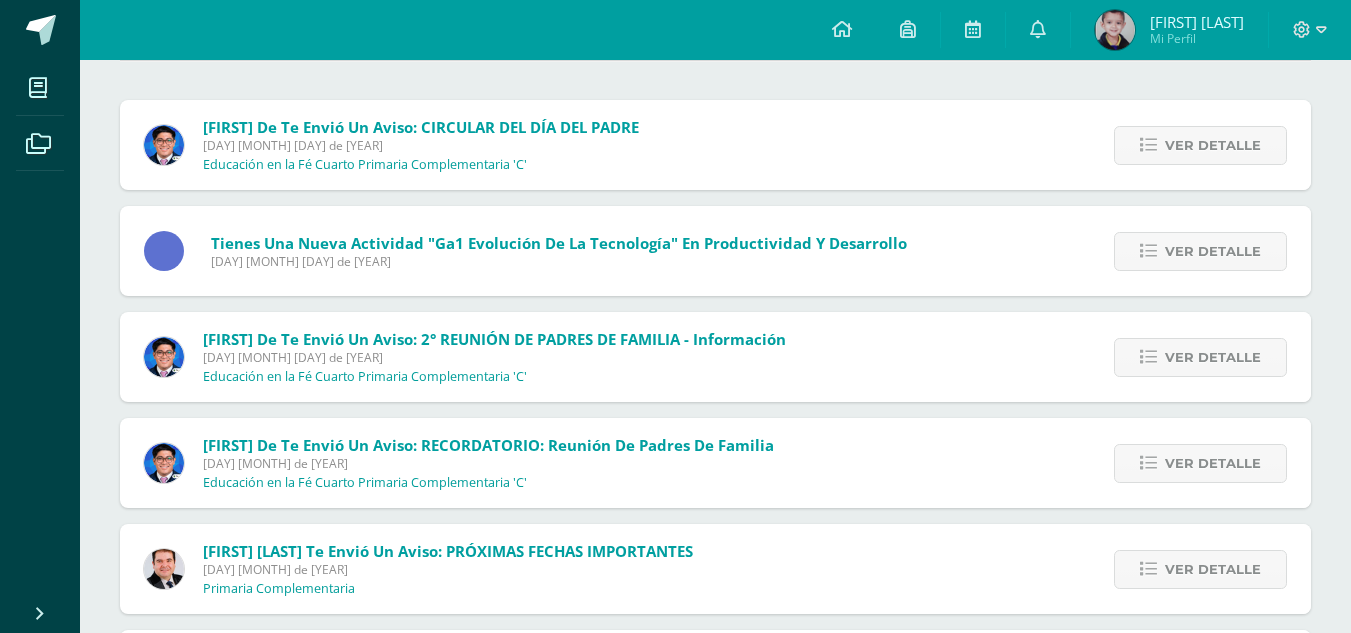 click on "Ver detalle" at bounding box center (1213, 145) 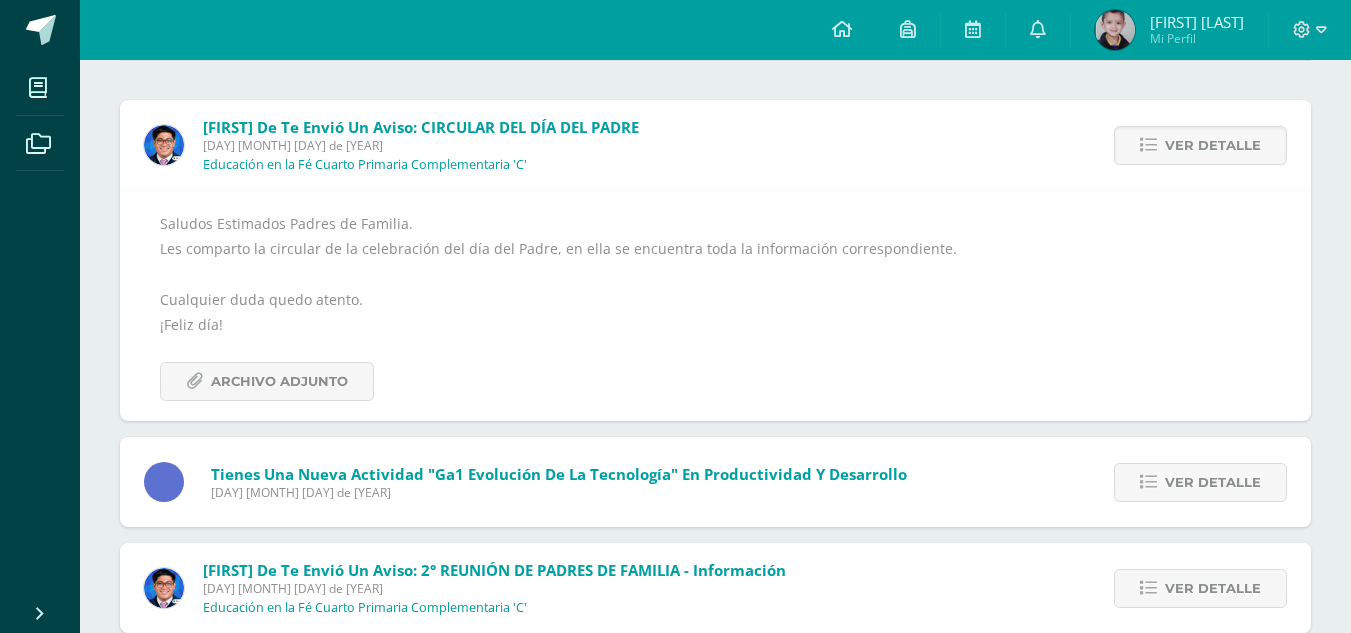 click on "Ver detalle" at bounding box center [1213, 145] 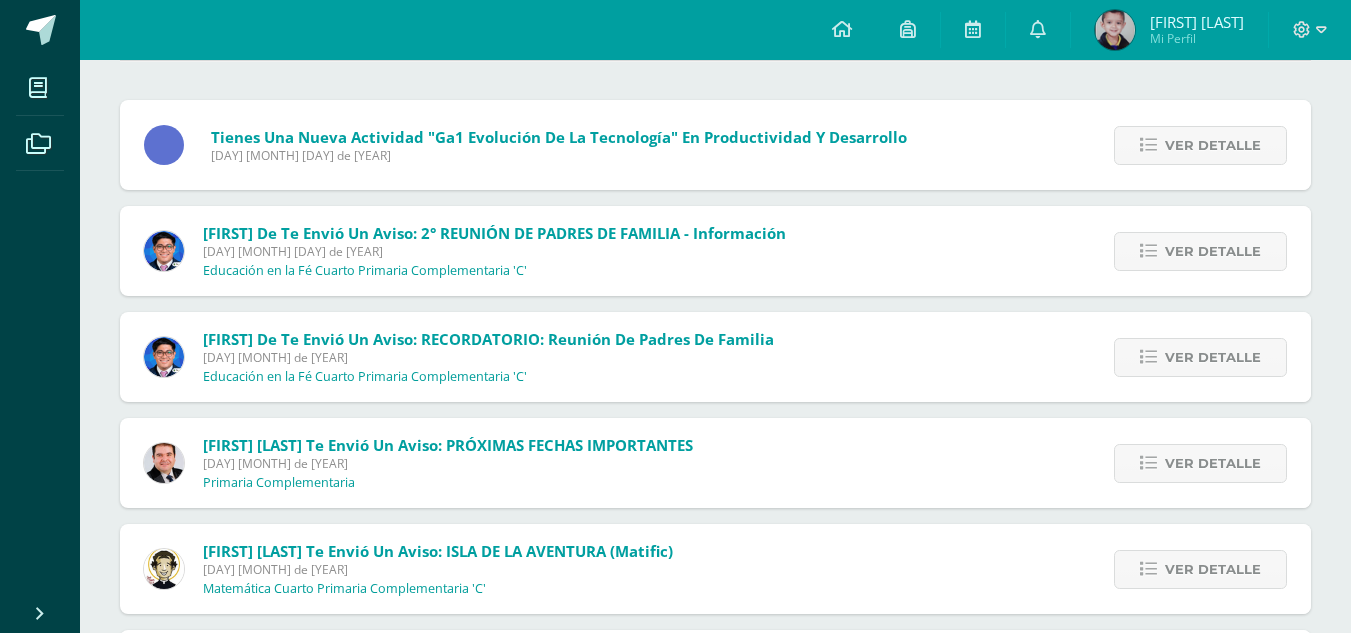 click on "Ver detalle" at bounding box center (1213, 145) 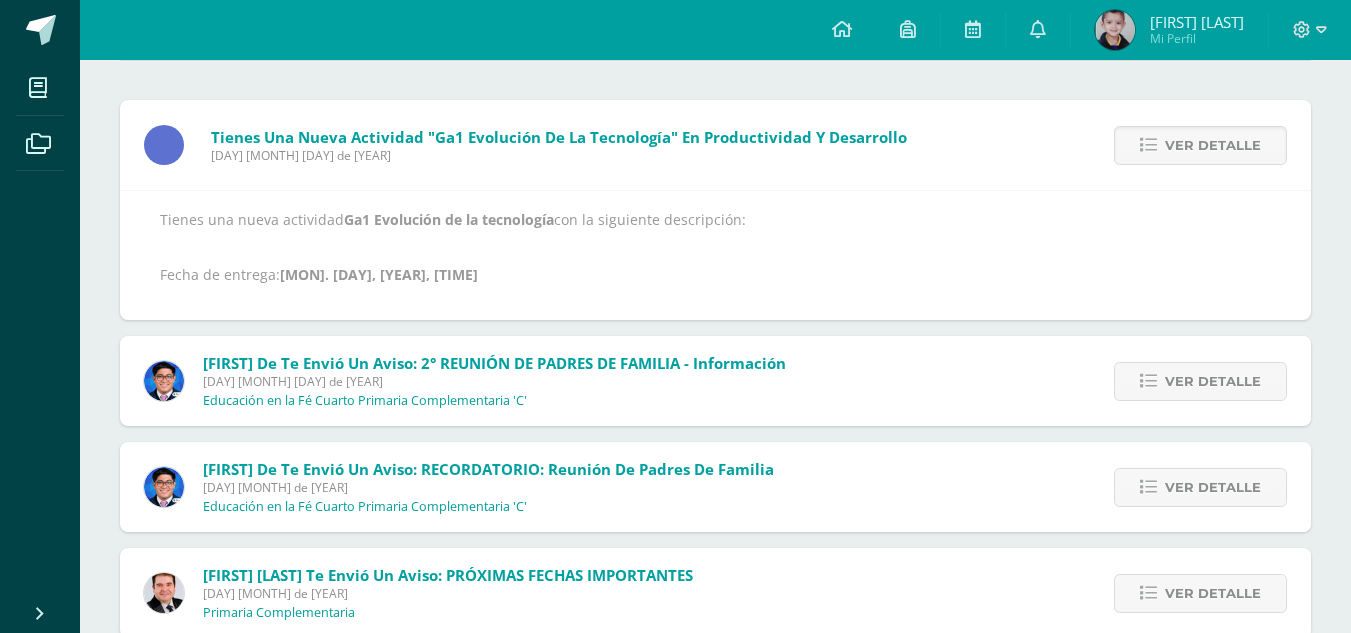 click on "Ver detalle" at bounding box center (1213, 145) 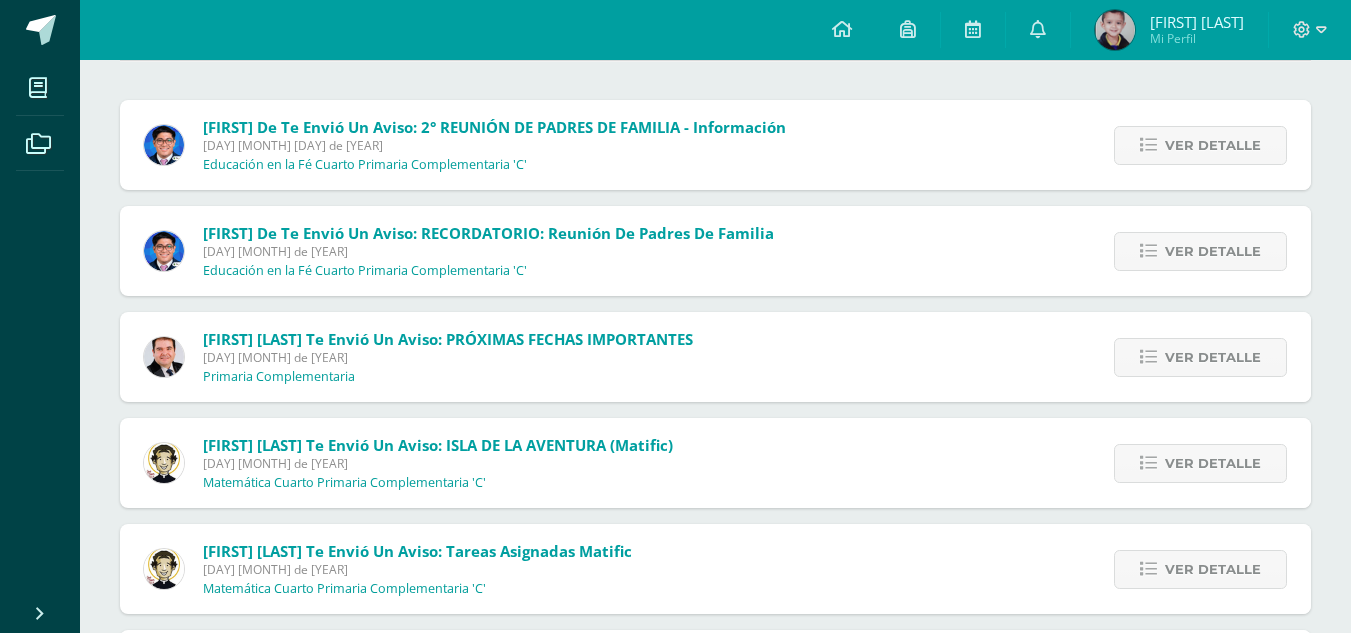 click on "Ver detalle" at bounding box center [1213, 145] 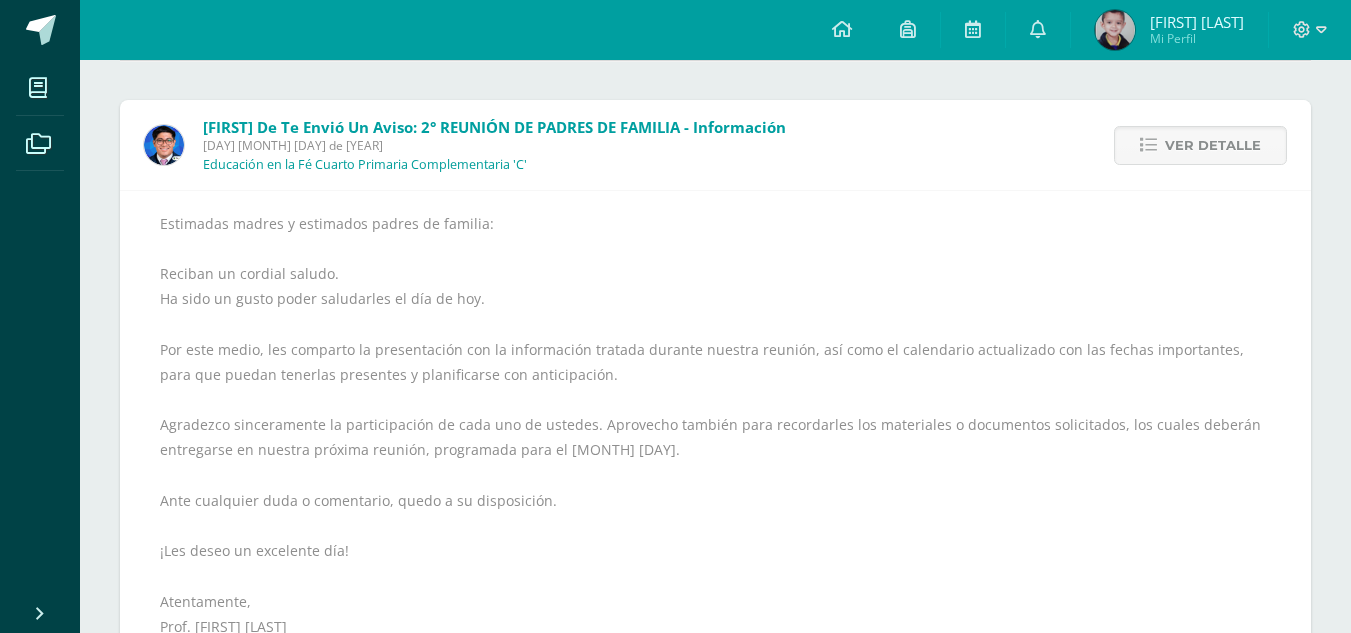 click on "Ver detalle" at bounding box center (1213, 145) 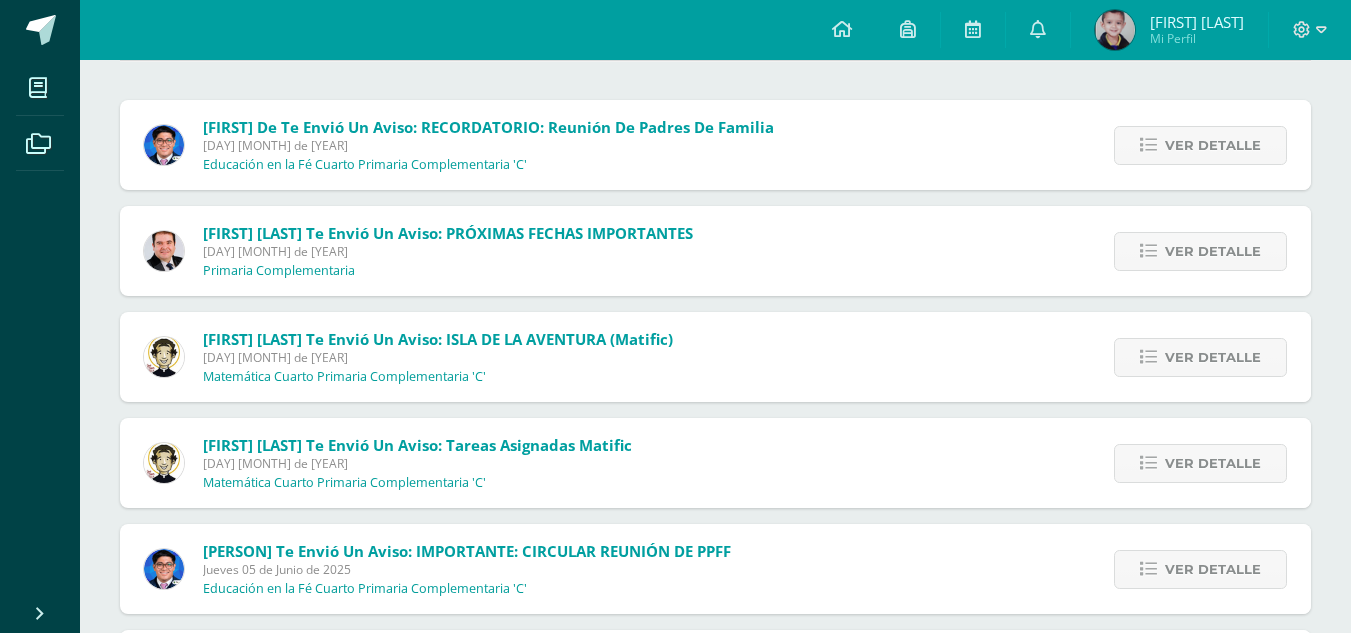 click on "Ver detalle" at bounding box center [0, 0] 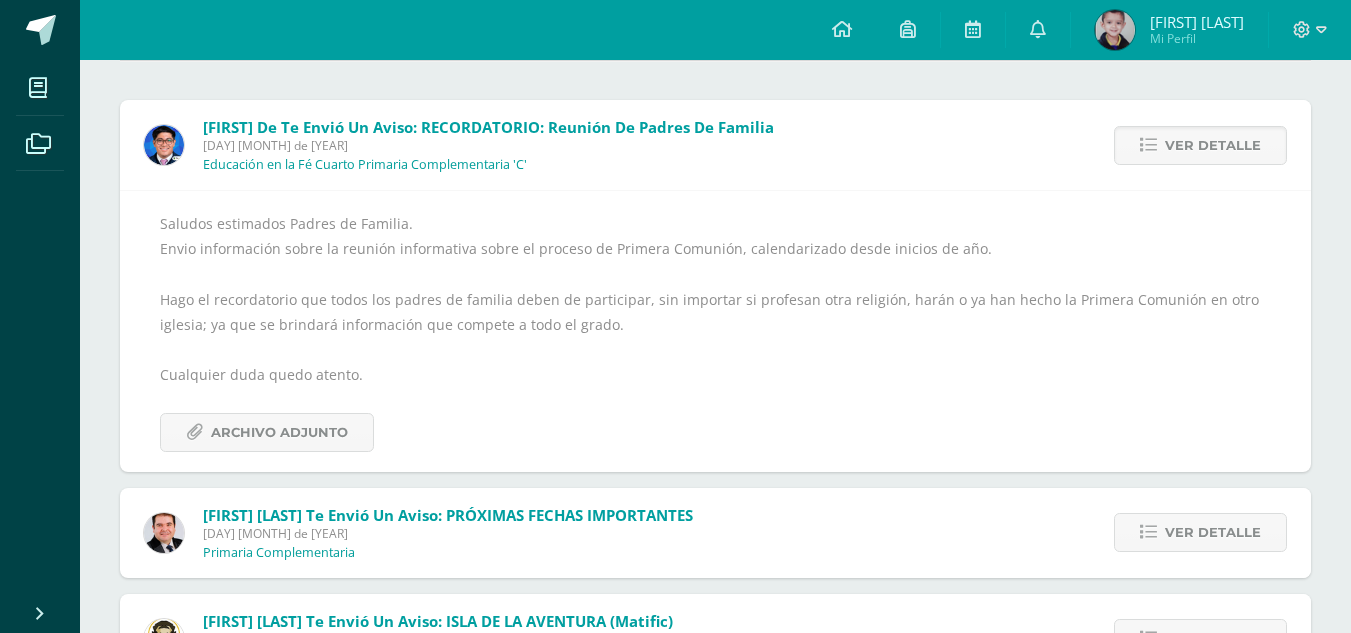 click on "Ver detalle" at bounding box center (1213, 145) 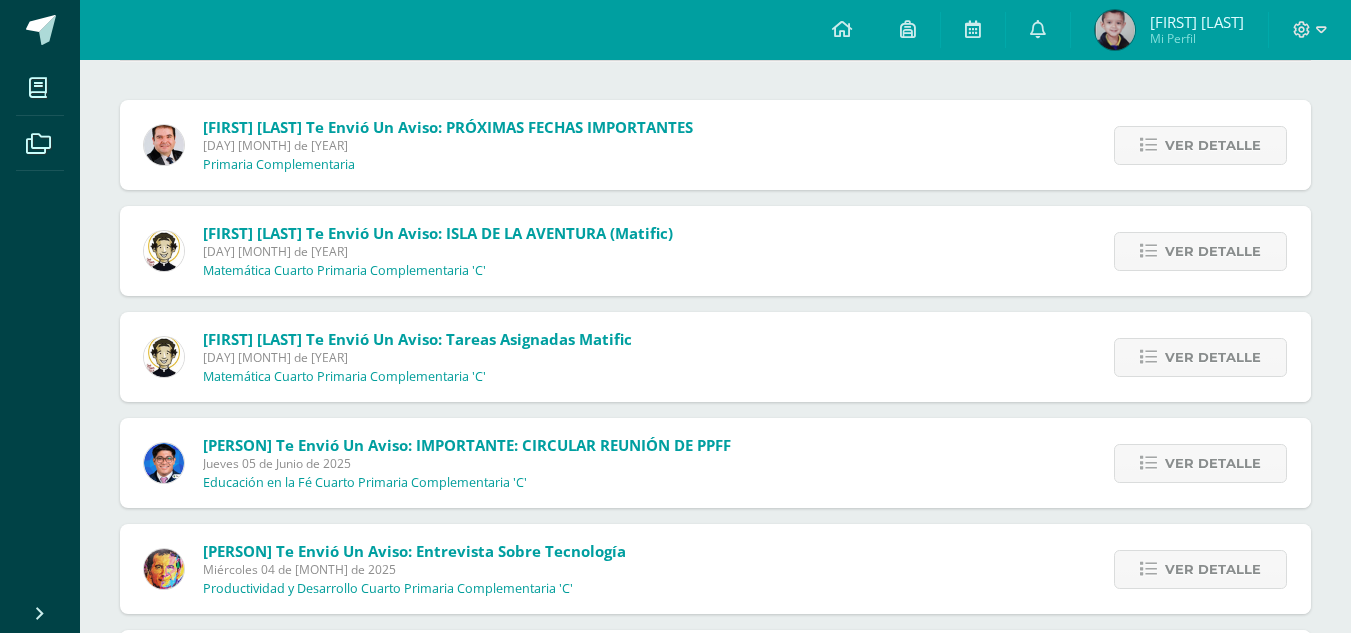 click on "Ver detalle" at bounding box center (0, 0) 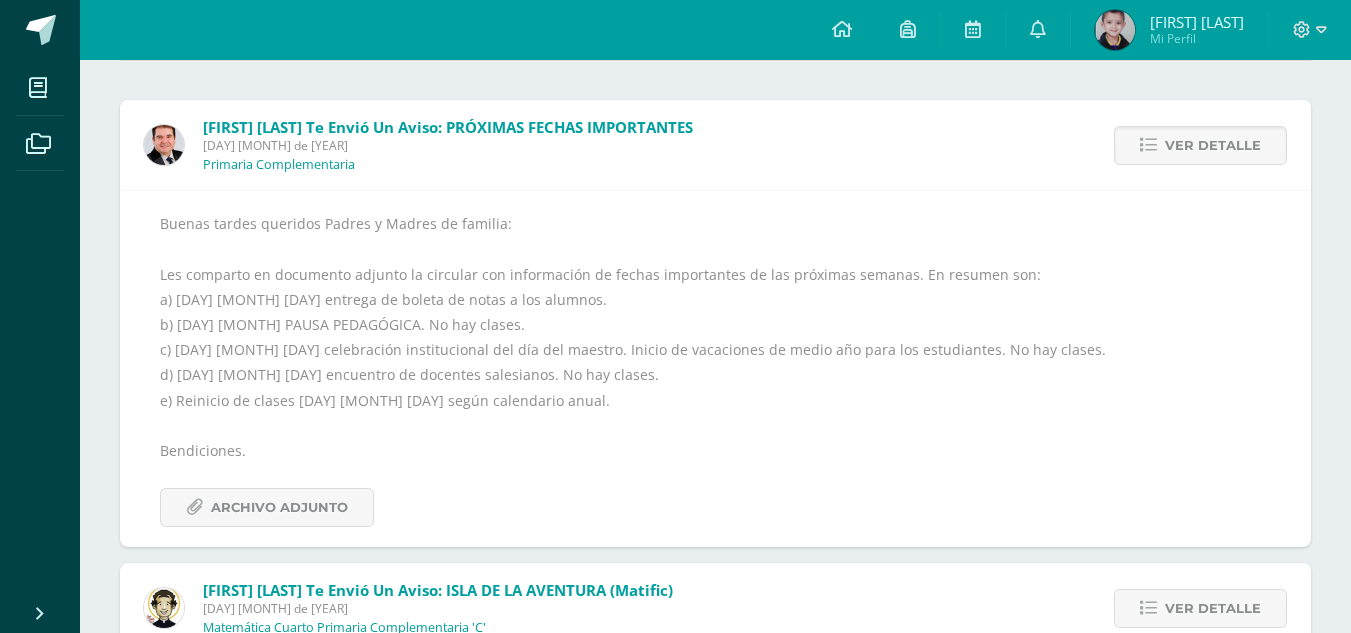 click on "Ver detalle" at bounding box center [1213, 145] 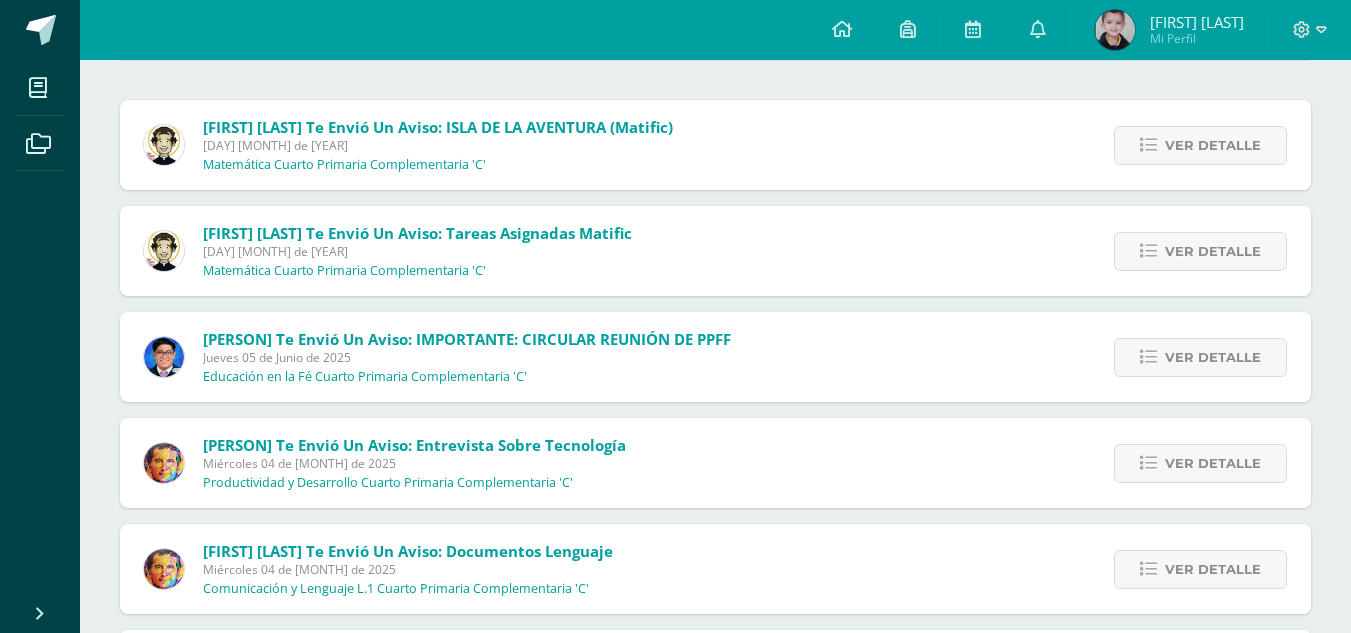 click on "Ver detalle" at bounding box center [1213, 145] 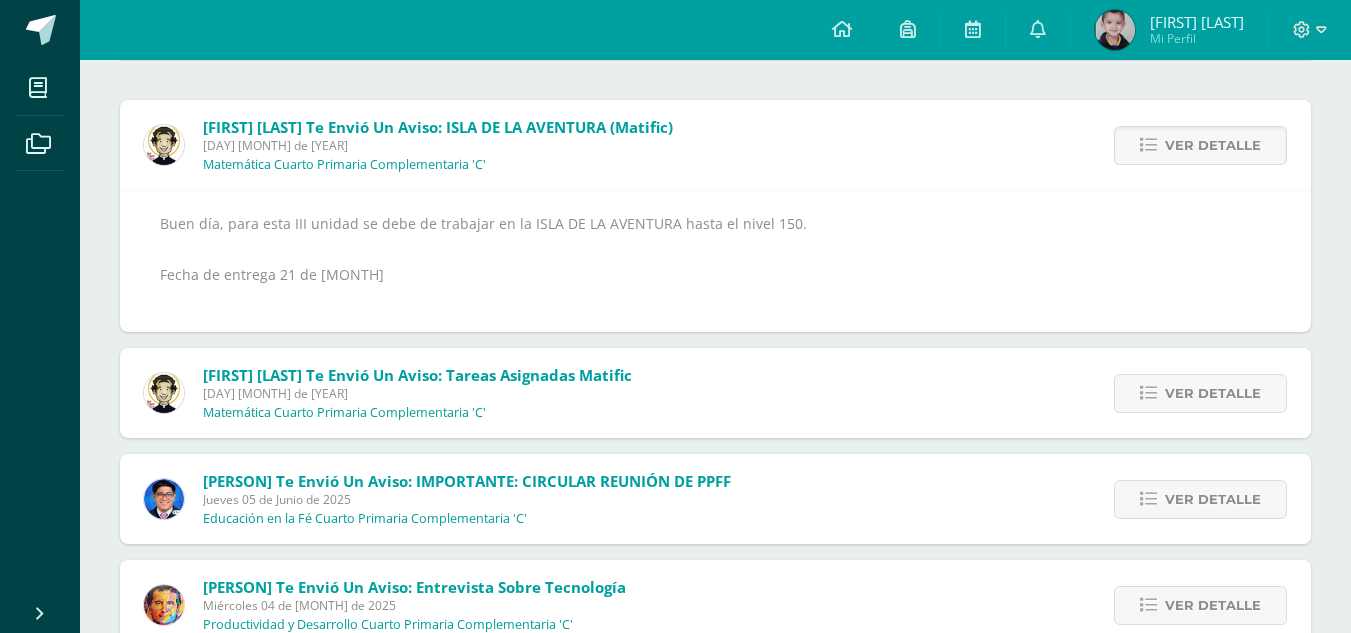 click on "Ver detalle" at bounding box center (1213, 145) 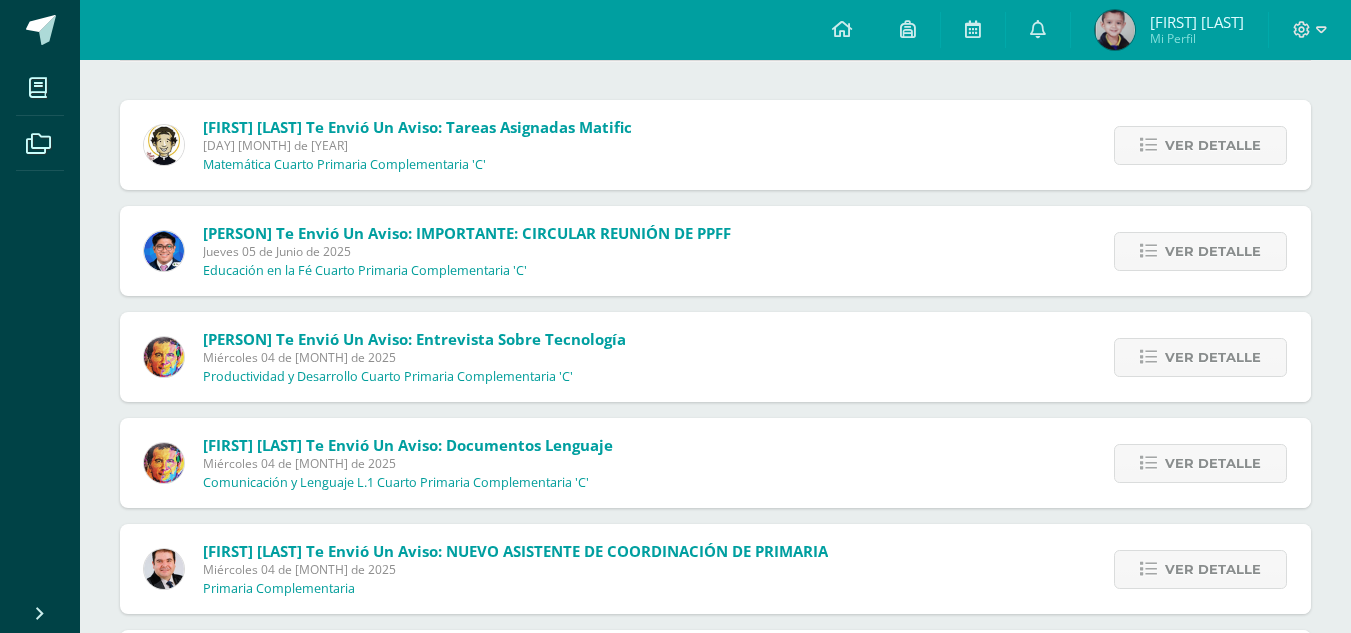 click on "Ver detalle" at bounding box center [1213, 145] 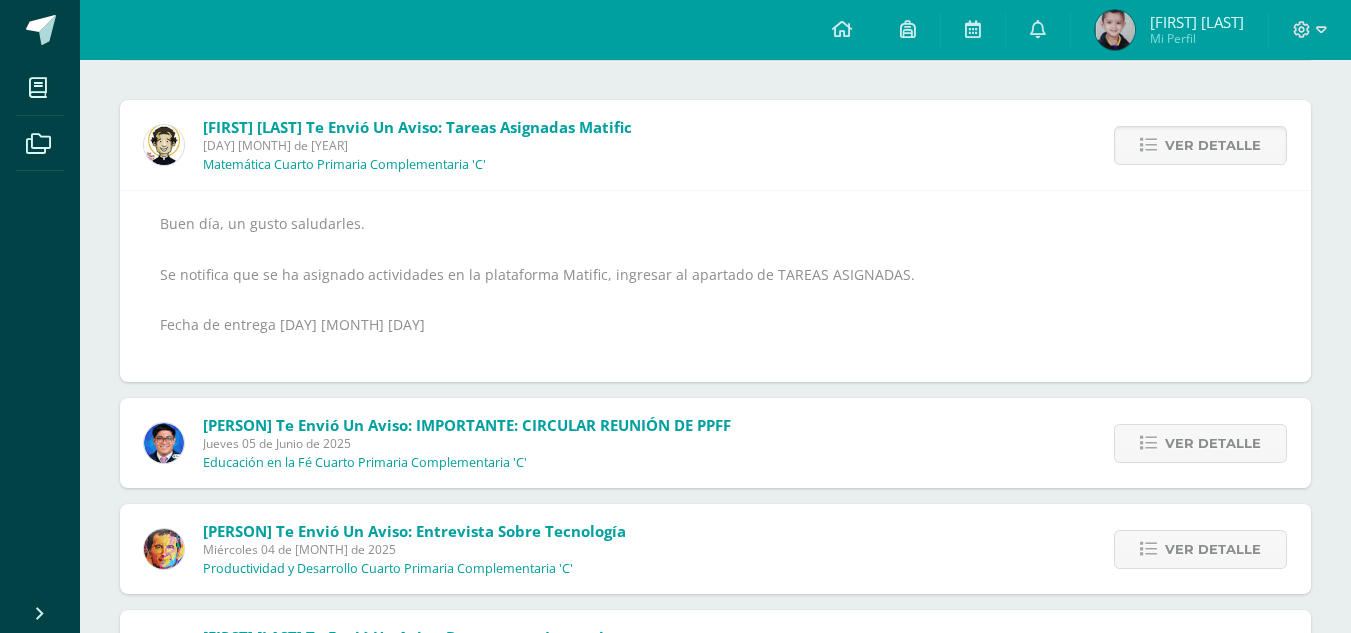 click on "Ver detalle" at bounding box center [1213, 145] 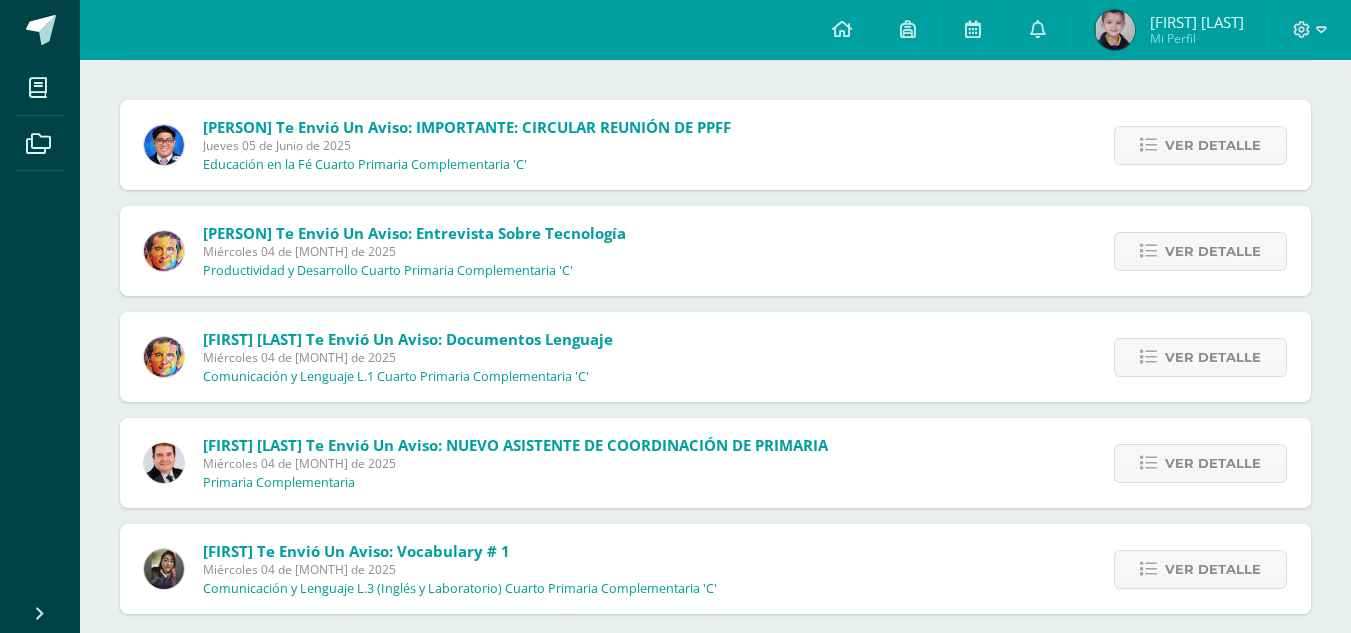 click on "Ver detalle" at bounding box center (1213, 145) 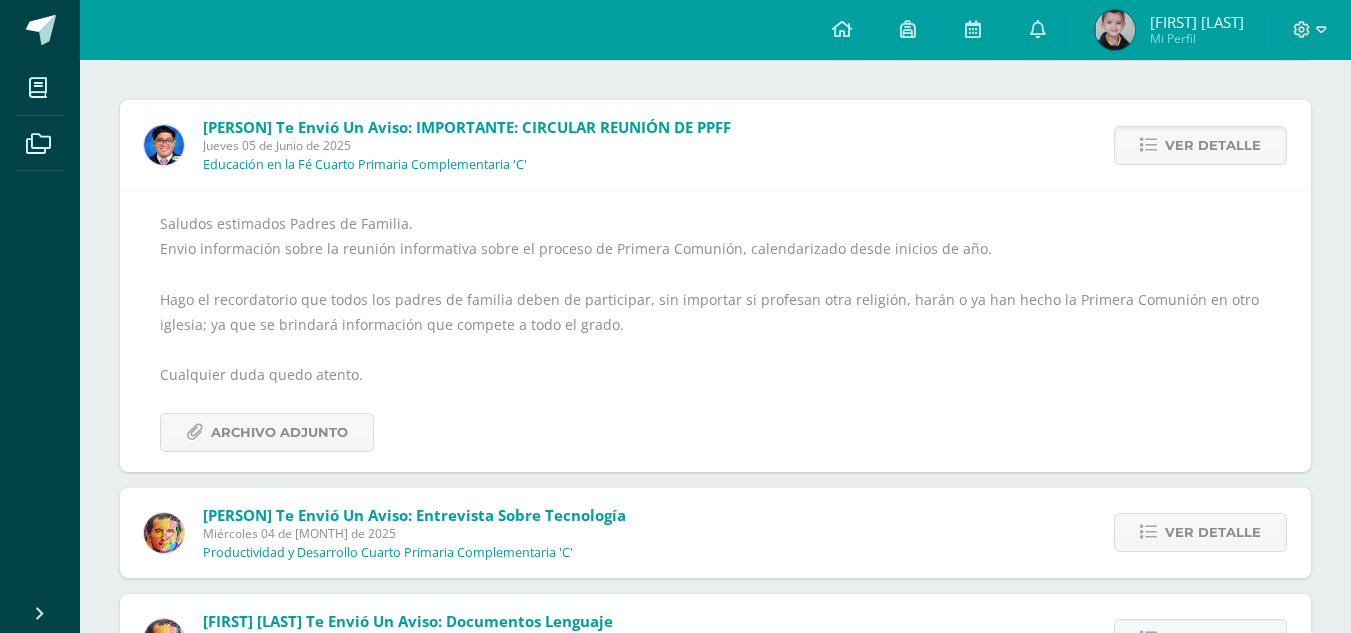 click on "Ver detalle" at bounding box center [1213, 145] 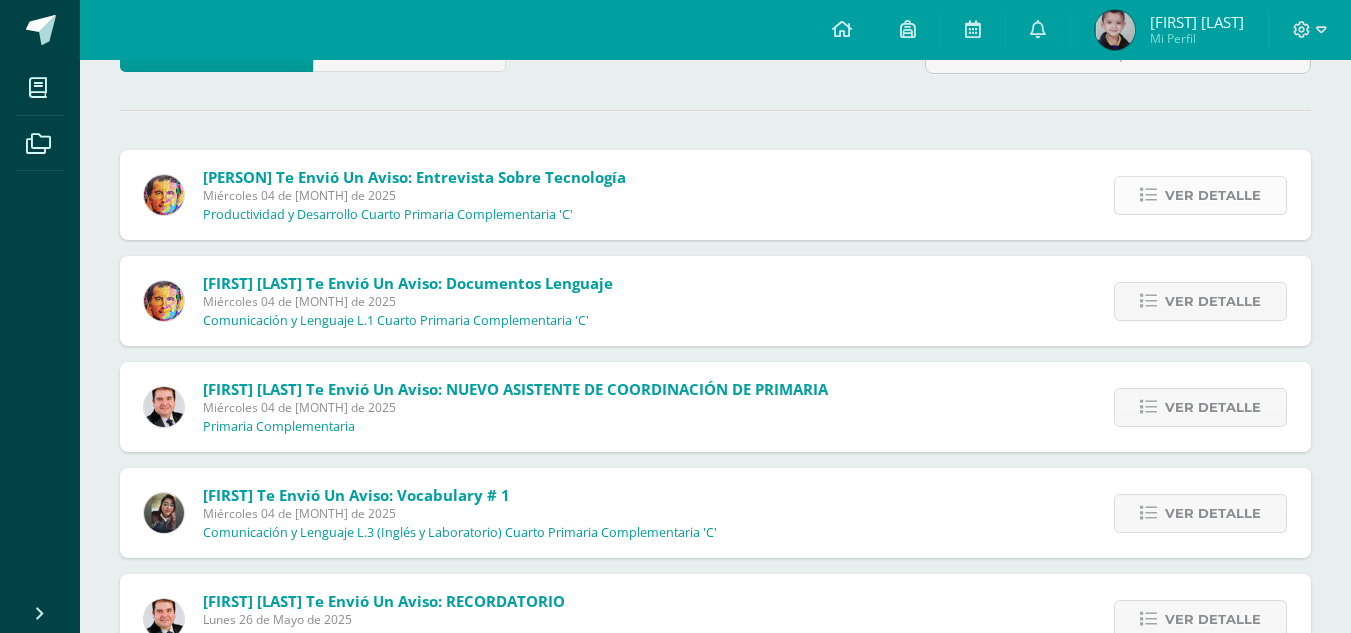 scroll, scrollTop: 208, scrollLeft: 0, axis: vertical 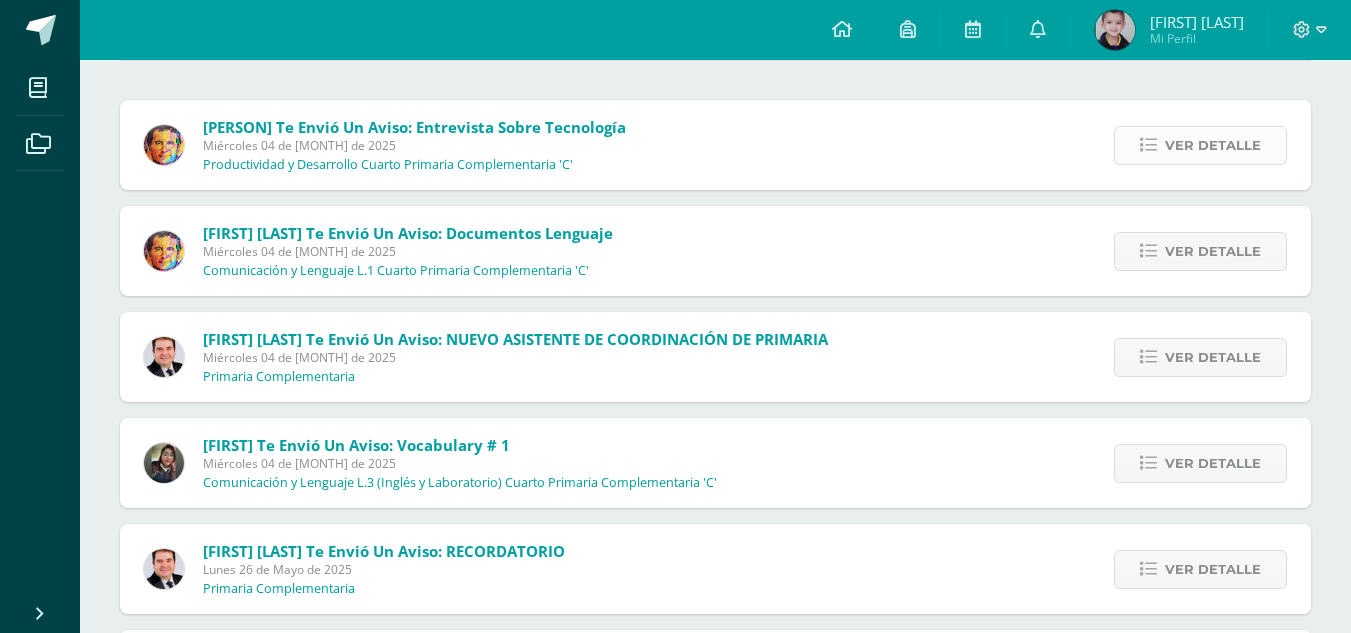 click on "Ver detalle" at bounding box center (1197, 145) 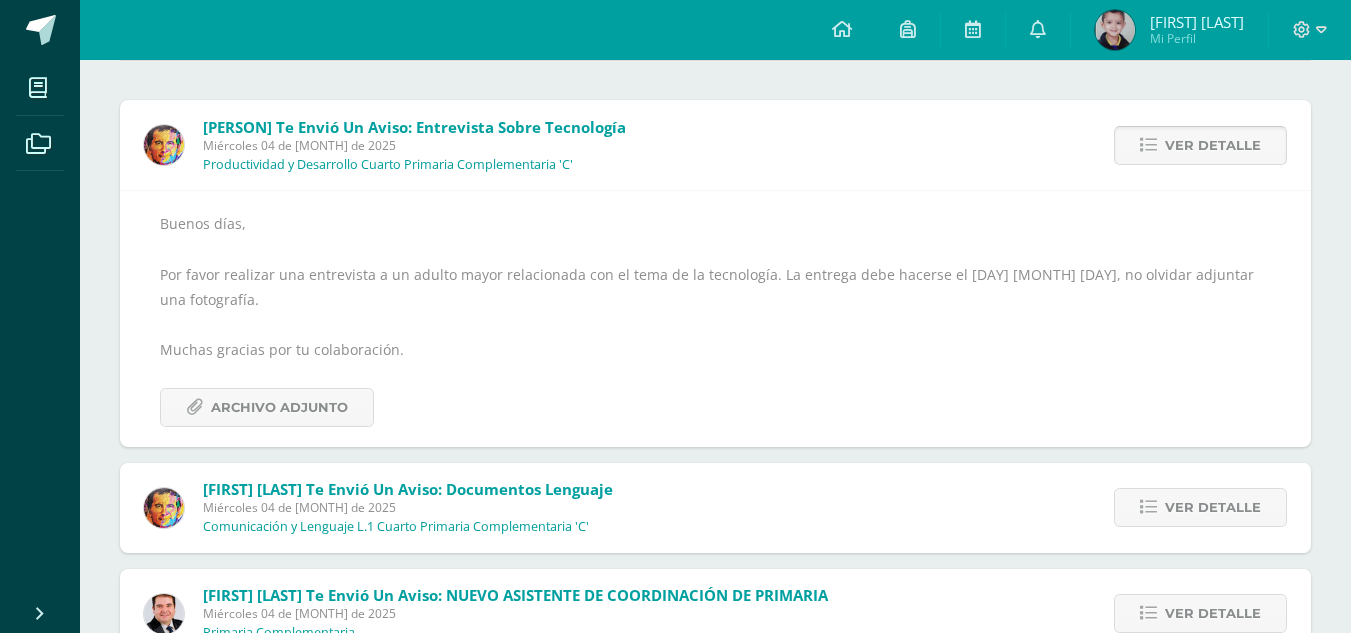 click on "Ver detalle" at bounding box center (1213, 145) 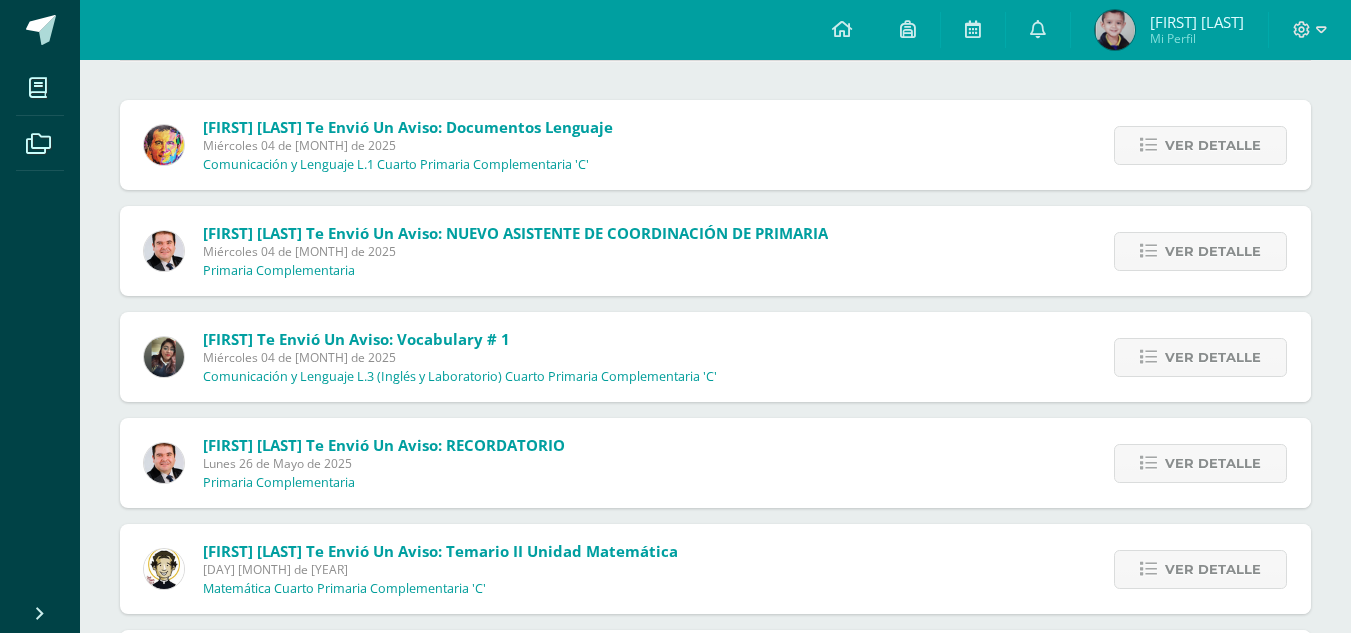 click on "Ver detalle" at bounding box center [1213, 145] 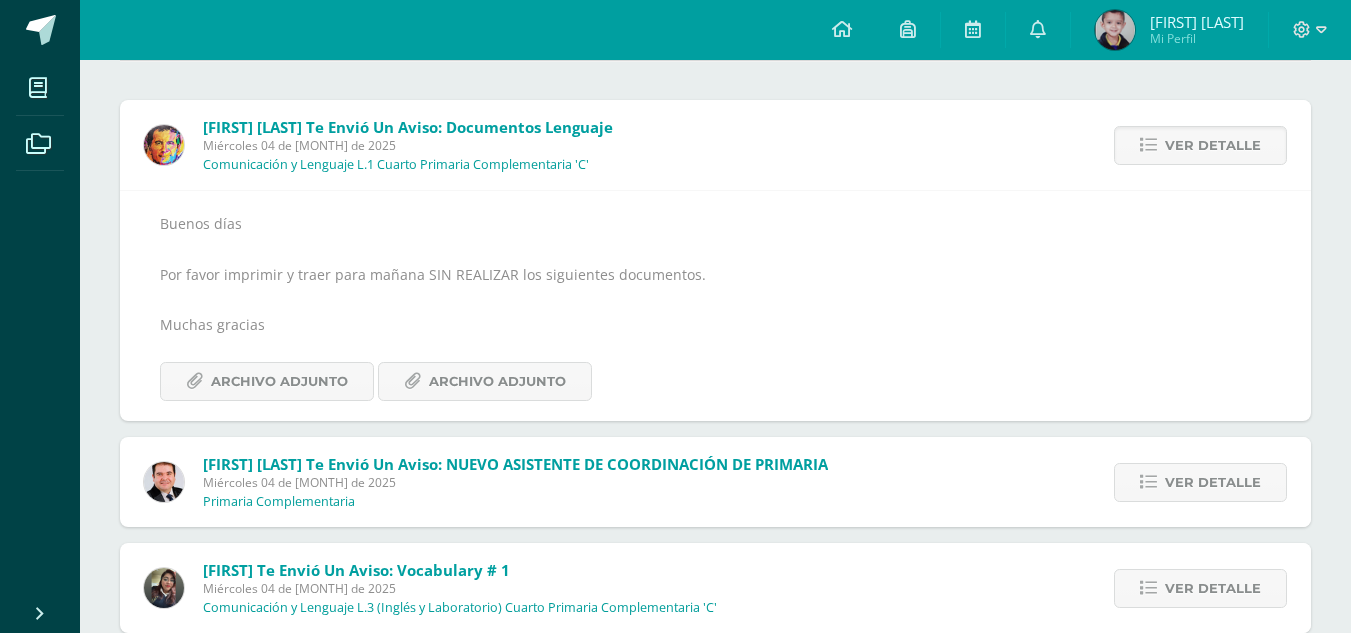 click on "Ver detalle" at bounding box center (1213, 145) 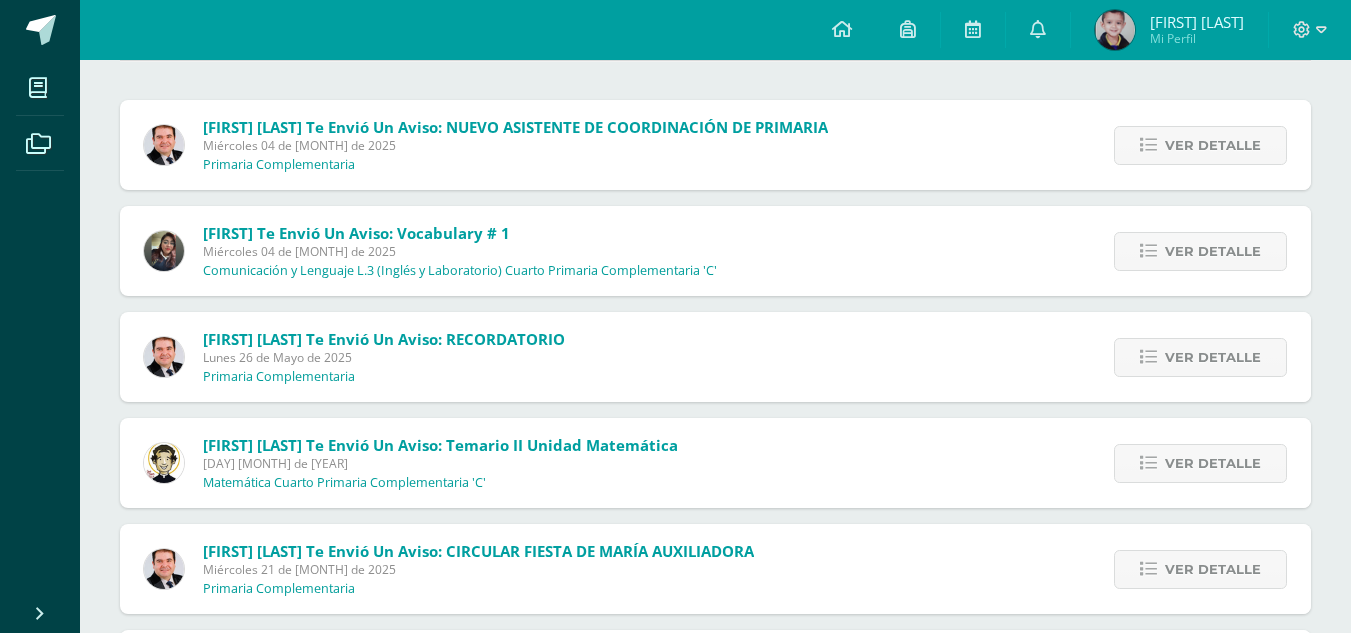 click on "Ver detalle" at bounding box center [1213, 145] 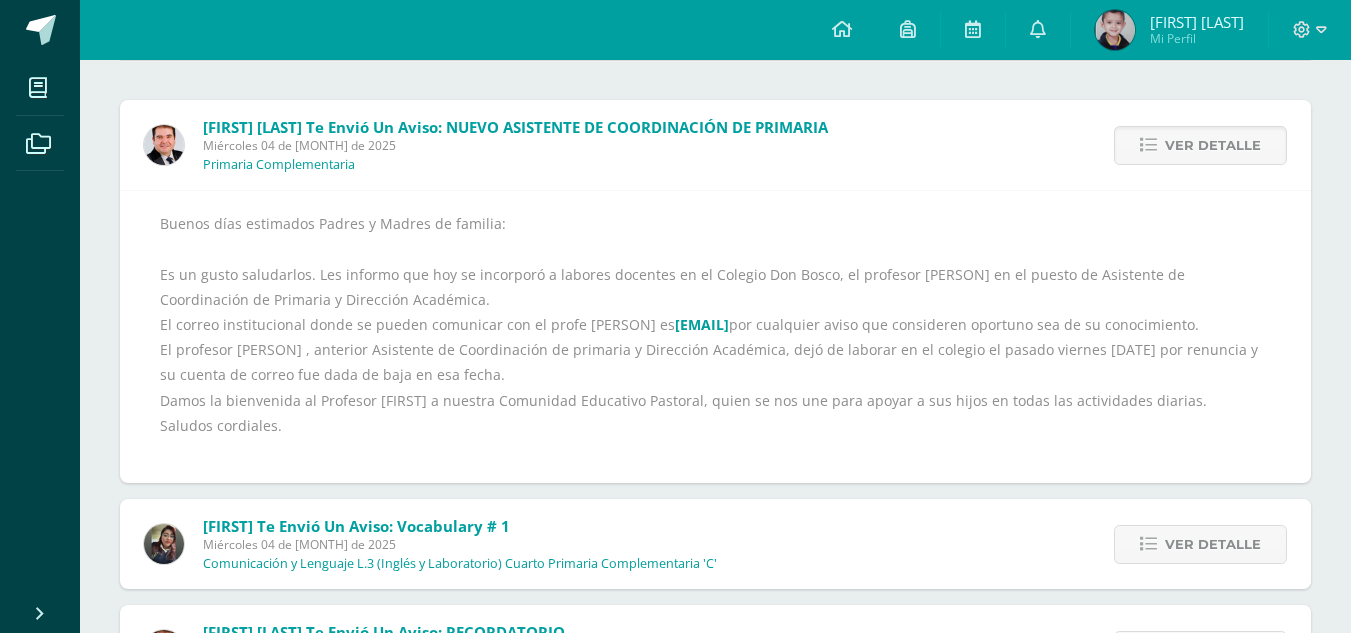 click on "Ver detalle" at bounding box center [1213, 145] 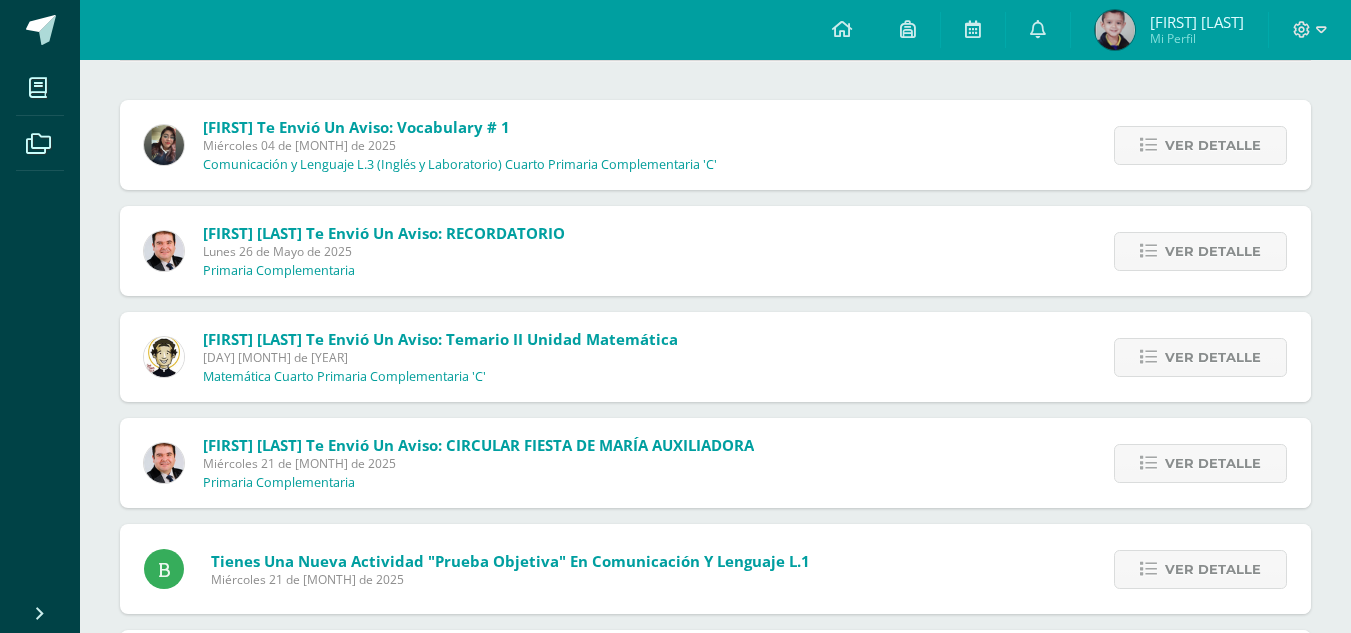 click on "Ver detalle" at bounding box center [1213, 145] 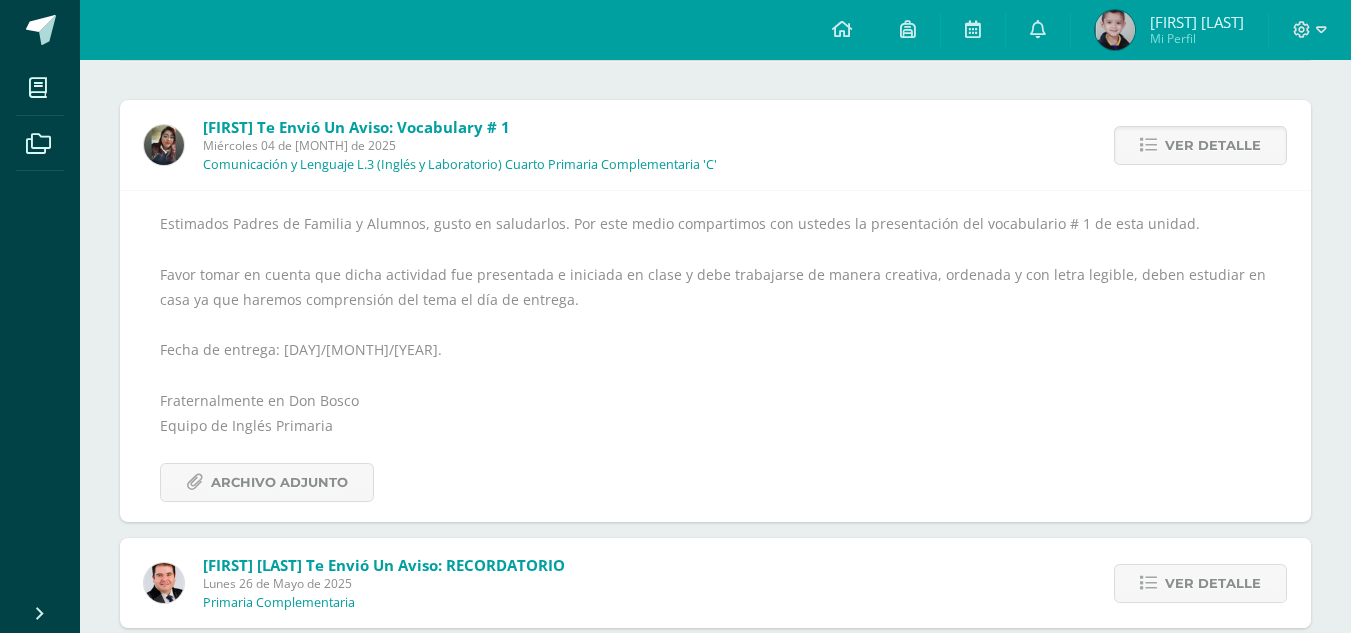 click on "Ver detalle" at bounding box center [1213, 145] 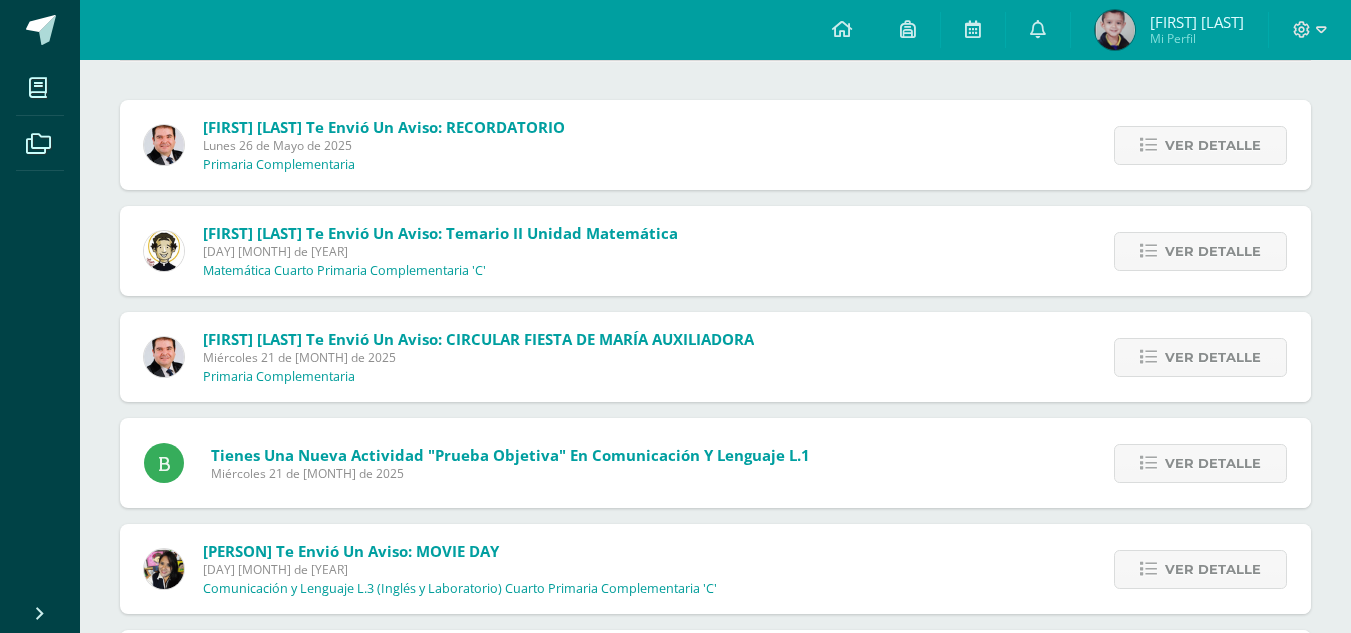 click on "Ver detalle" at bounding box center [1213, 145] 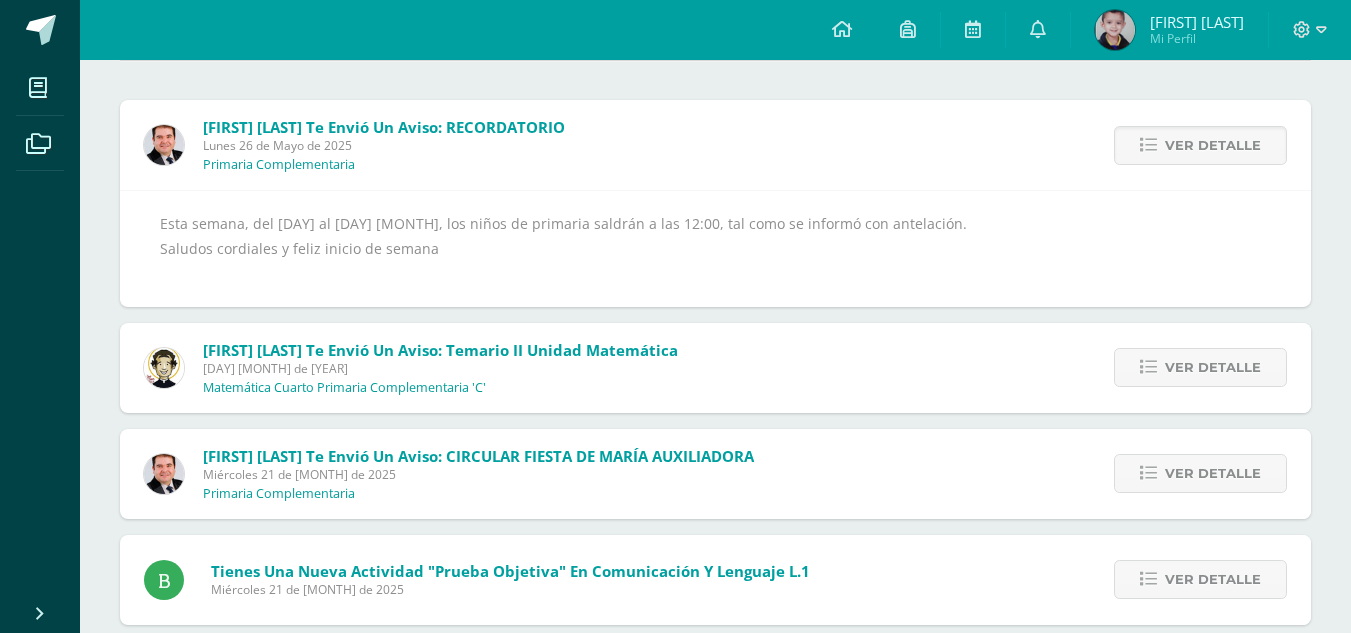click on "Ver detalle" at bounding box center [1213, 145] 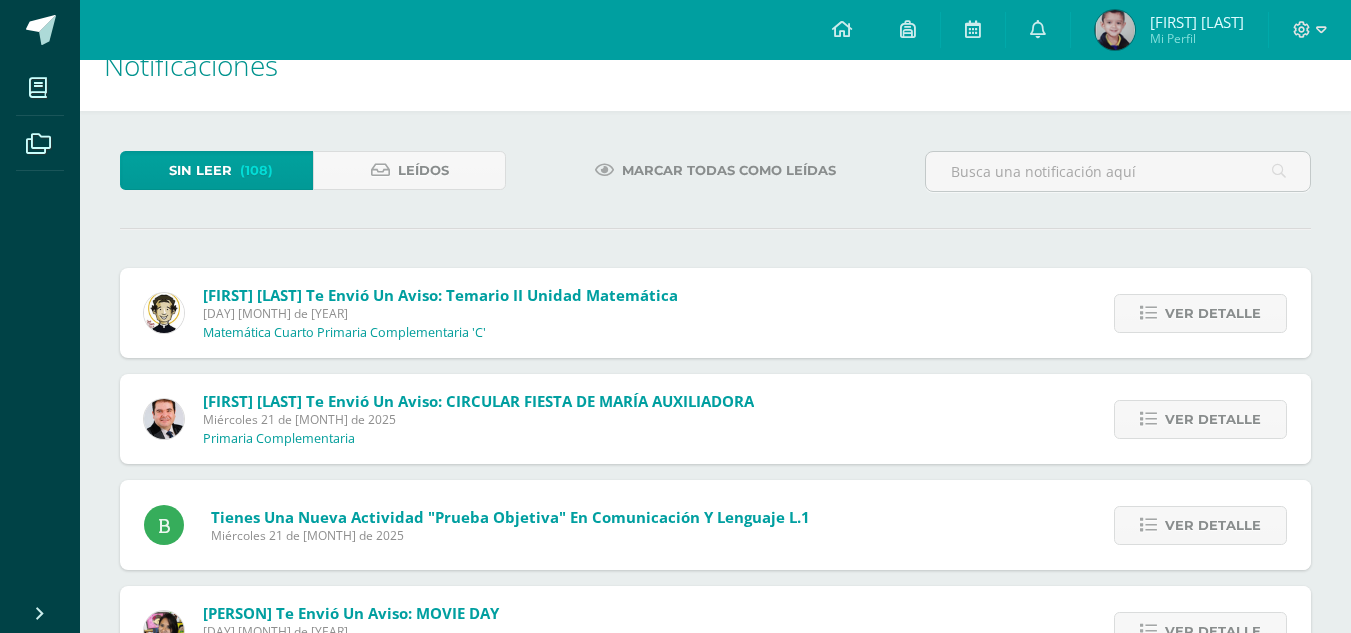 scroll, scrollTop: 35, scrollLeft: 0, axis: vertical 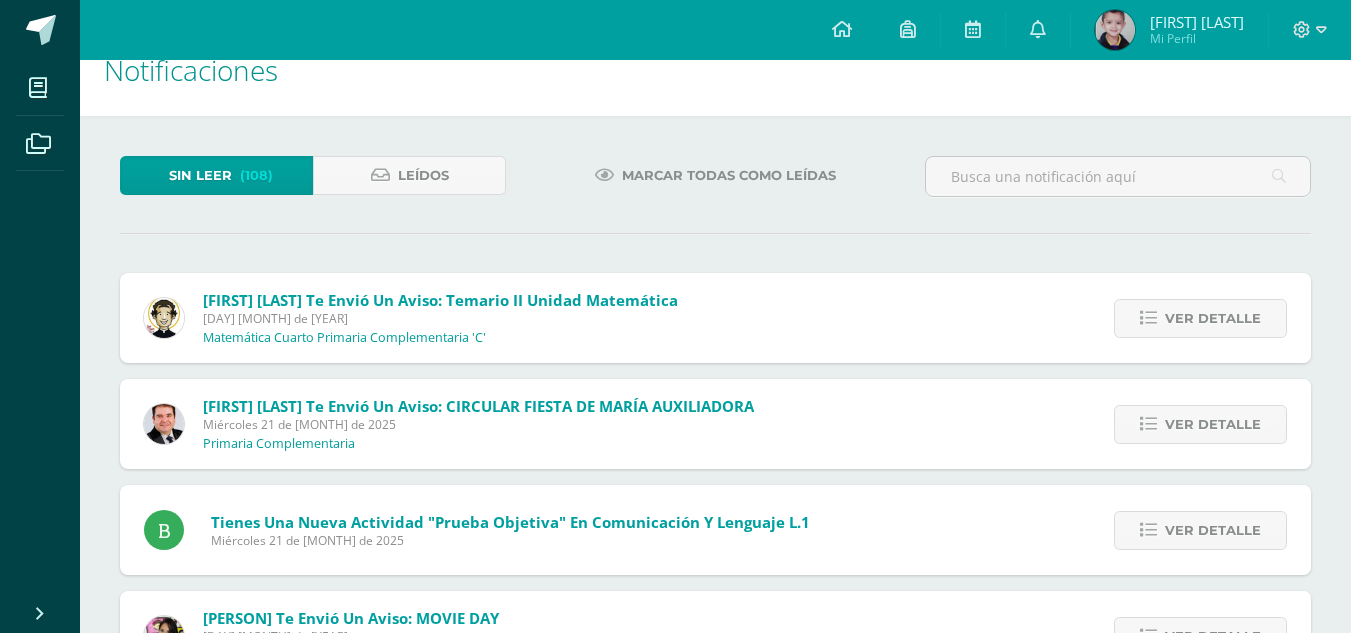 click on "Marcar todas como leídas" at bounding box center [729, 175] 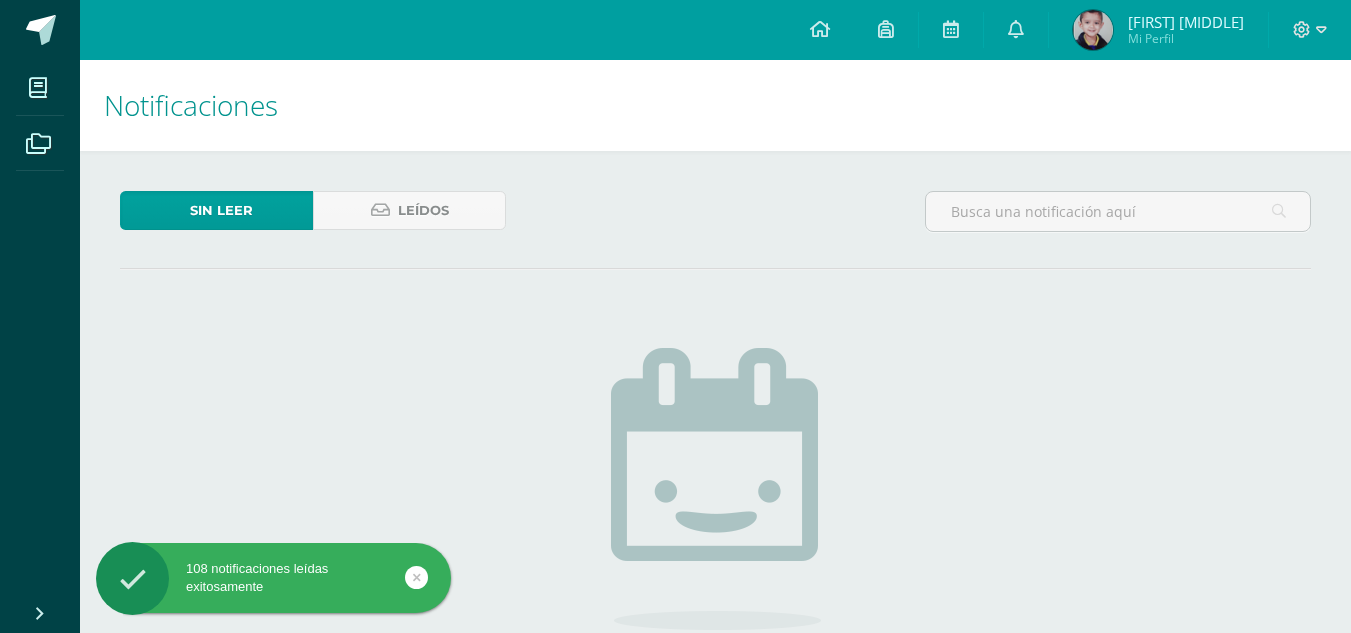 scroll, scrollTop: 0, scrollLeft: 0, axis: both 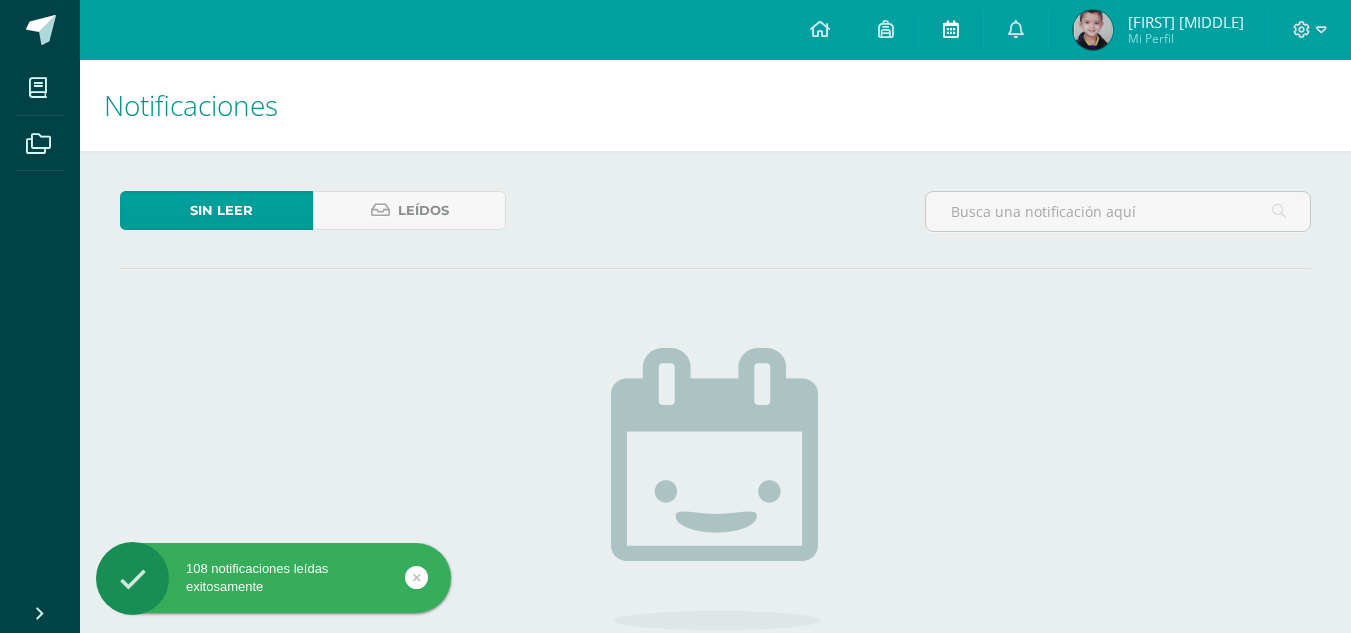click at bounding box center [951, 30] 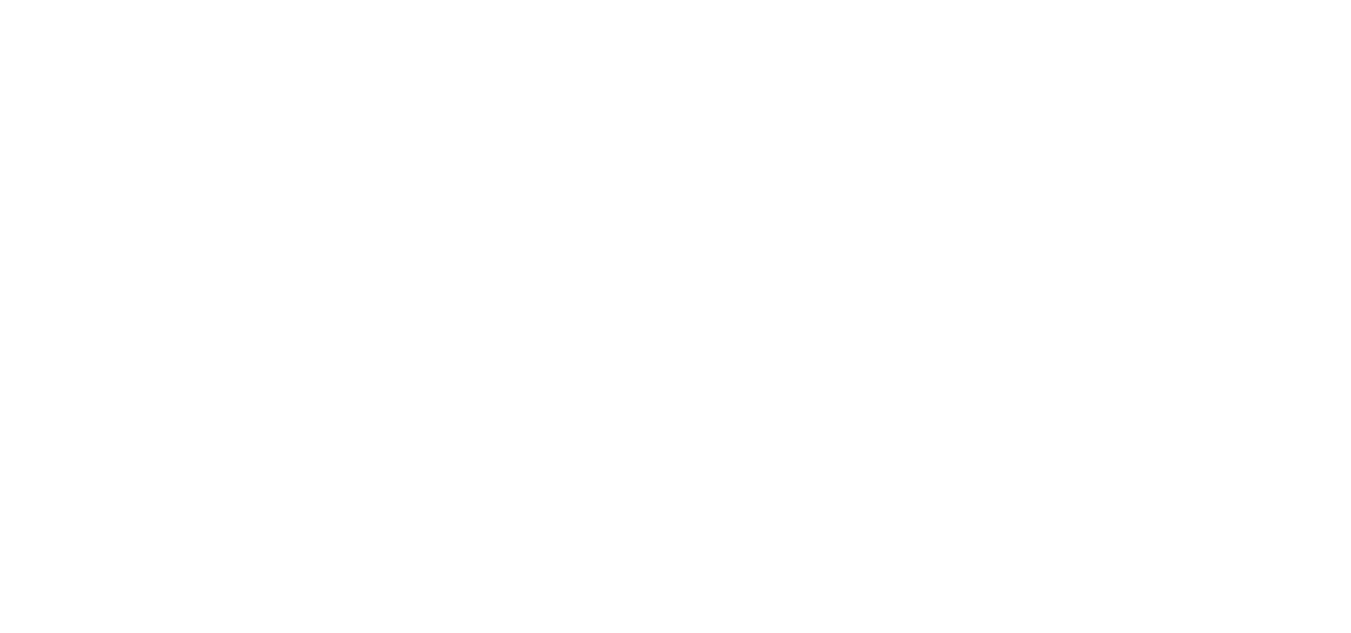 scroll, scrollTop: 0, scrollLeft: 0, axis: both 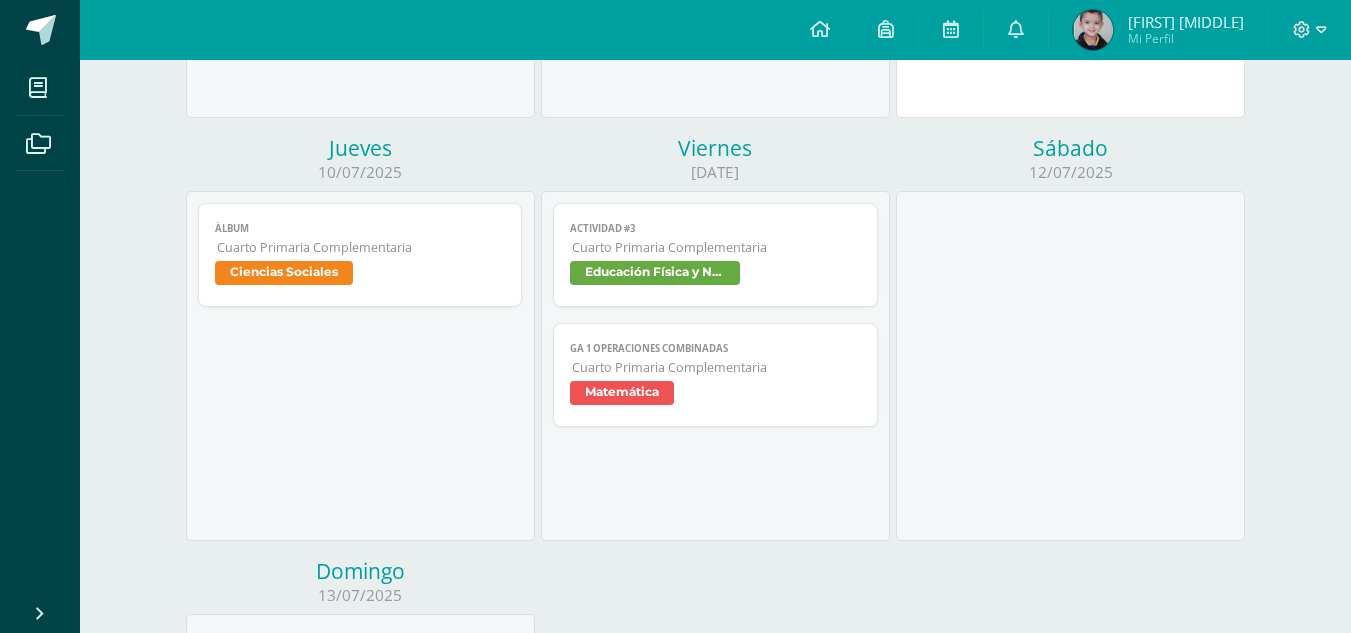 click on "Cuarto Primaria Complementaria" at bounding box center [716, 367] 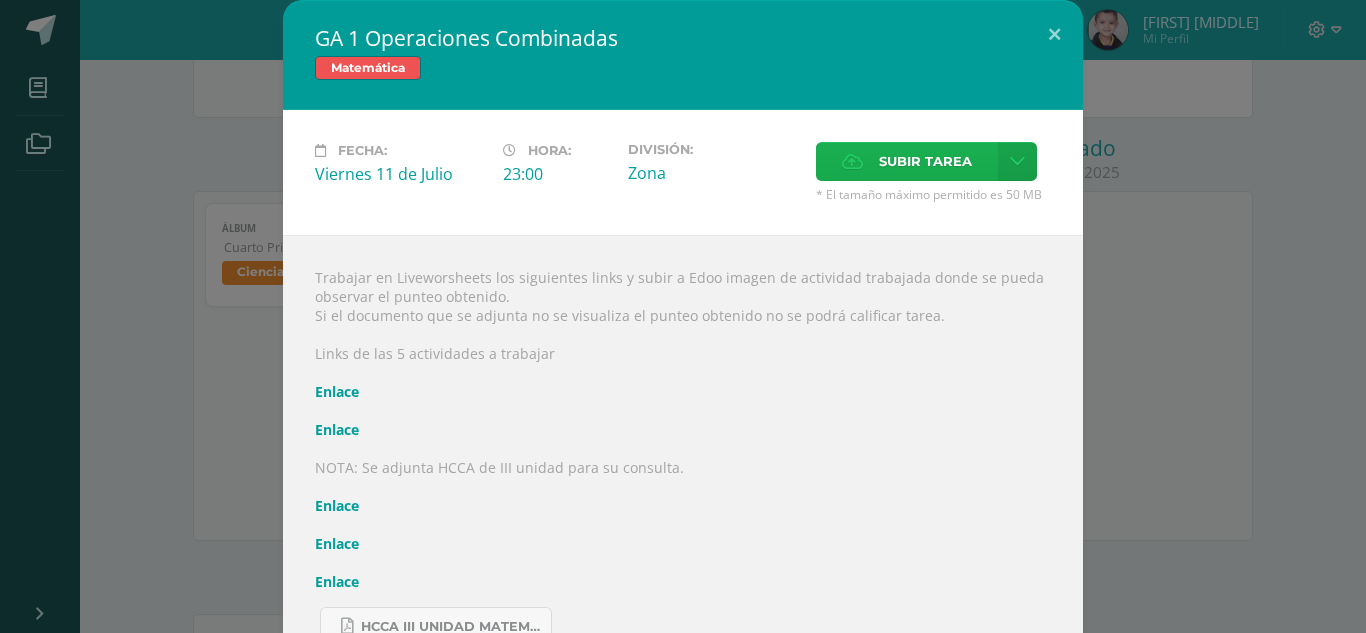 click on "Subir tarea" at bounding box center (925, 161) 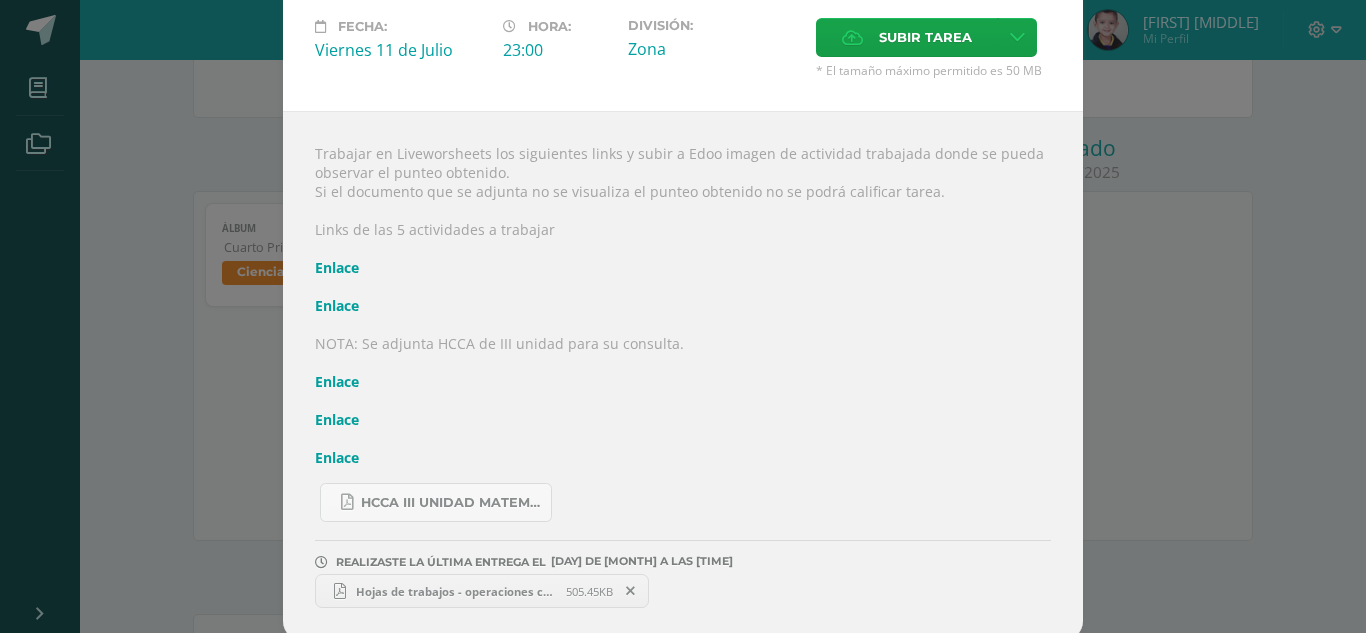 scroll, scrollTop: 132, scrollLeft: 0, axis: vertical 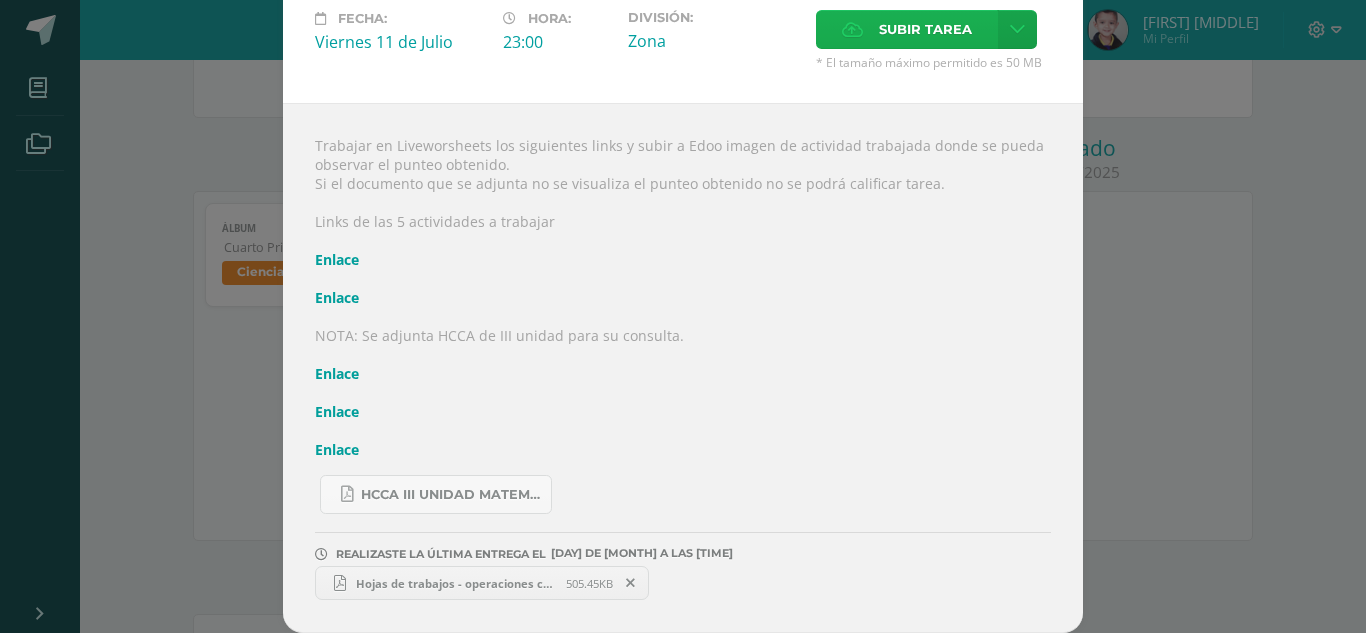 click on "Subir tarea" at bounding box center [925, 29] 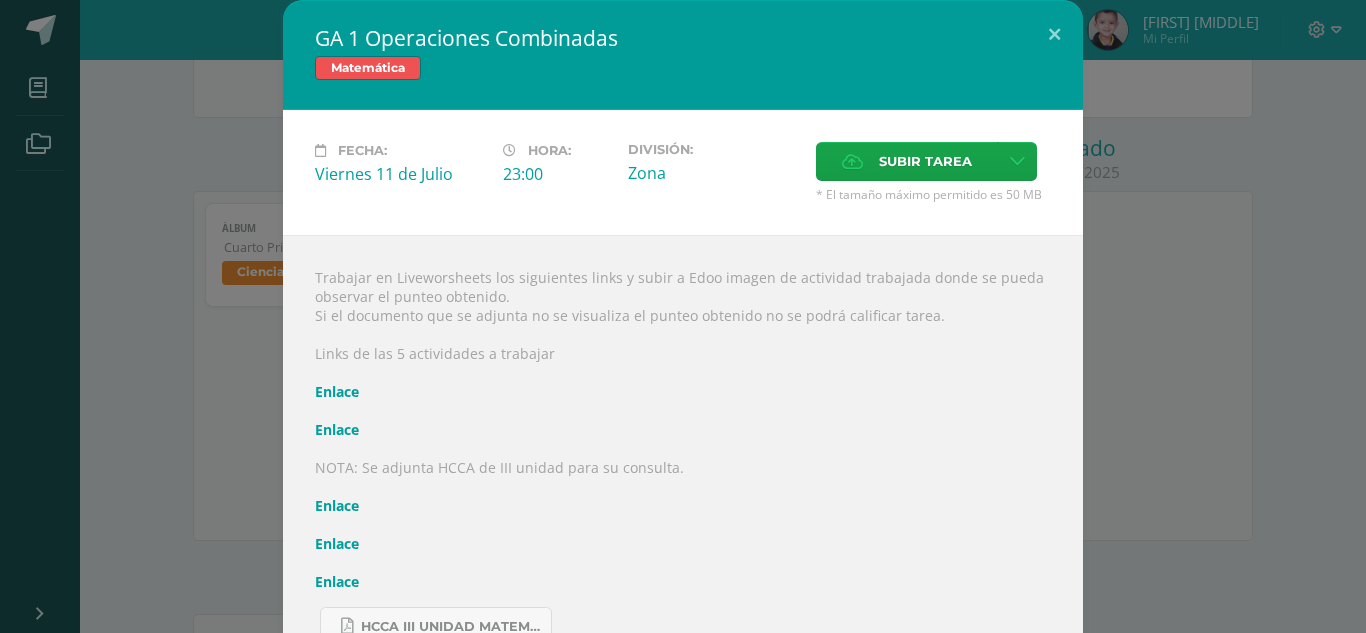 scroll, scrollTop: 132, scrollLeft: 0, axis: vertical 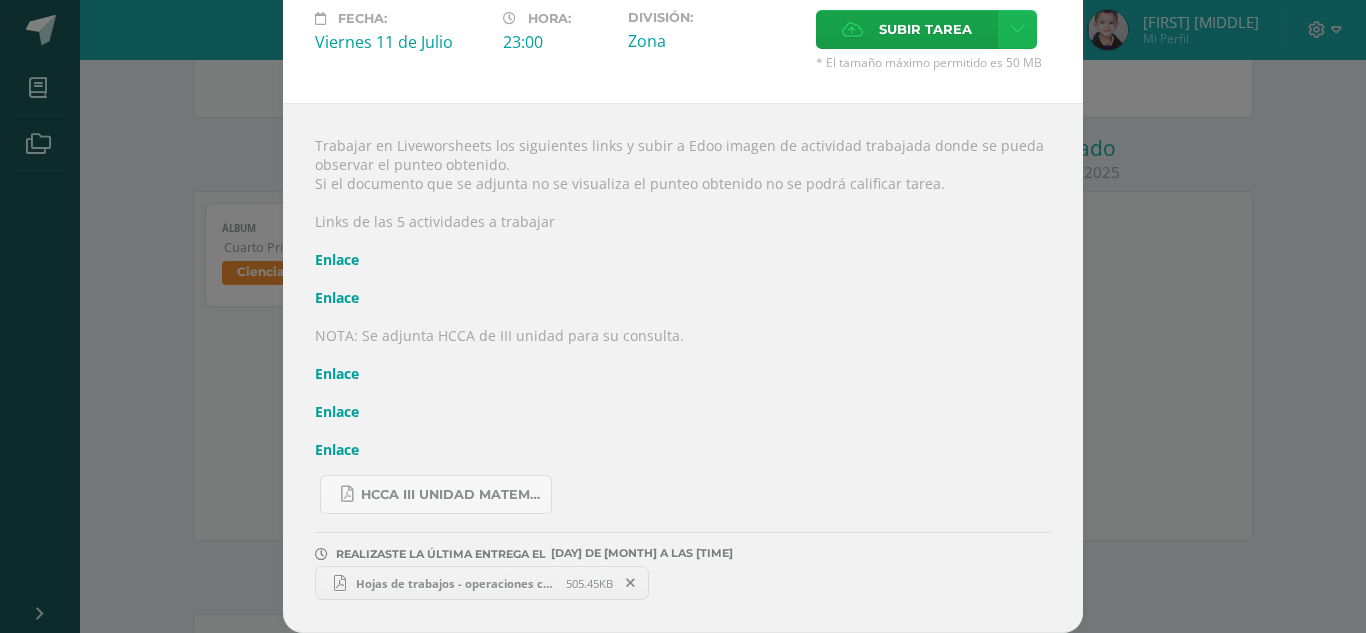 click at bounding box center (1017, 29) 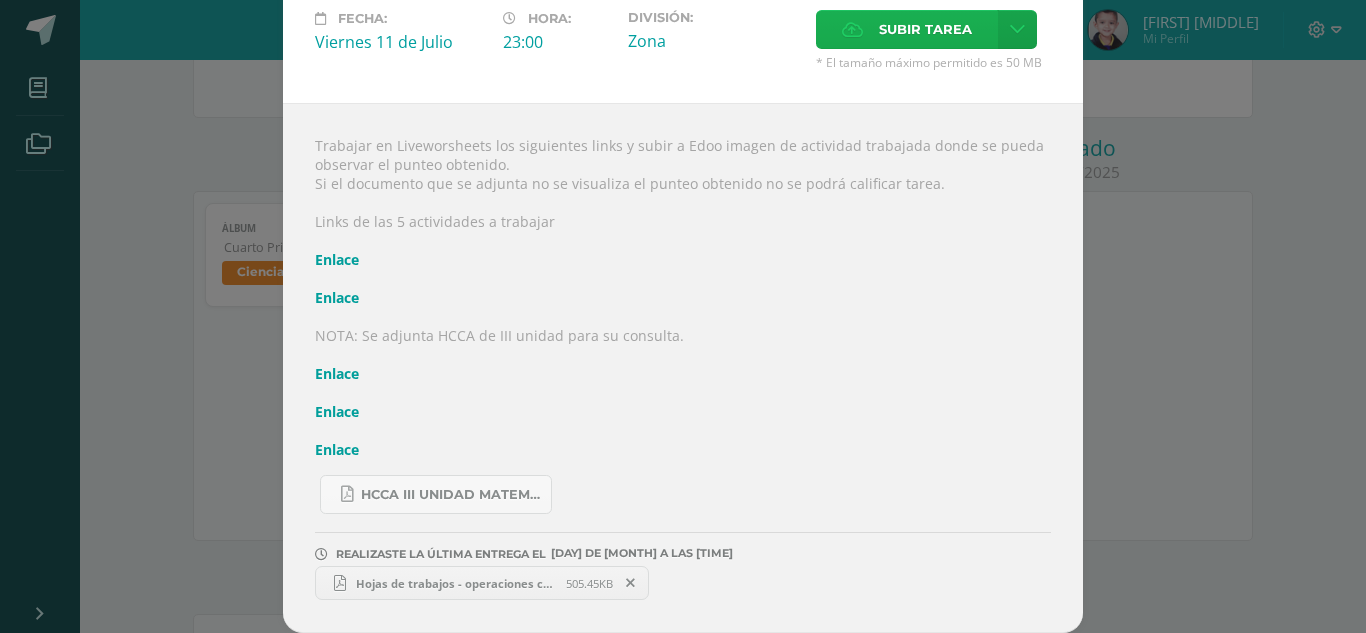 click on "Subir tarea" at bounding box center (925, 29) 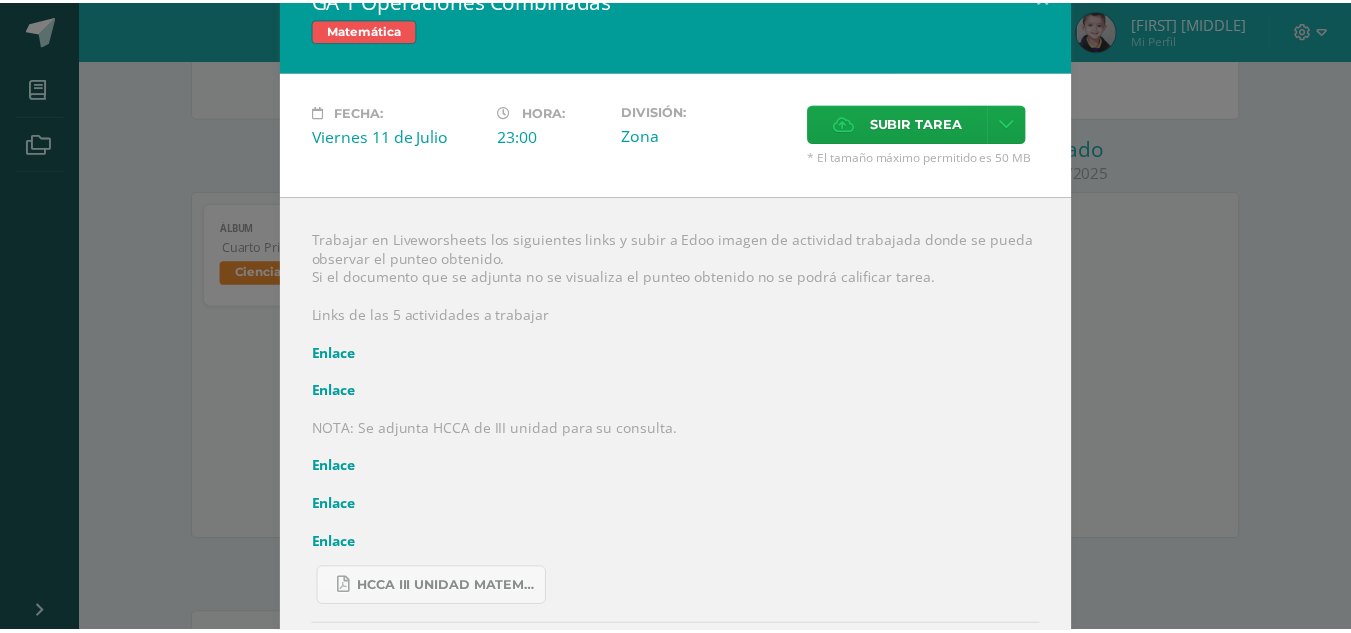 scroll, scrollTop: 0, scrollLeft: 0, axis: both 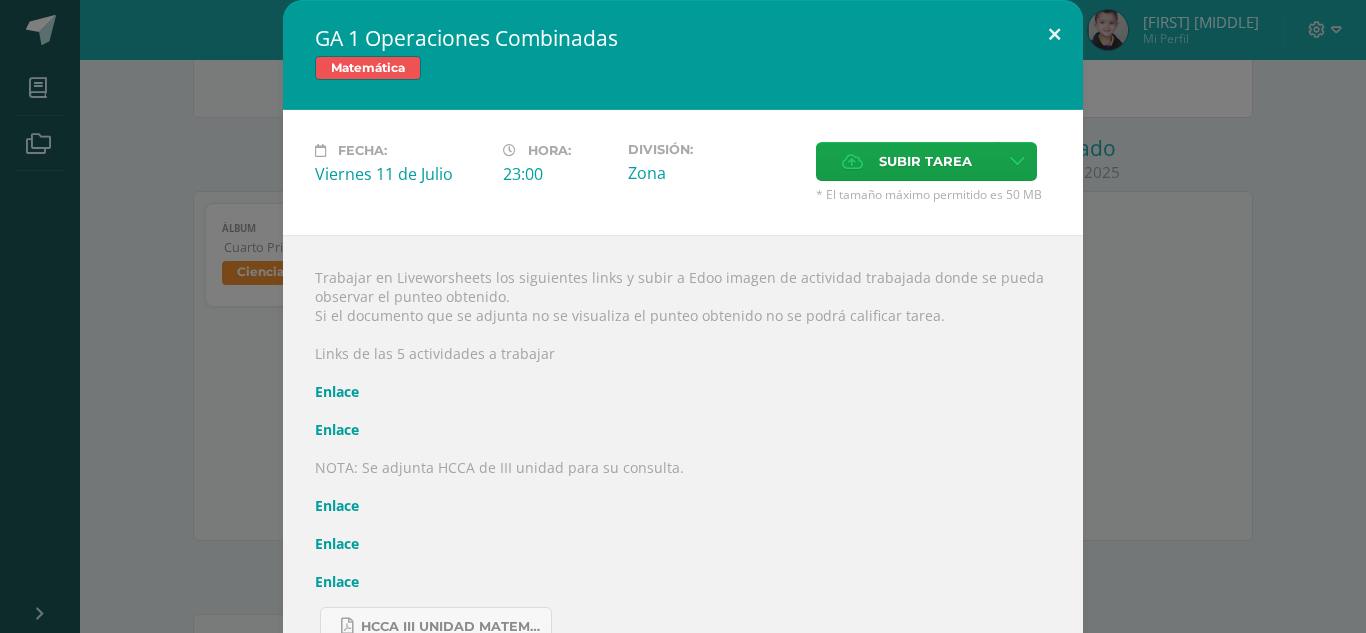 click at bounding box center (1054, 34) 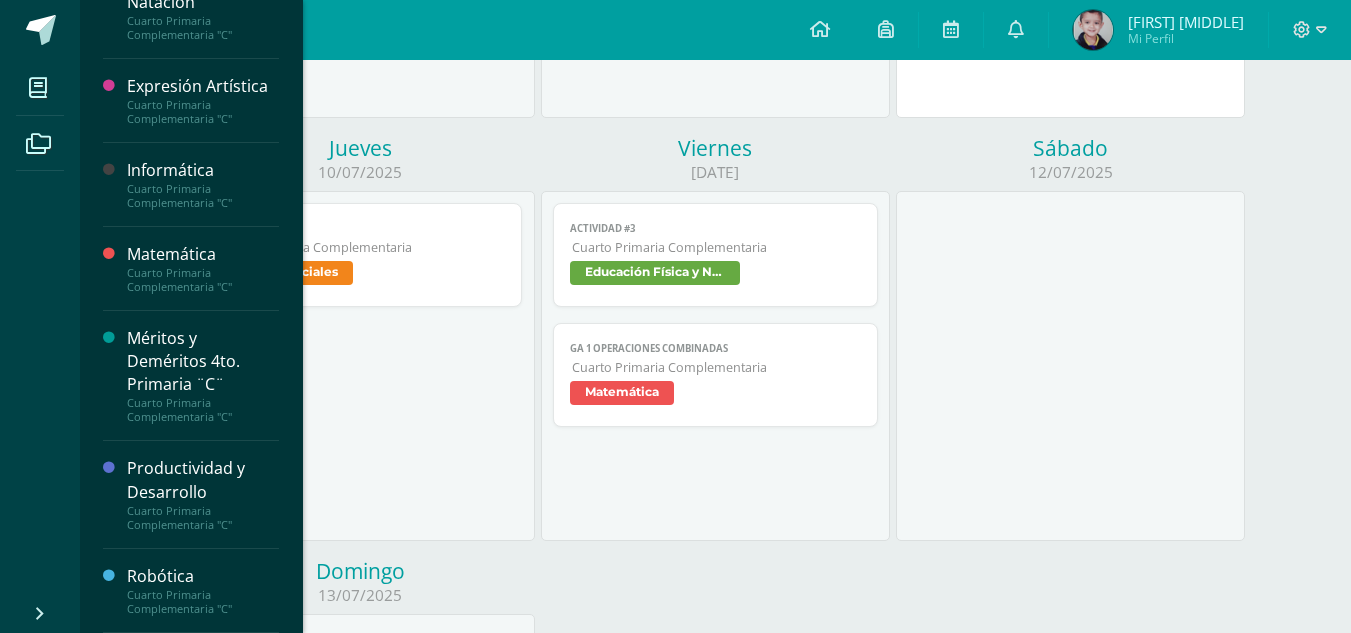 scroll, scrollTop: 822, scrollLeft: 0, axis: vertical 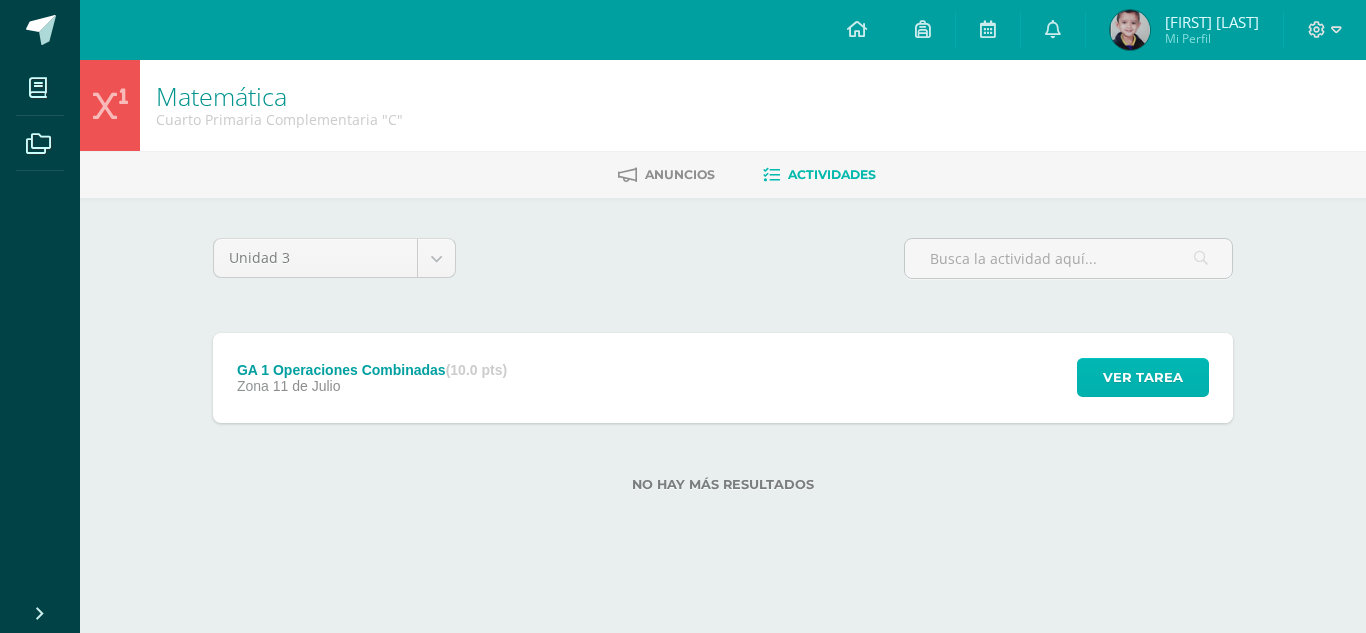 click on "Ver tarea" at bounding box center (1143, 377) 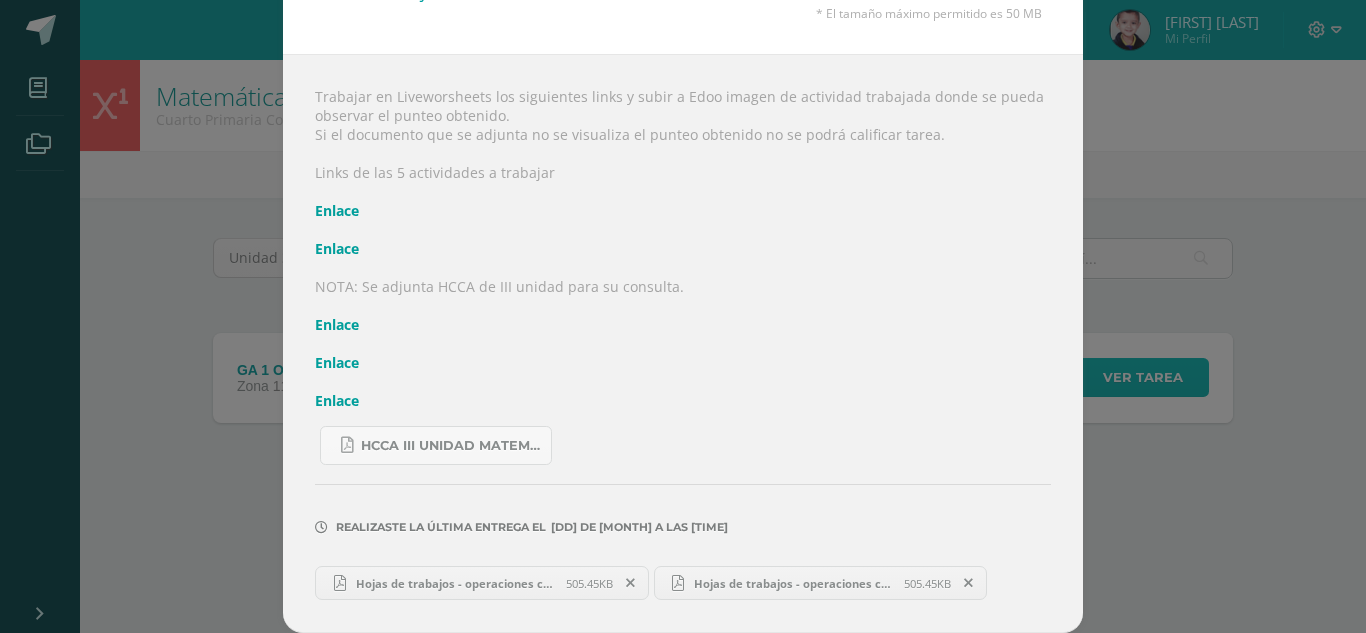 scroll, scrollTop: 0, scrollLeft: 0, axis: both 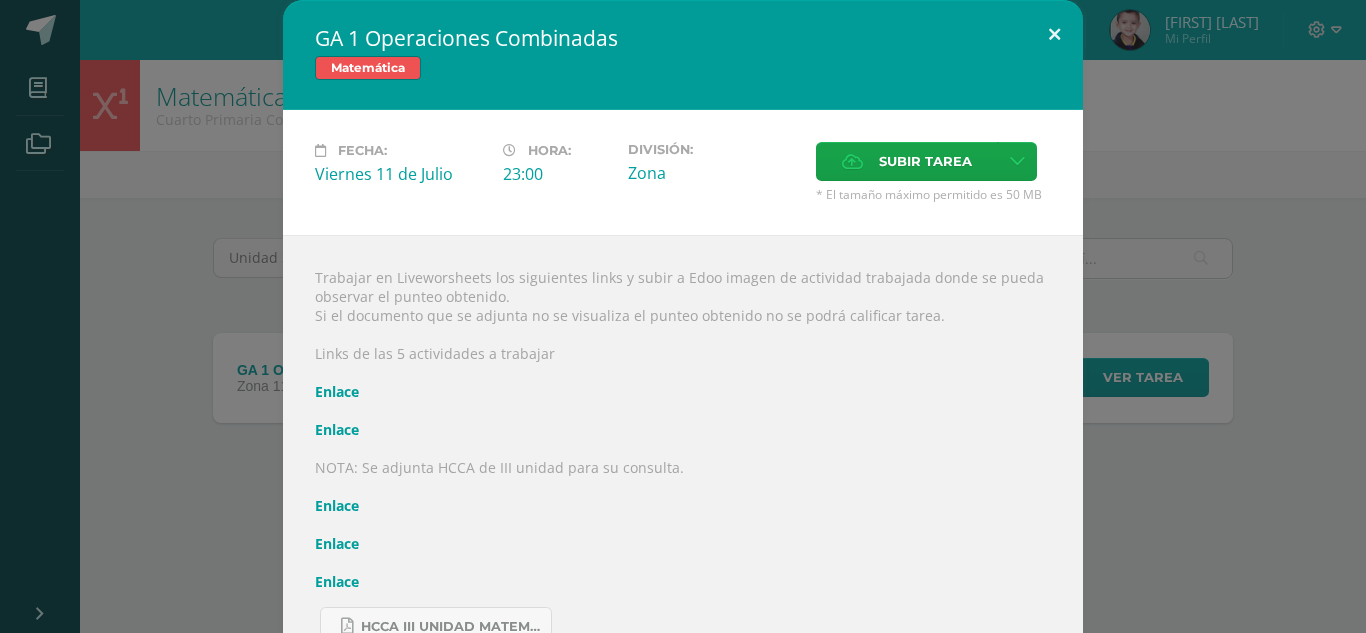 click at bounding box center [1054, 34] 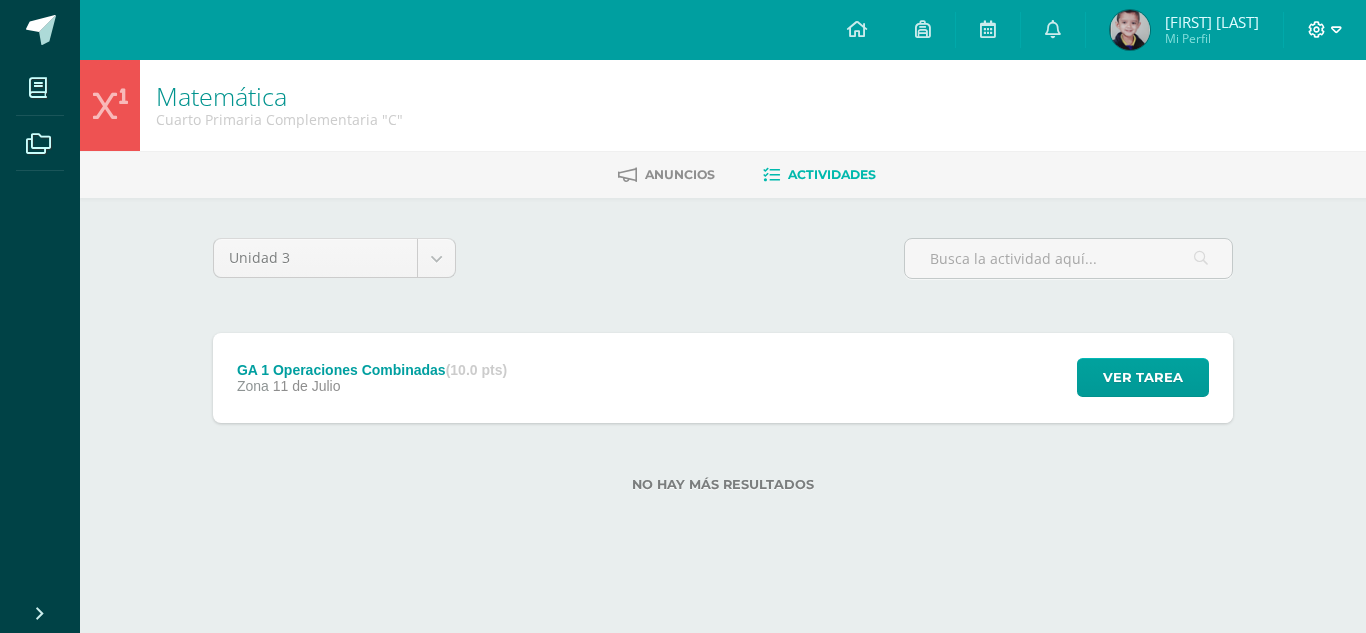 click at bounding box center [1336, 30] 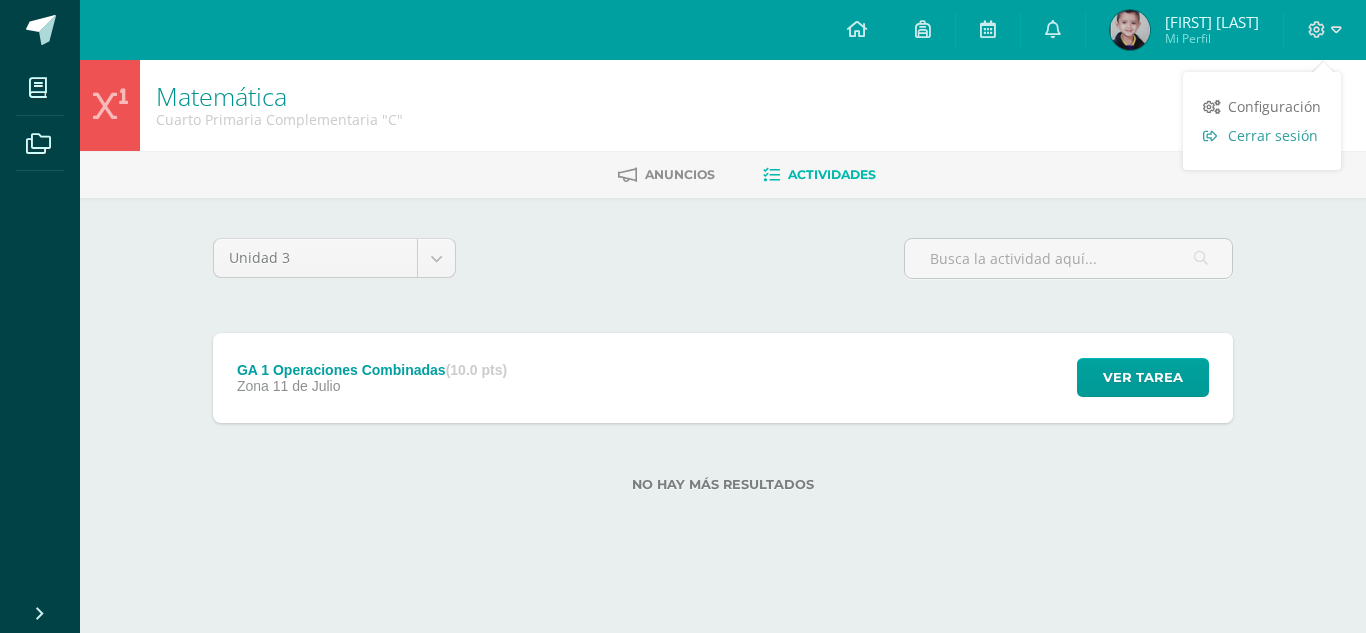 click on "Cerrar sesión" at bounding box center (1273, 135) 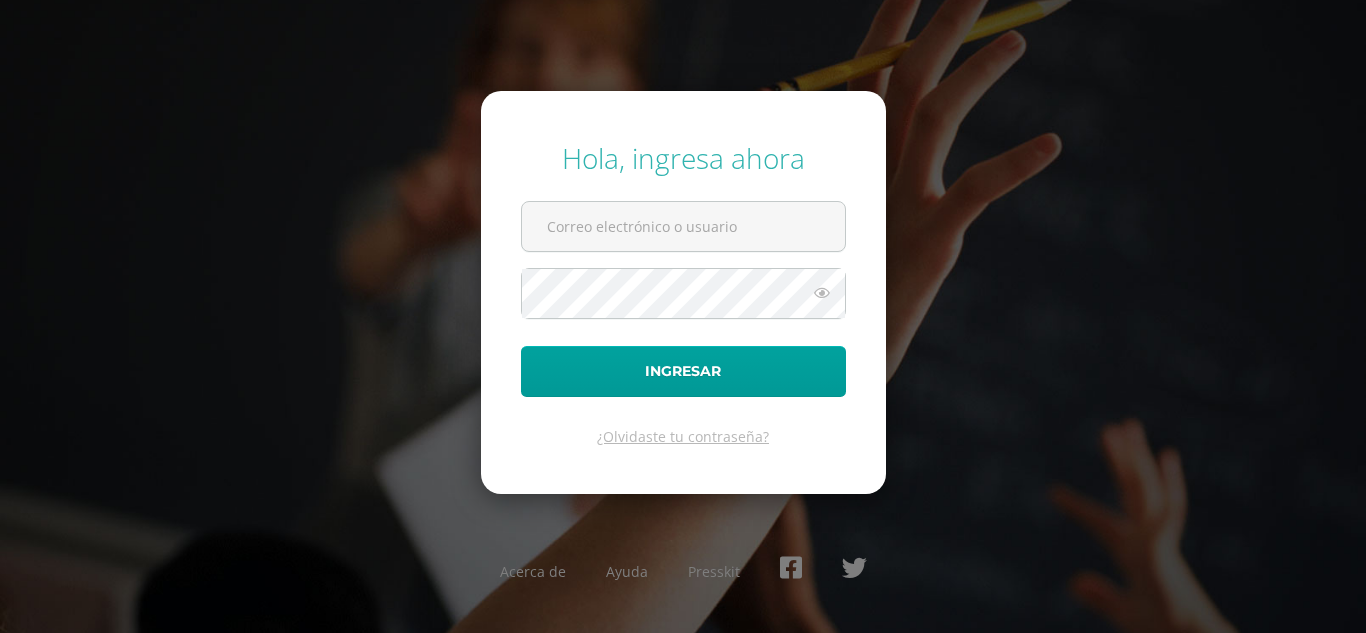 scroll, scrollTop: 0, scrollLeft: 0, axis: both 